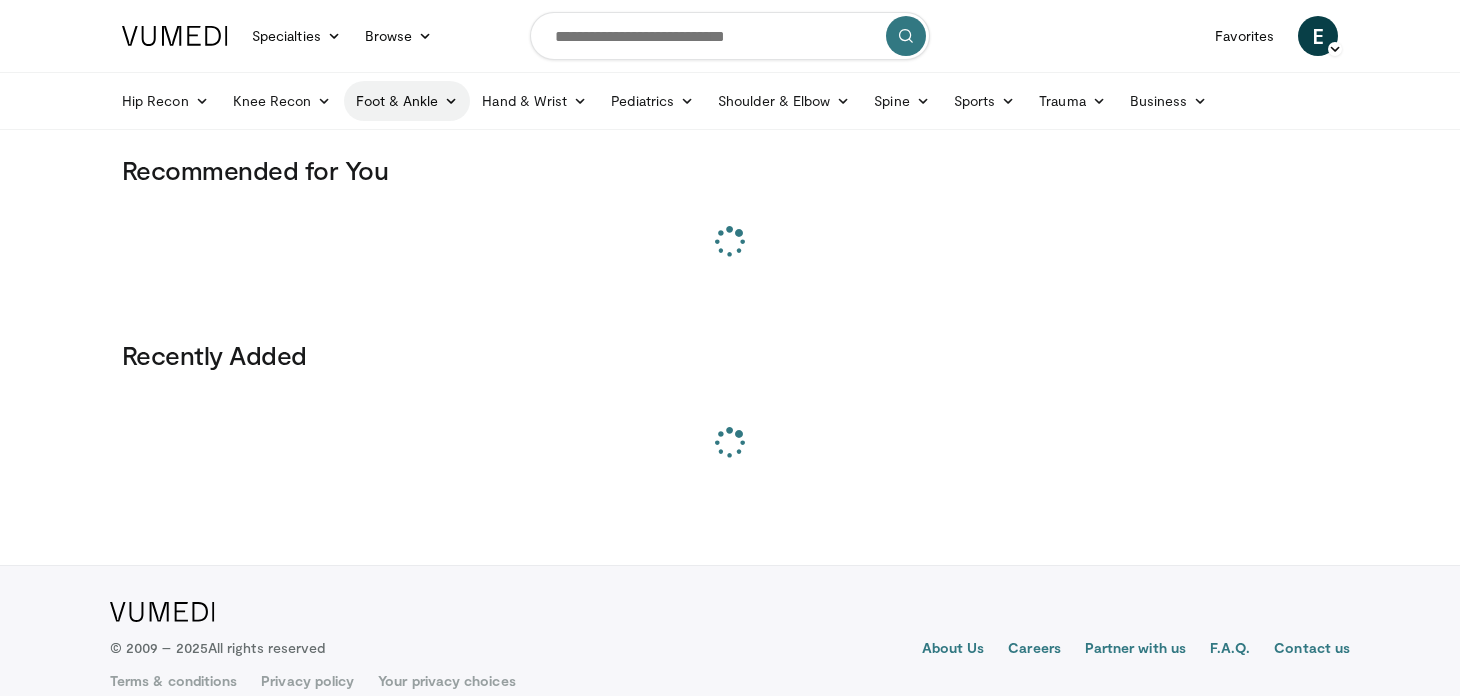 scroll, scrollTop: 0, scrollLeft: 0, axis: both 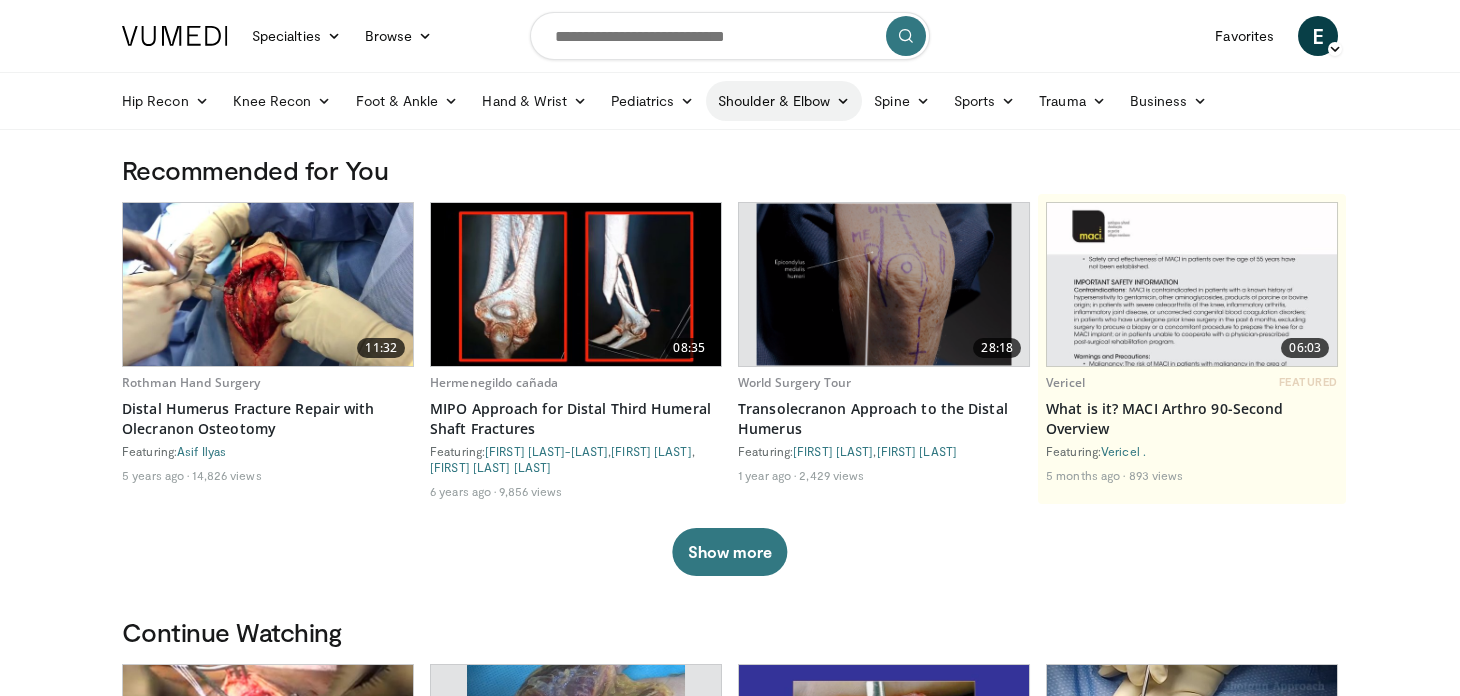 click at bounding box center [843, 101] 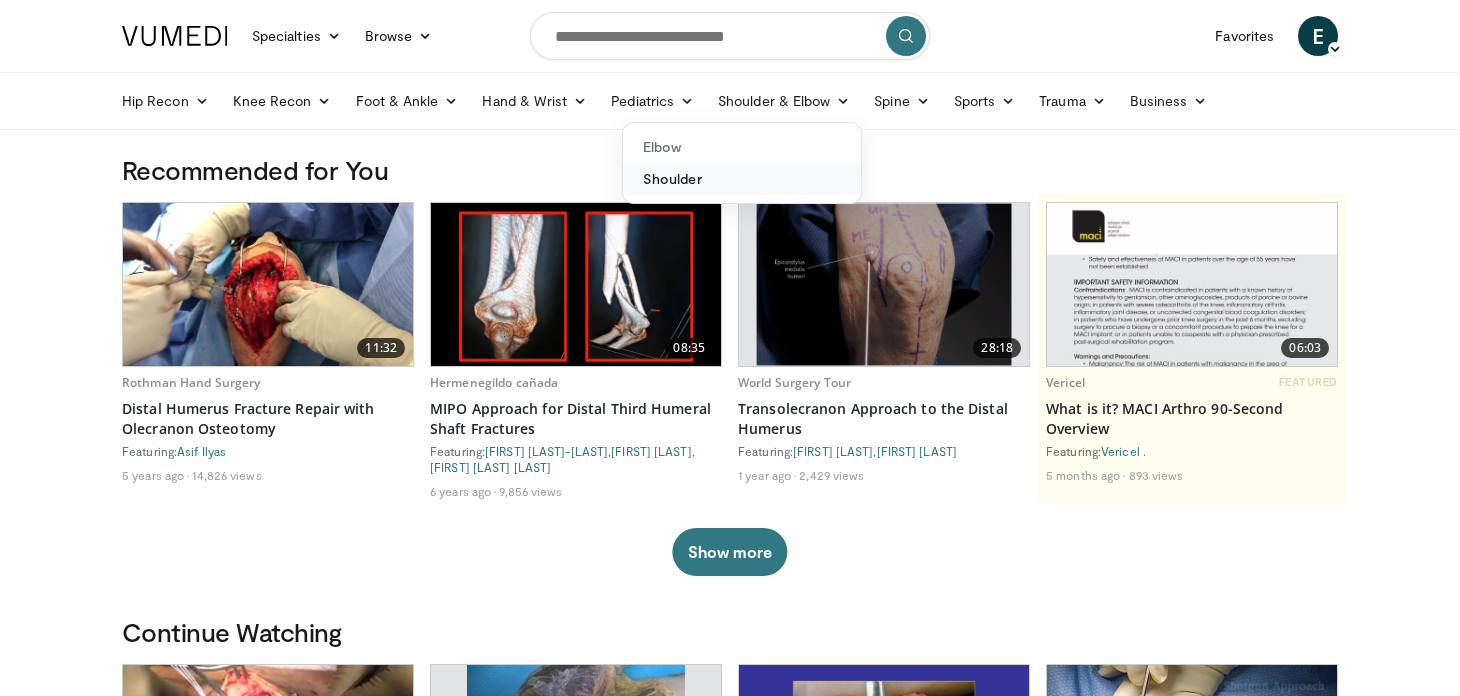 click on "Shoulder" at bounding box center [742, 179] 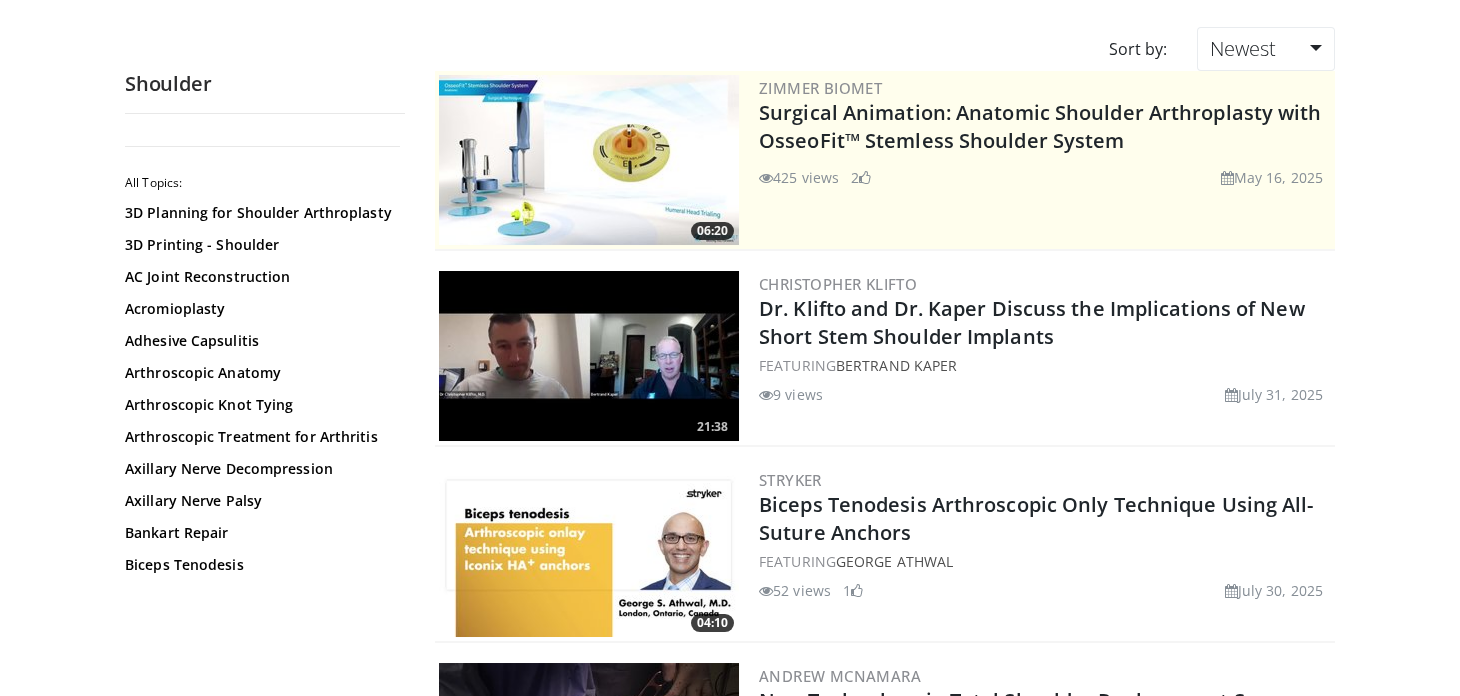 scroll, scrollTop: 199, scrollLeft: 0, axis: vertical 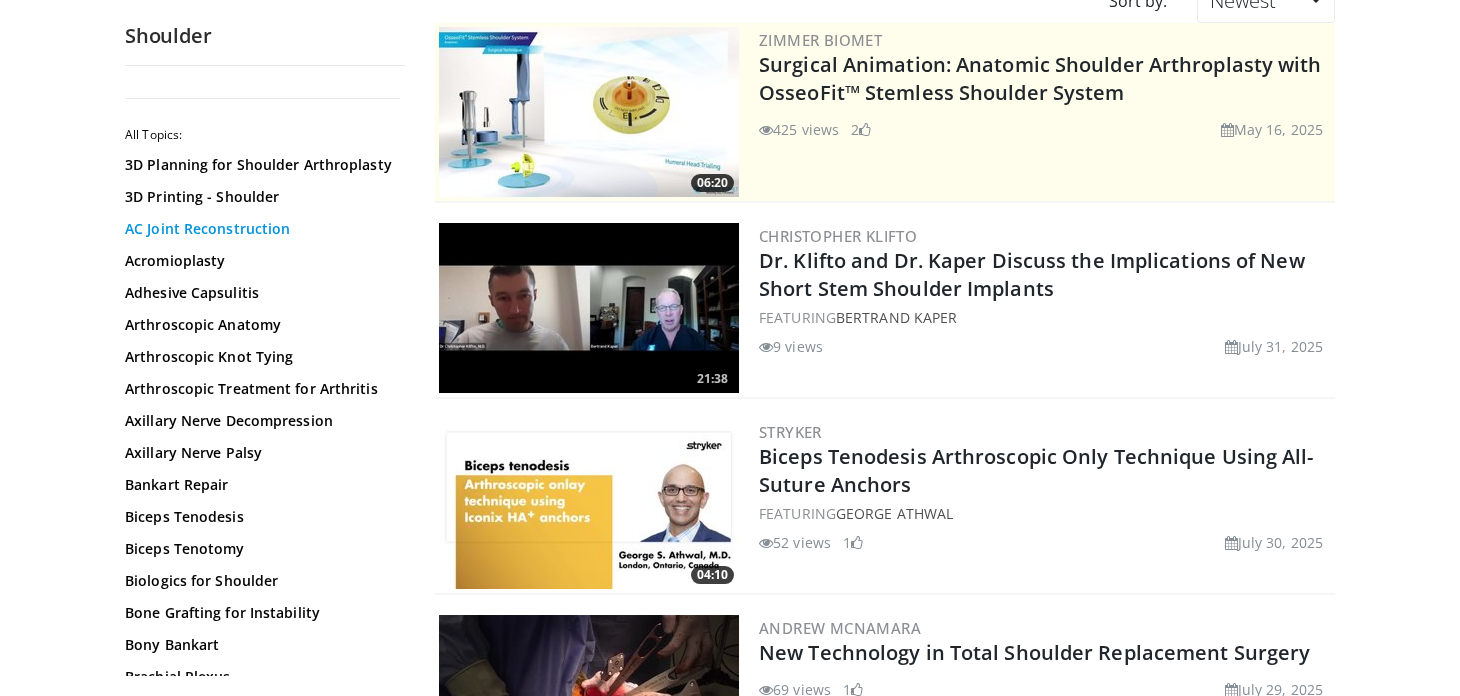 click on "AC Joint Reconstruction" at bounding box center [260, 229] 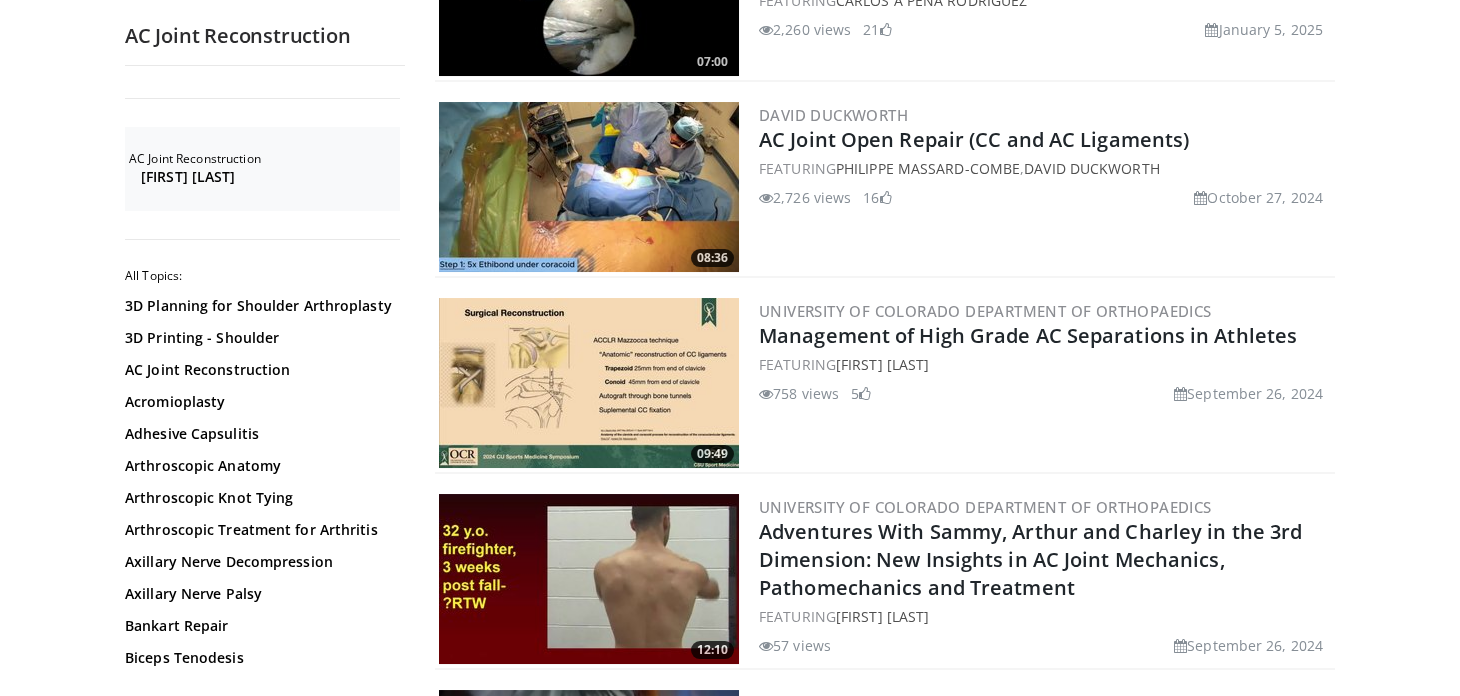 scroll, scrollTop: 1200, scrollLeft: 0, axis: vertical 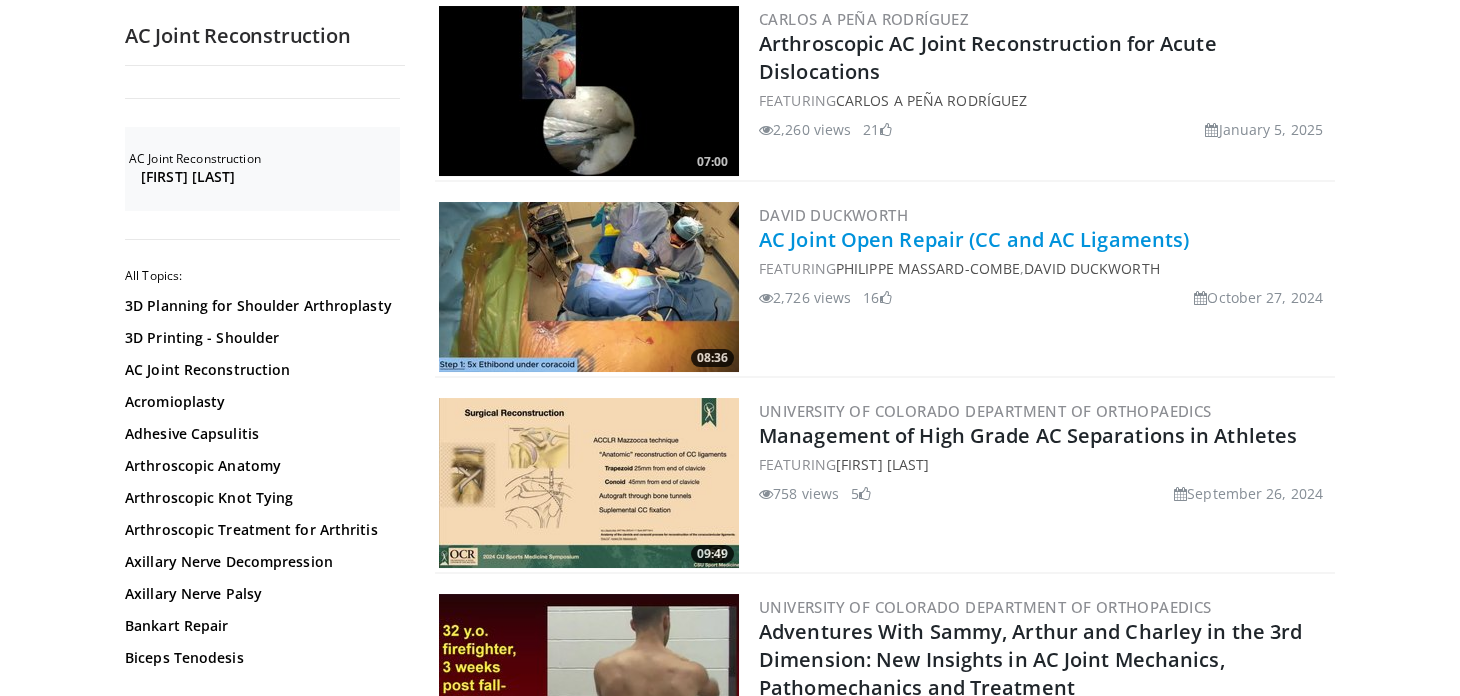 click on "AC Joint Open Repair (CC and AC Ligaments)" at bounding box center [974, 239] 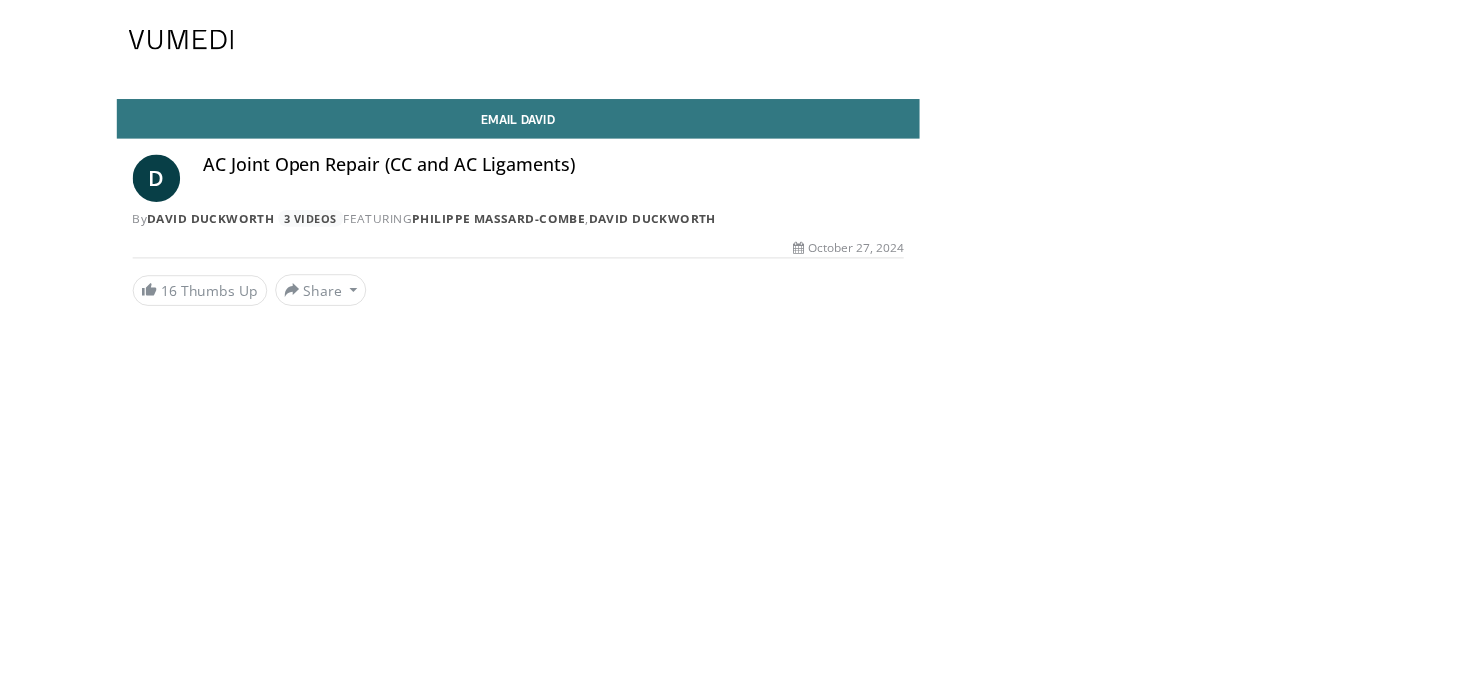 scroll, scrollTop: 0, scrollLeft: 0, axis: both 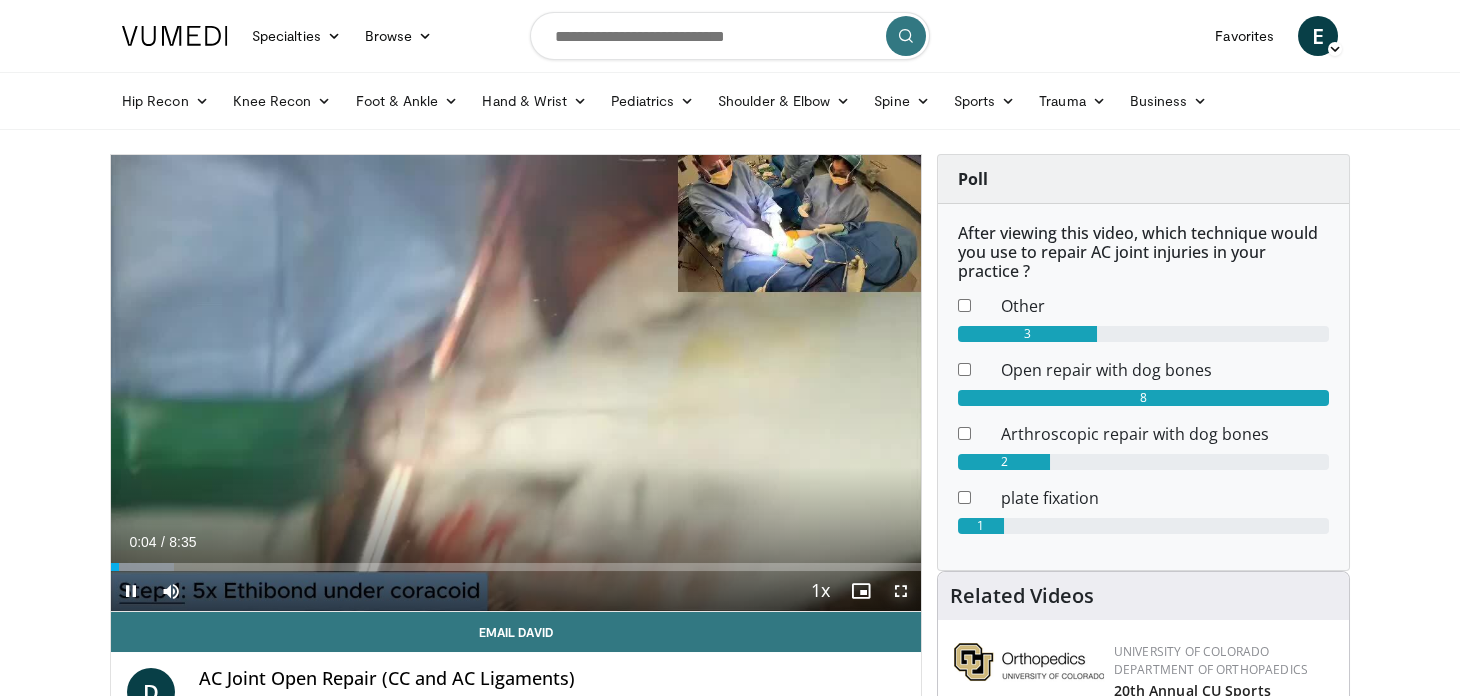 click at bounding box center (901, 591) 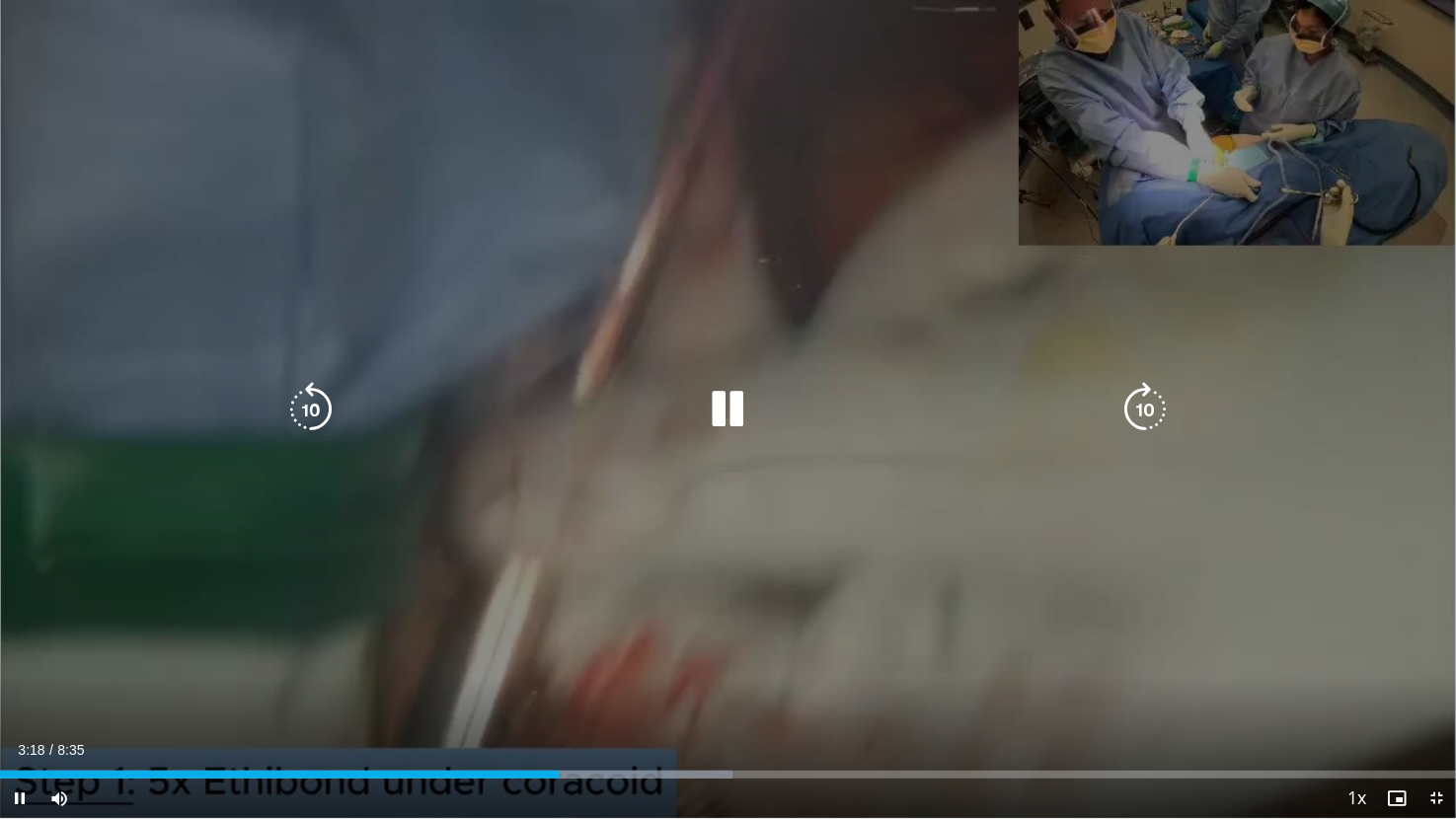 click on "10 seconds
Tap to unmute" at bounding box center (728, 409) 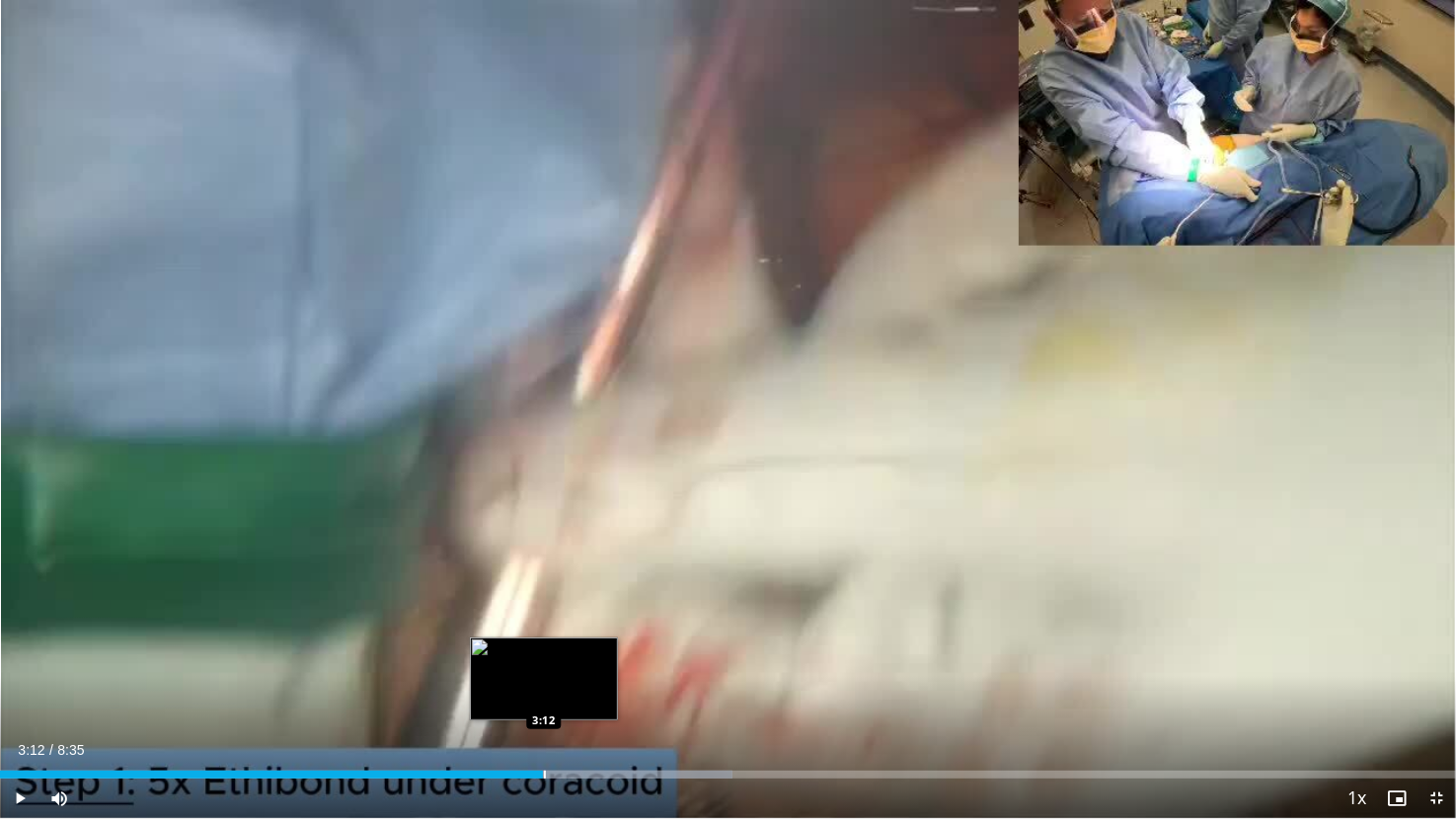 click on "3:12" at bounding box center (271, 775) 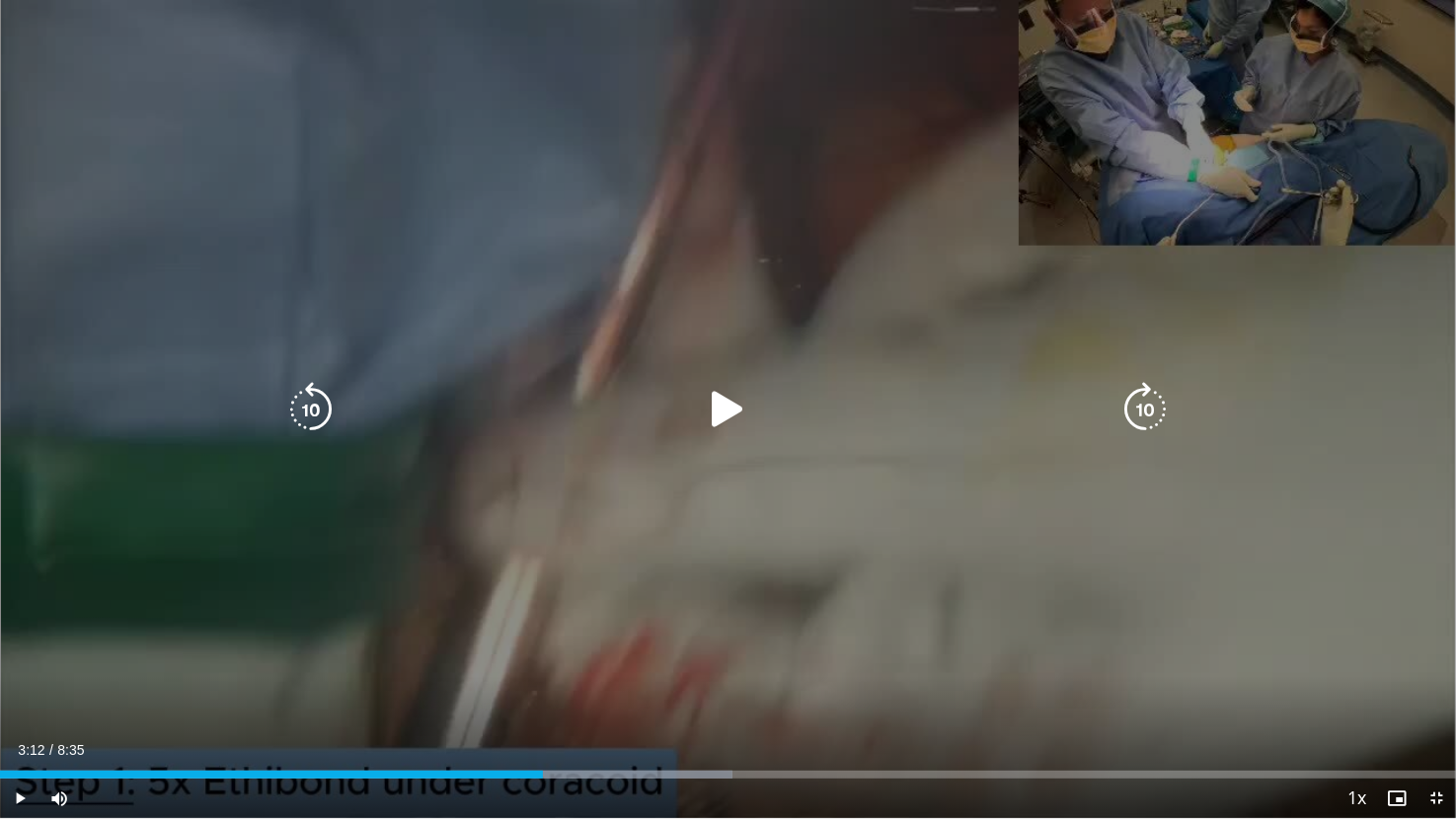 click at bounding box center (728, 410) 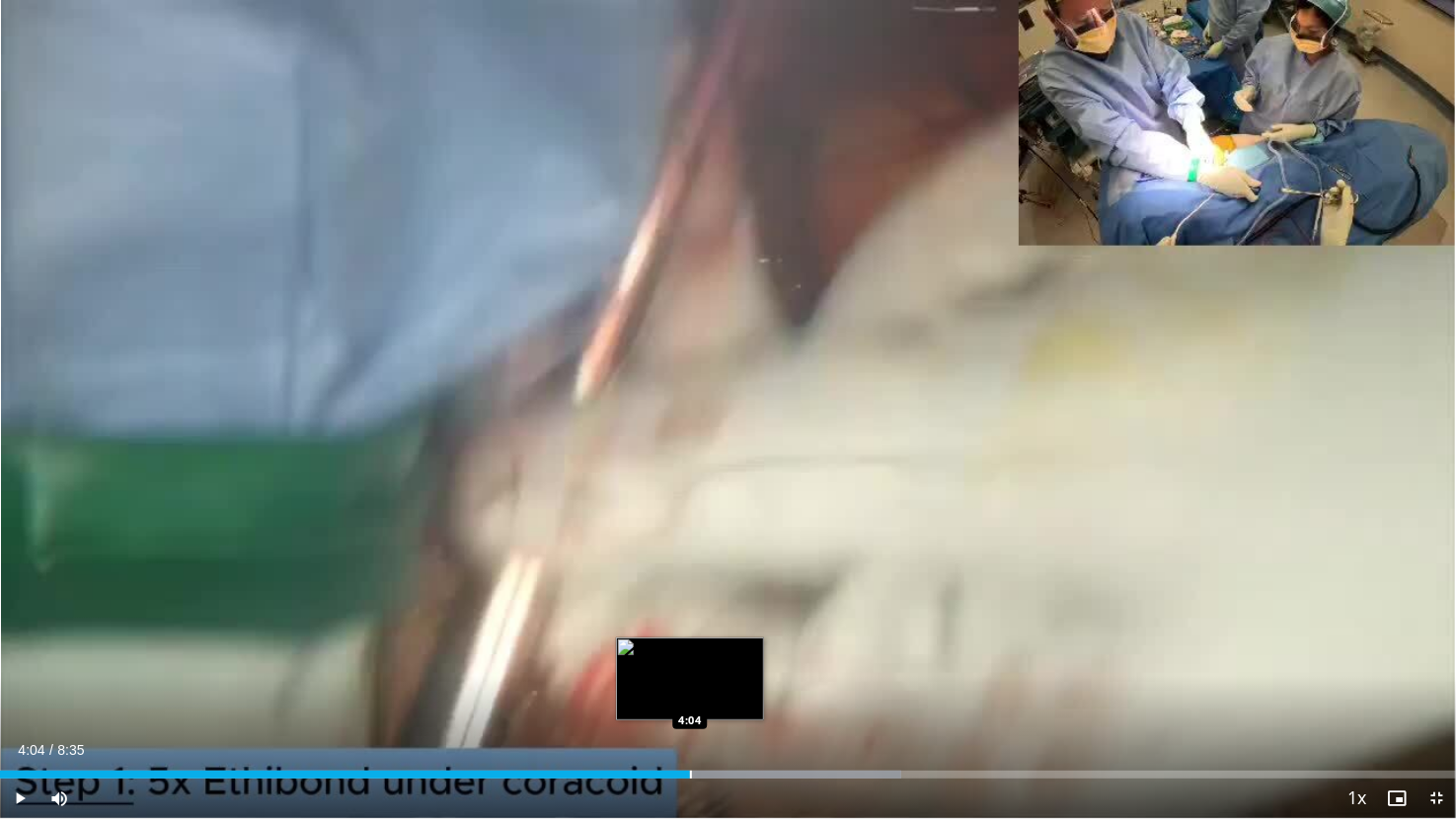 click at bounding box center (691, 775) 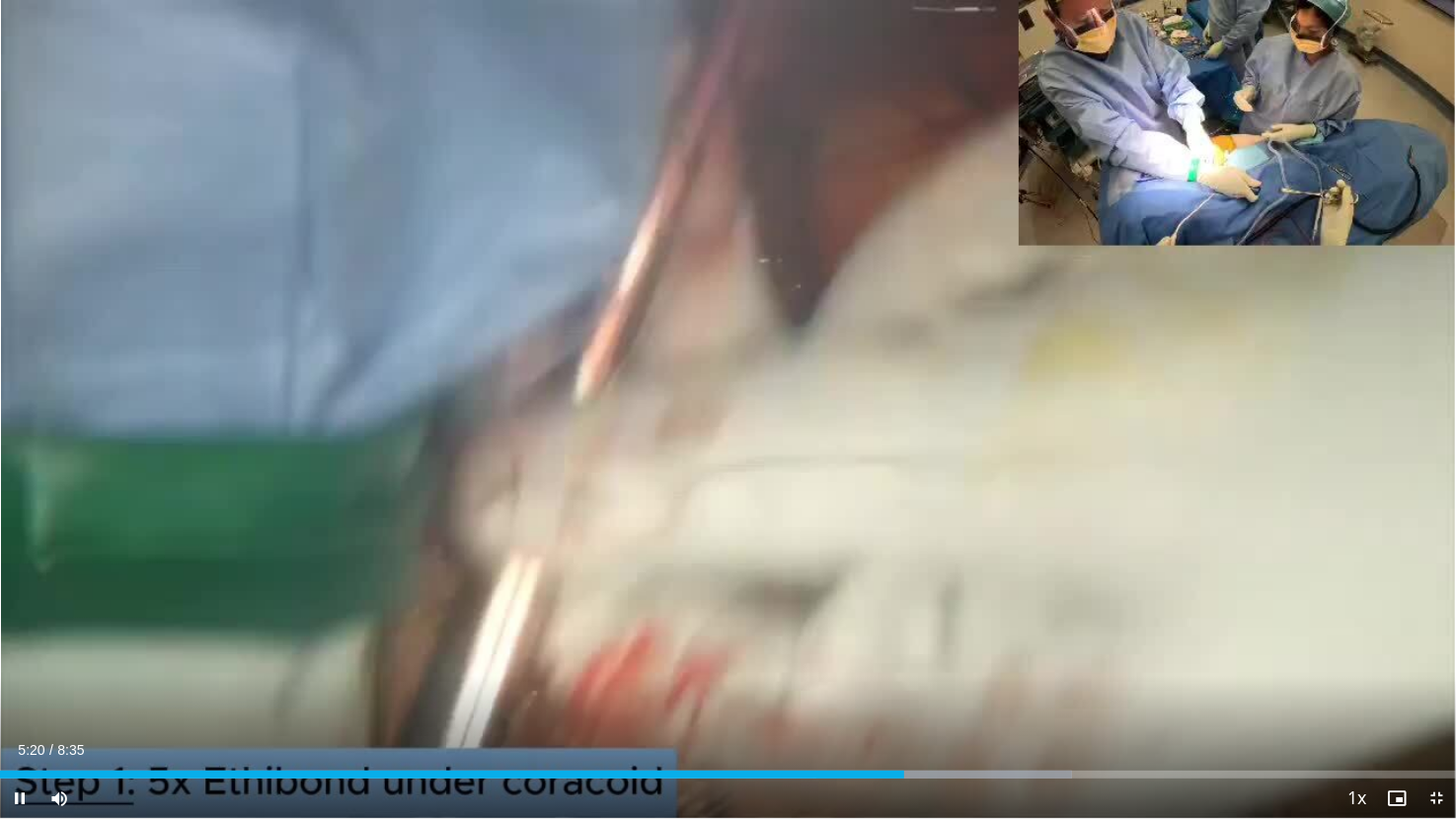 click on "10 seconds
Tap to unmute" at bounding box center (728, 409) 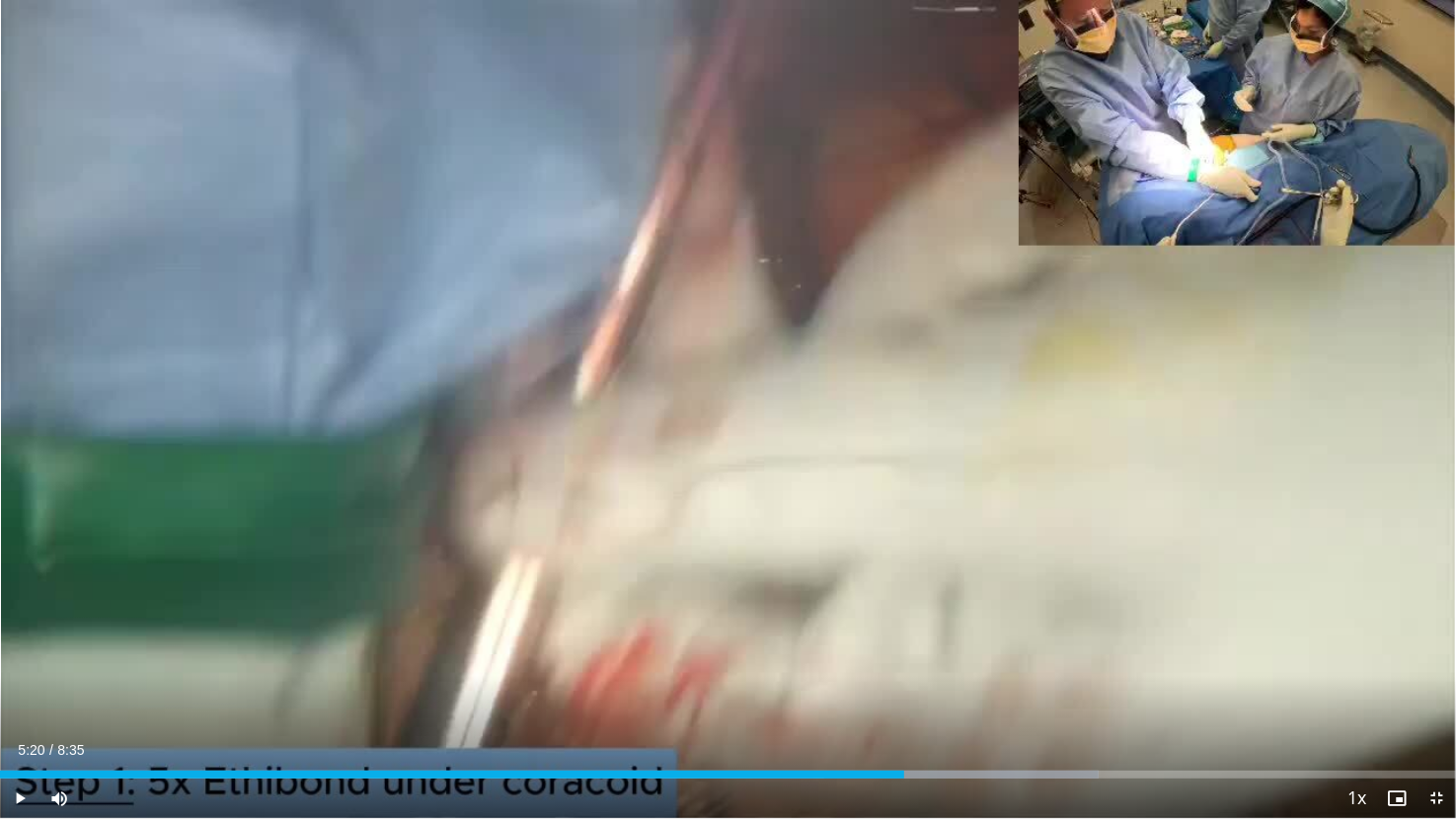 click on "10 seconds
Tap to unmute" at bounding box center [728, 409] 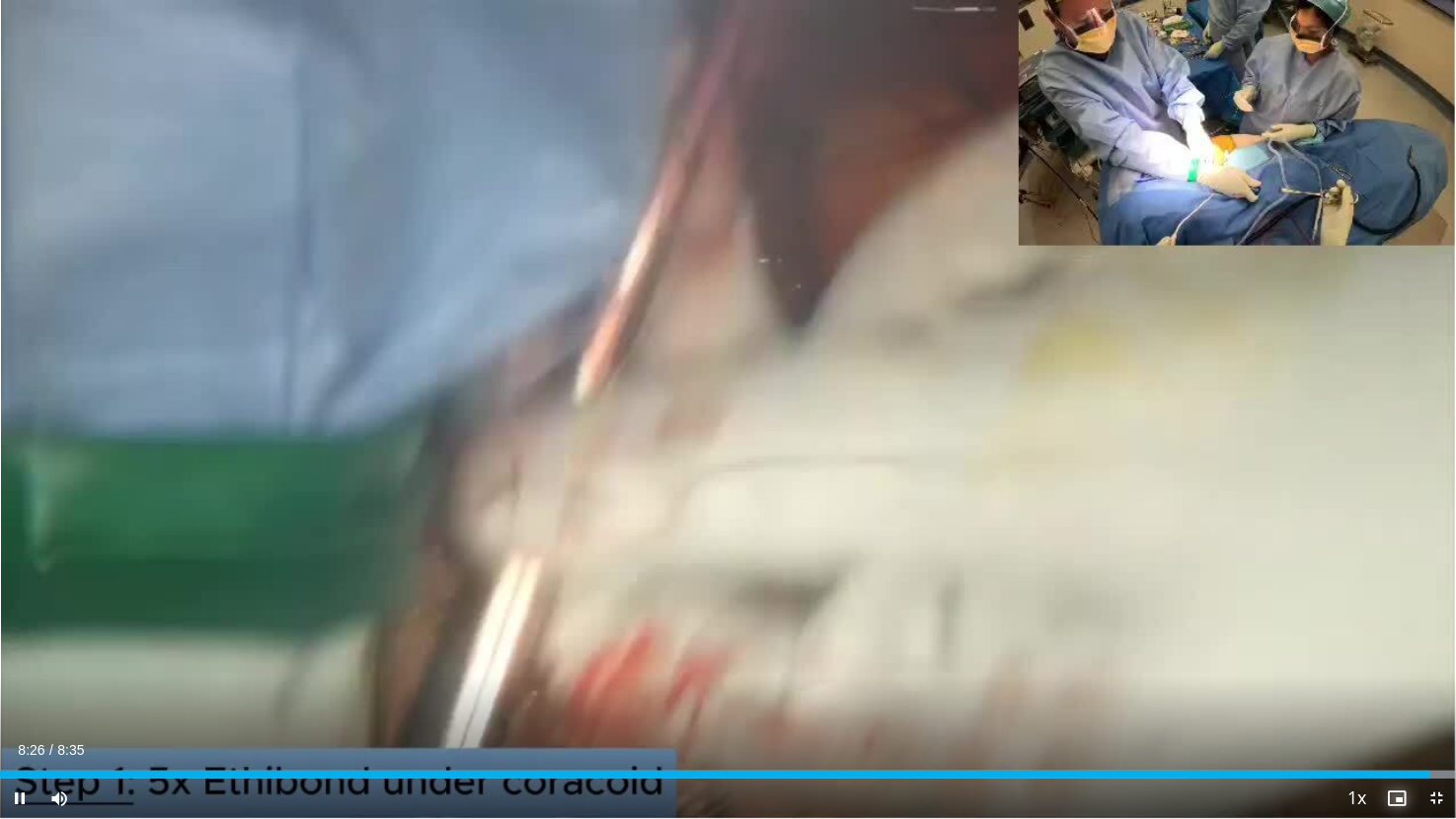 click at bounding box center (1397, 798) 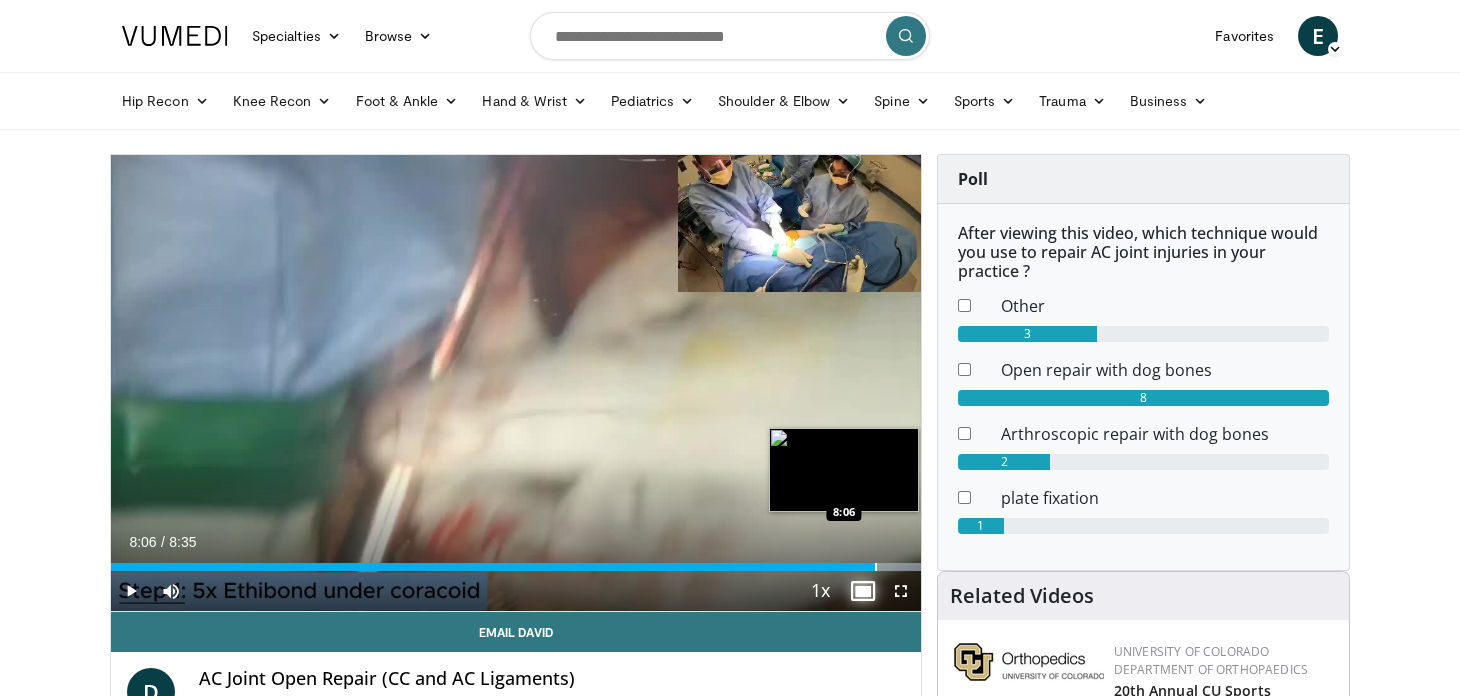 click at bounding box center (876, 567) 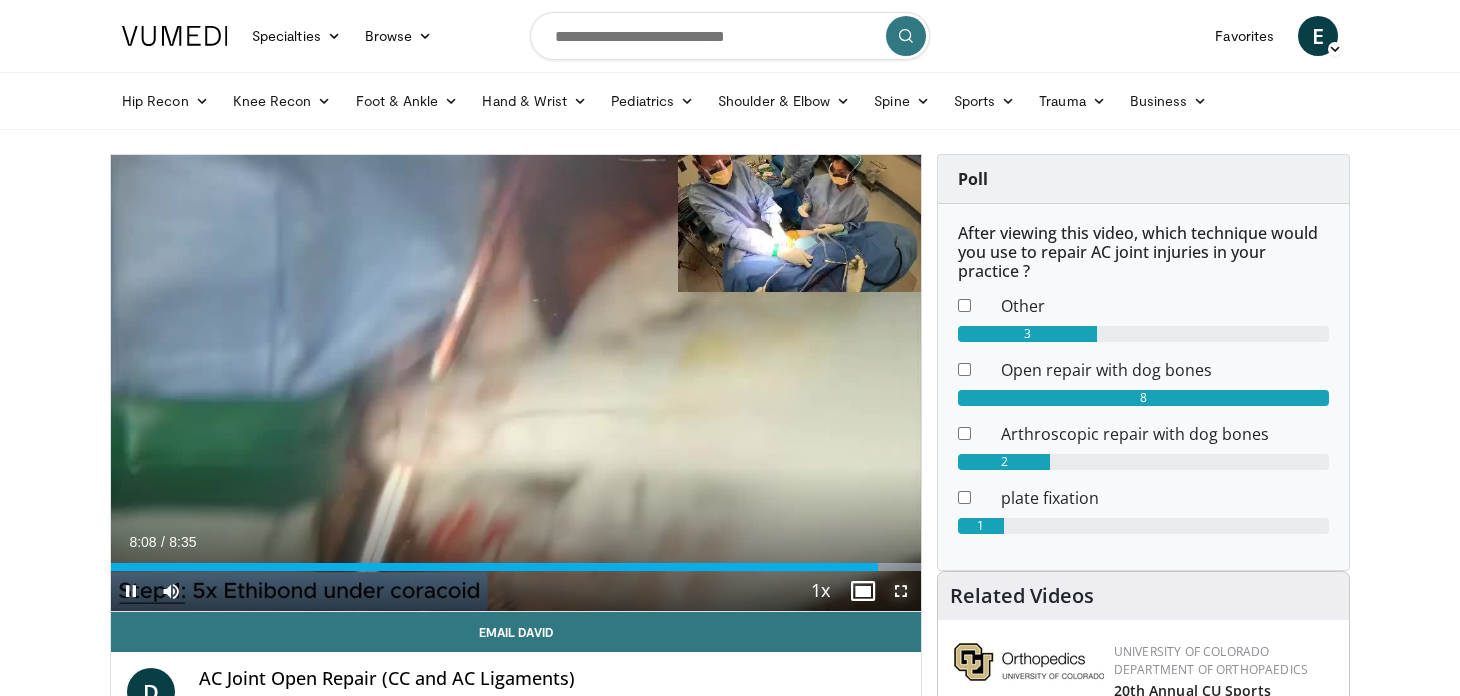 click at bounding box center [901, 591] 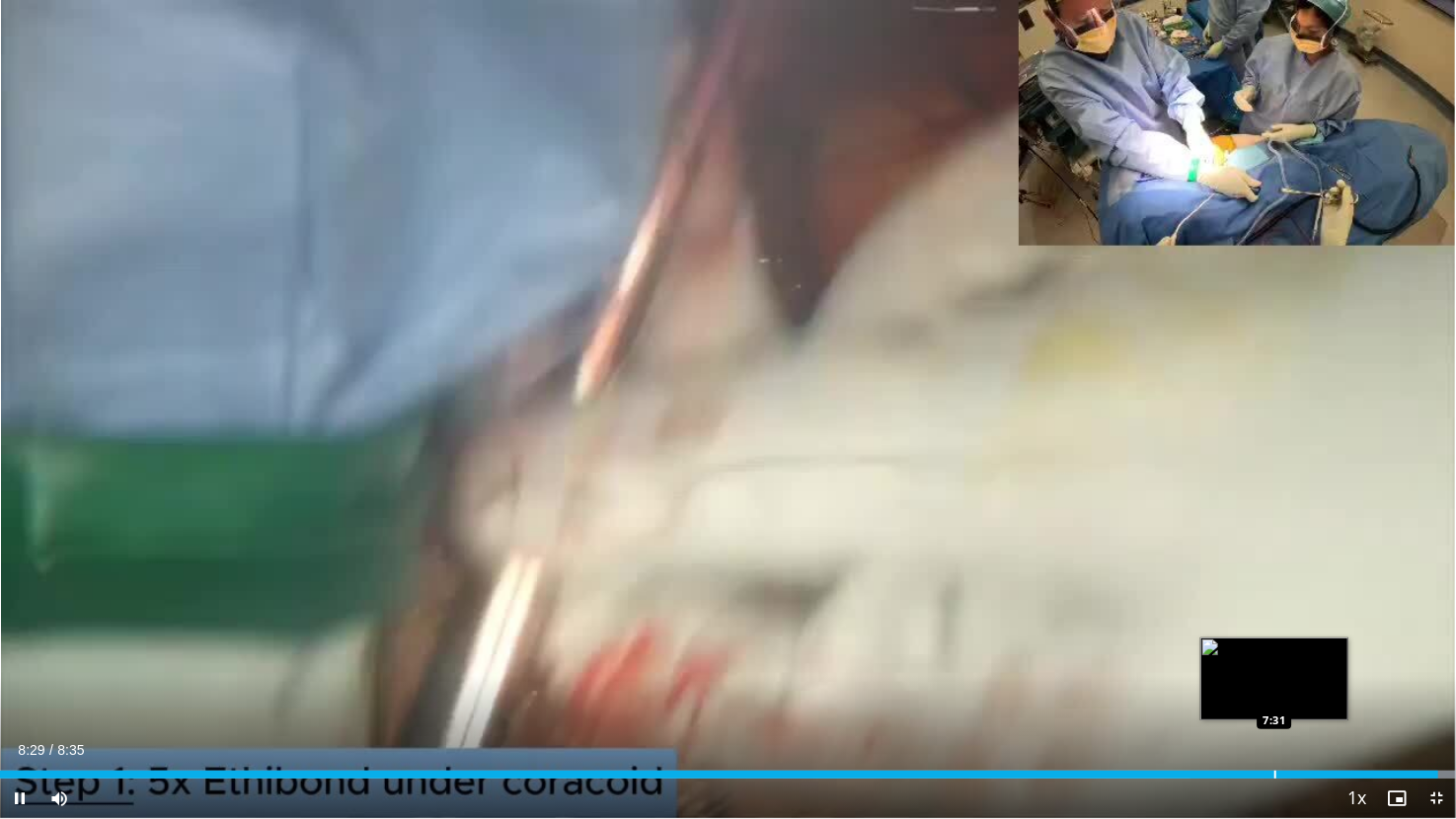 click at bounding box center [1275, 775] 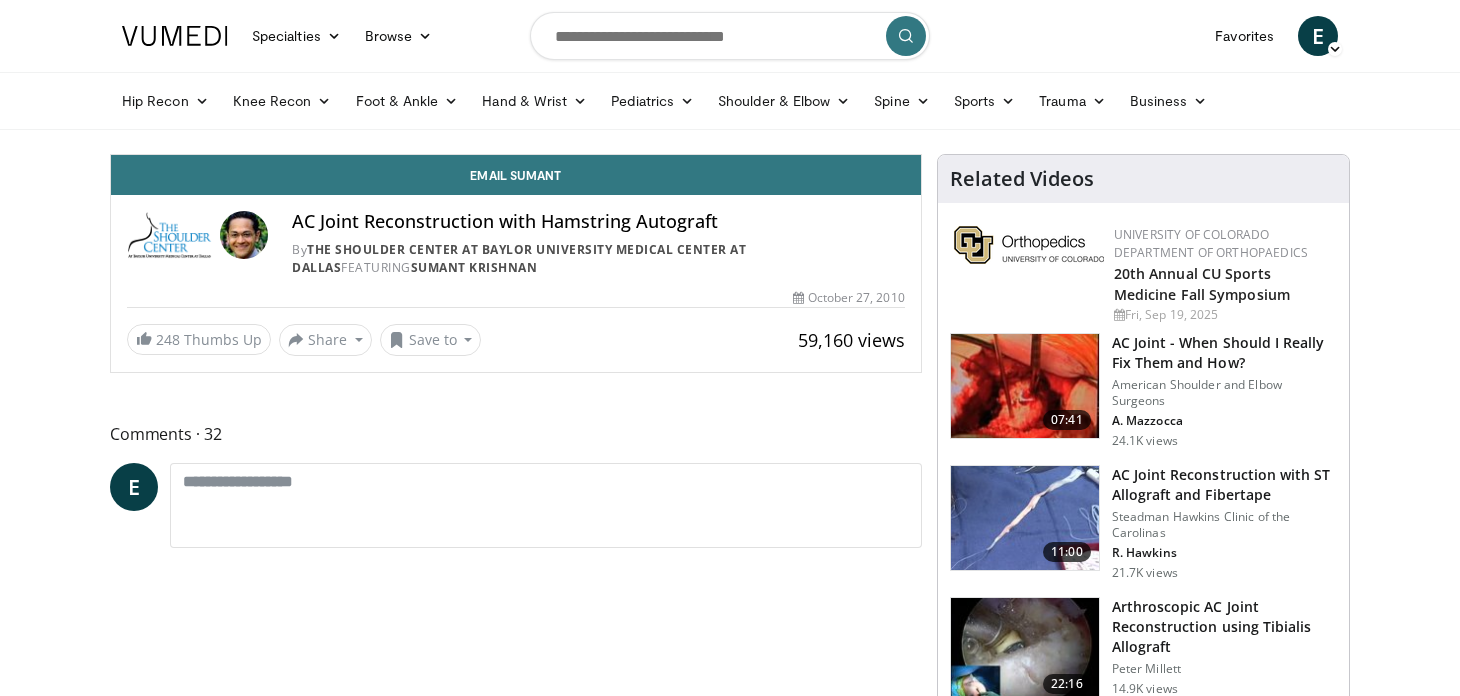 scroll, scrollTop: 0, scrollLeft: 0, axis: both 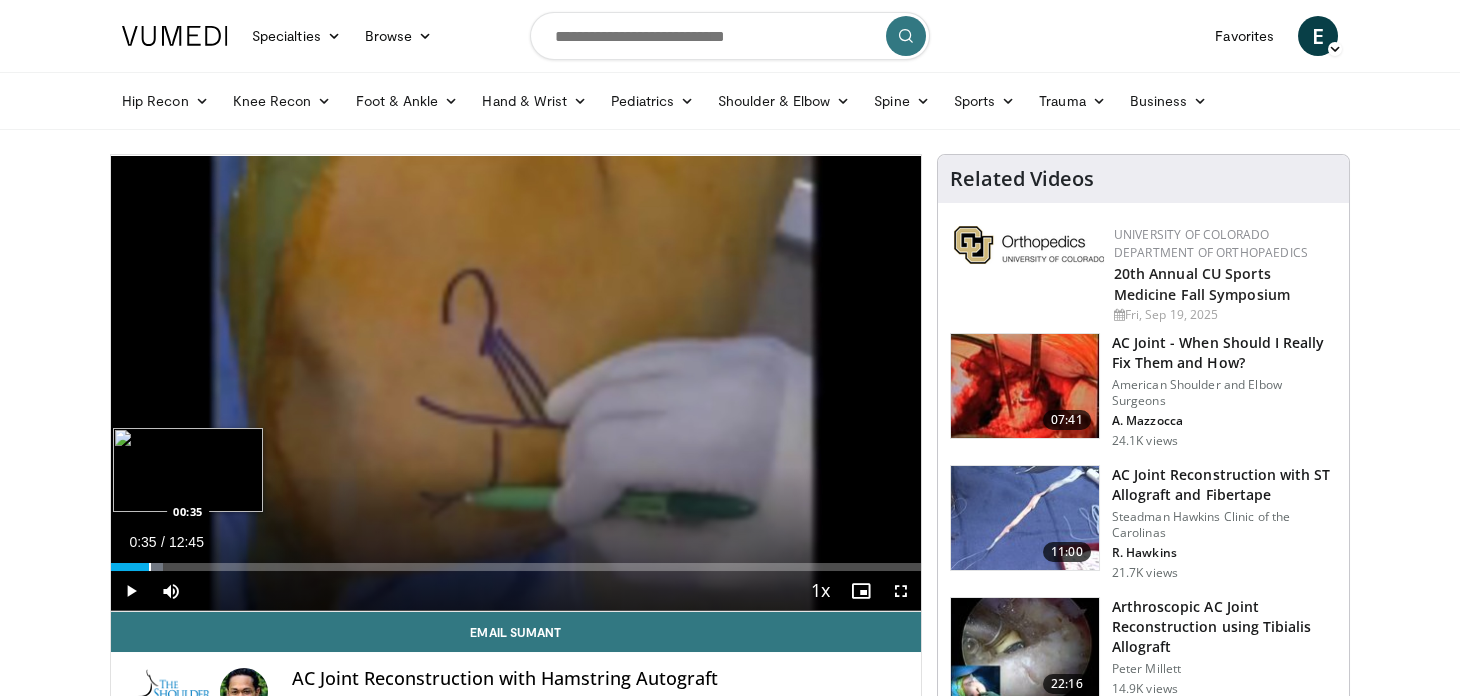 click at bounding box center (150, 567) 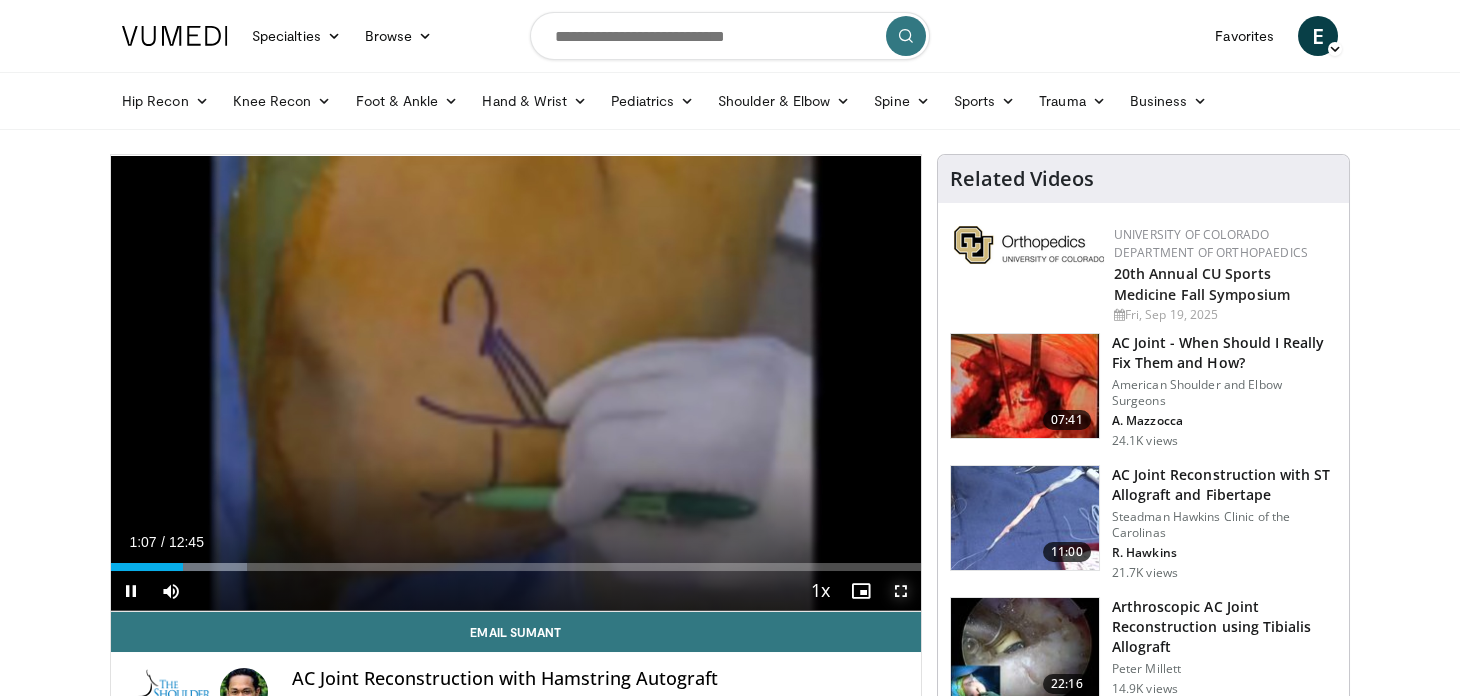 click at bounding box center [901, 591] 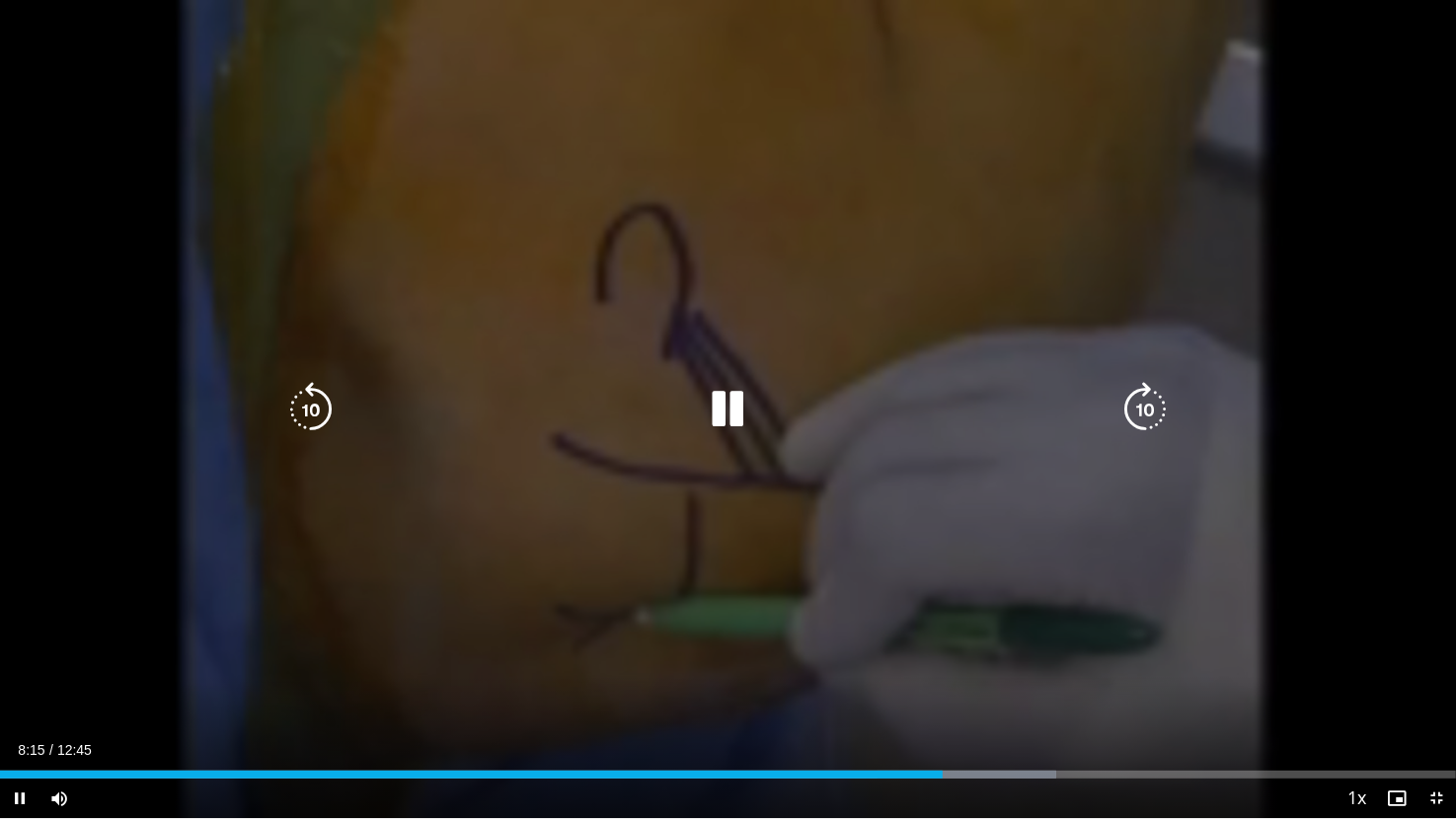 click on "10 seconds
Tap to unmute" at bounding box center [728, 409] 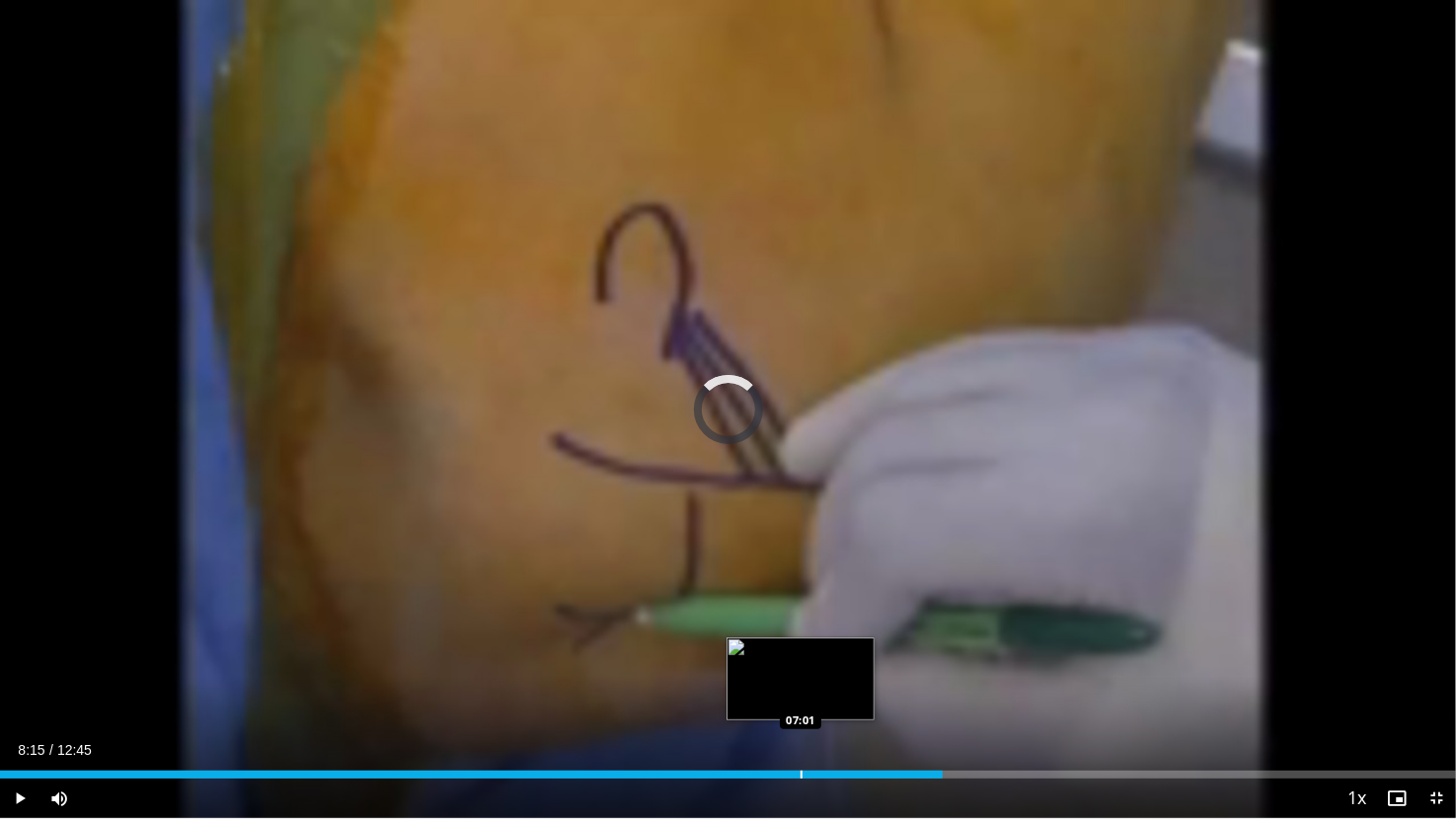 click at bounding box center [802, 775] 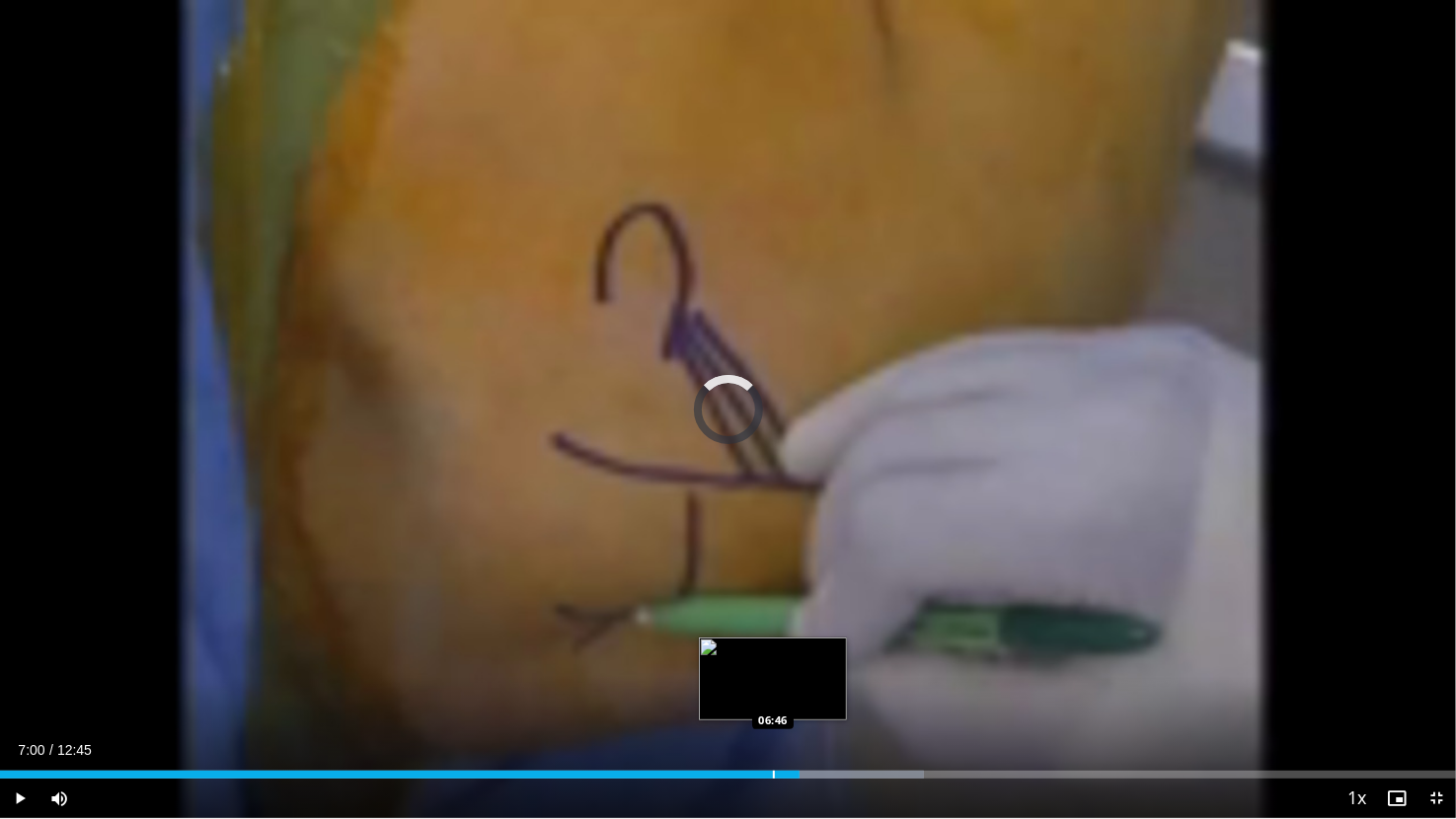 click at bounding box center [774, 775] 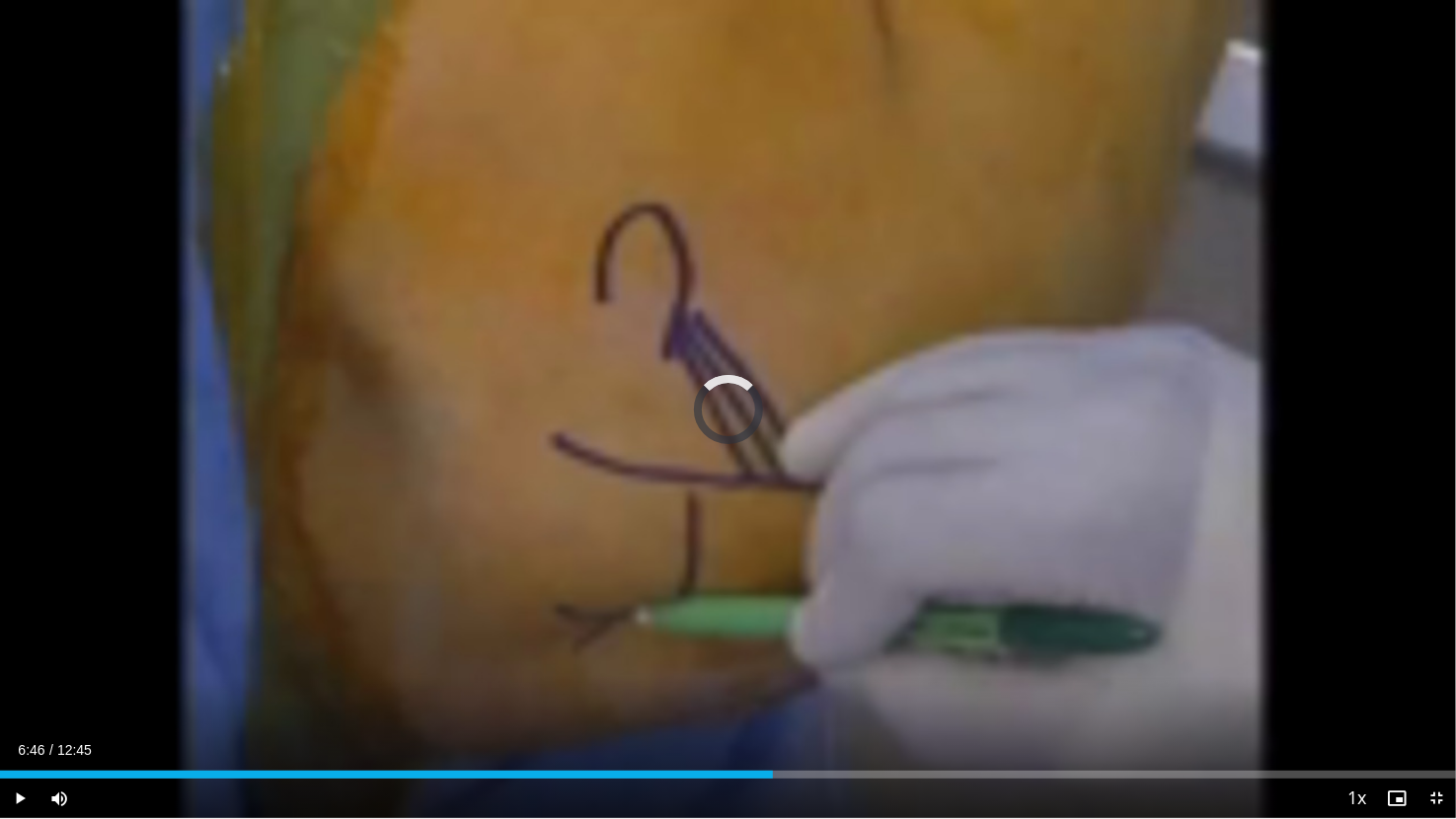 click on "Loaded :  0.00% 06:46 06:01" at bounding box center (728, 769) 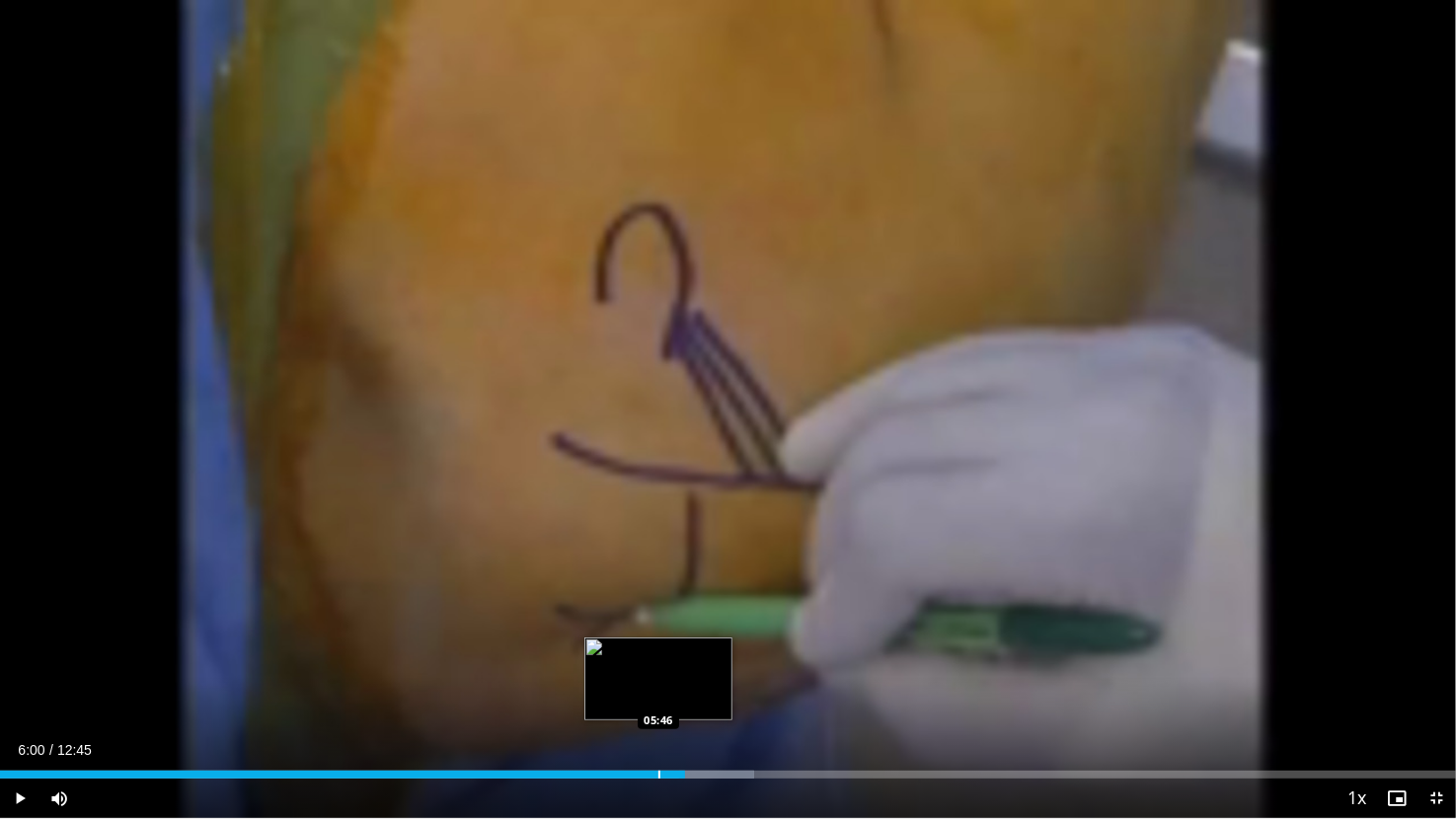 click on "Loaded :  51.81% 06:00 05:46" at bounding box center [728, 769] 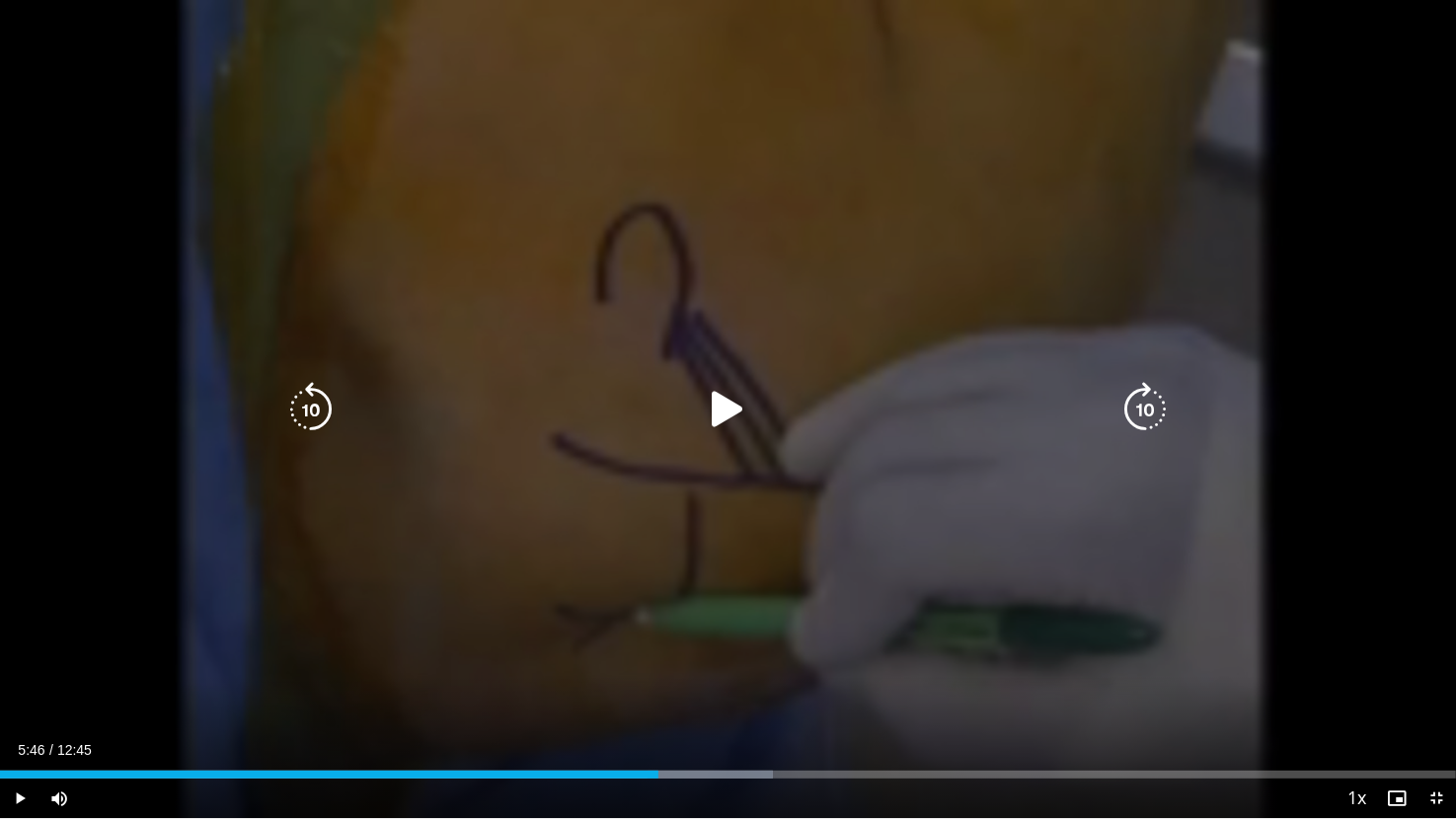 click on "10 seconds
Tap to unmute" at bounding box center [728, 409] 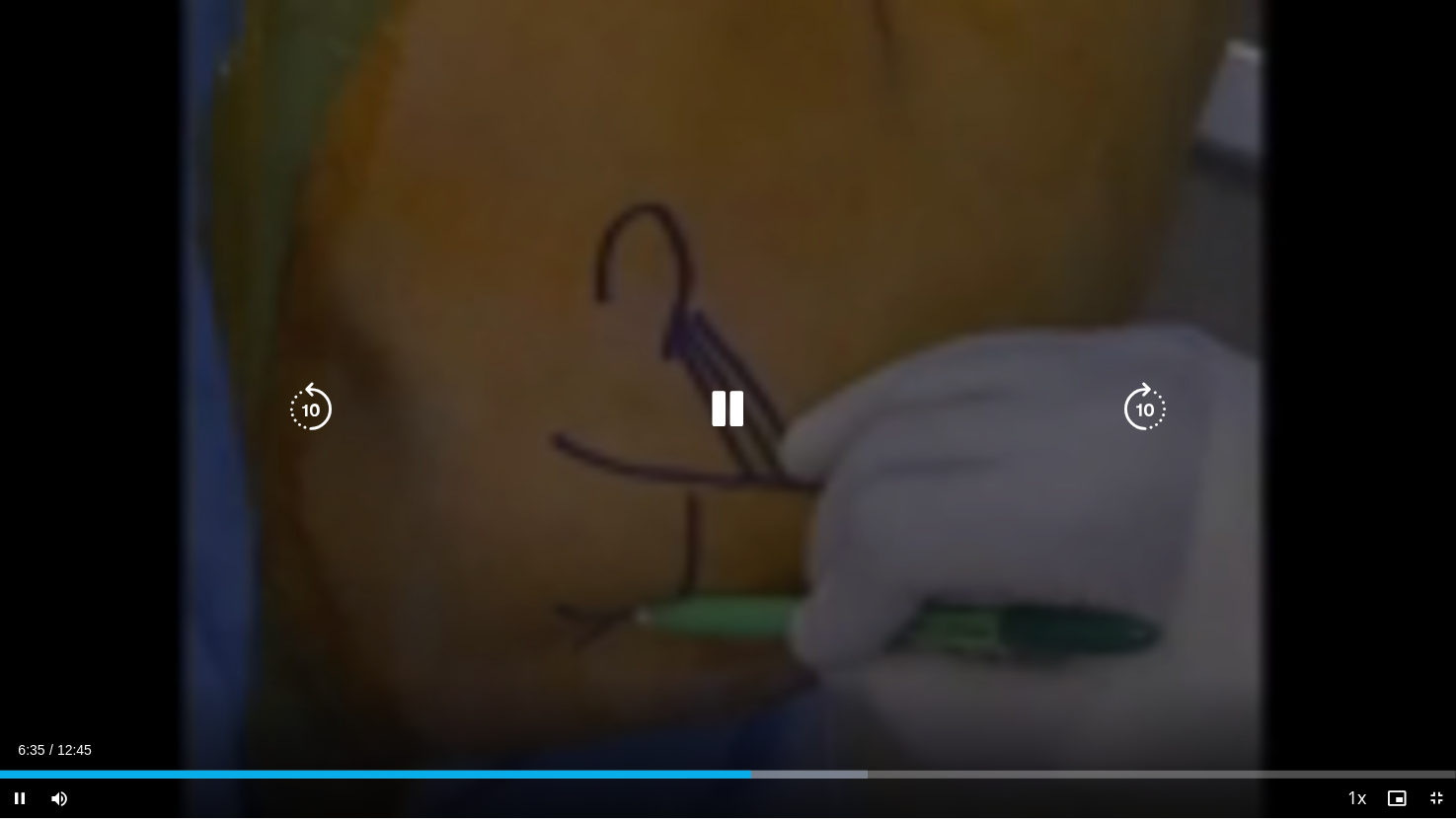 click on "10 seconds
Tap to unmute" at bounding box center (728, 409) 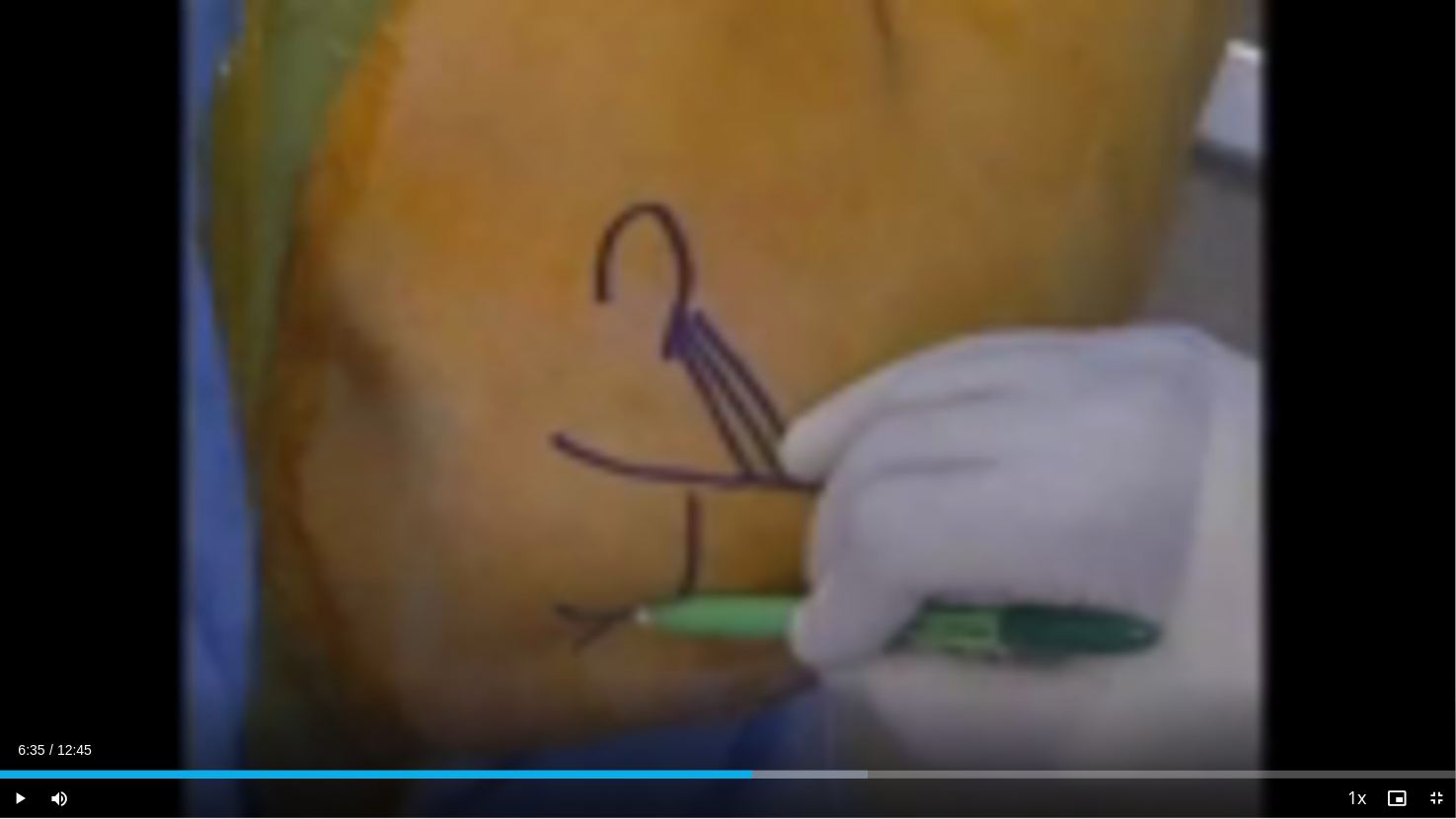 click on "Current Time  6:35 / Duration  12:45 Play Skip Backward Skip Forward Mute Loaded :  59.58% 06:35 06:31 Stream Type  LIVE Seek to live, currently behind live LIVE   1x Playback Rate 0.5x 0.75x 1x , selected 1.25x 1.5x 1.75x 2x Chapters Chapters Descriptions descriptions off , selected Captions captions settings , opens captions settings dialog captions off , selected Audio Track en (Main) , selected Exit Fullscreen Enable picture-in-picture mode" at bounding box center (728, 798) 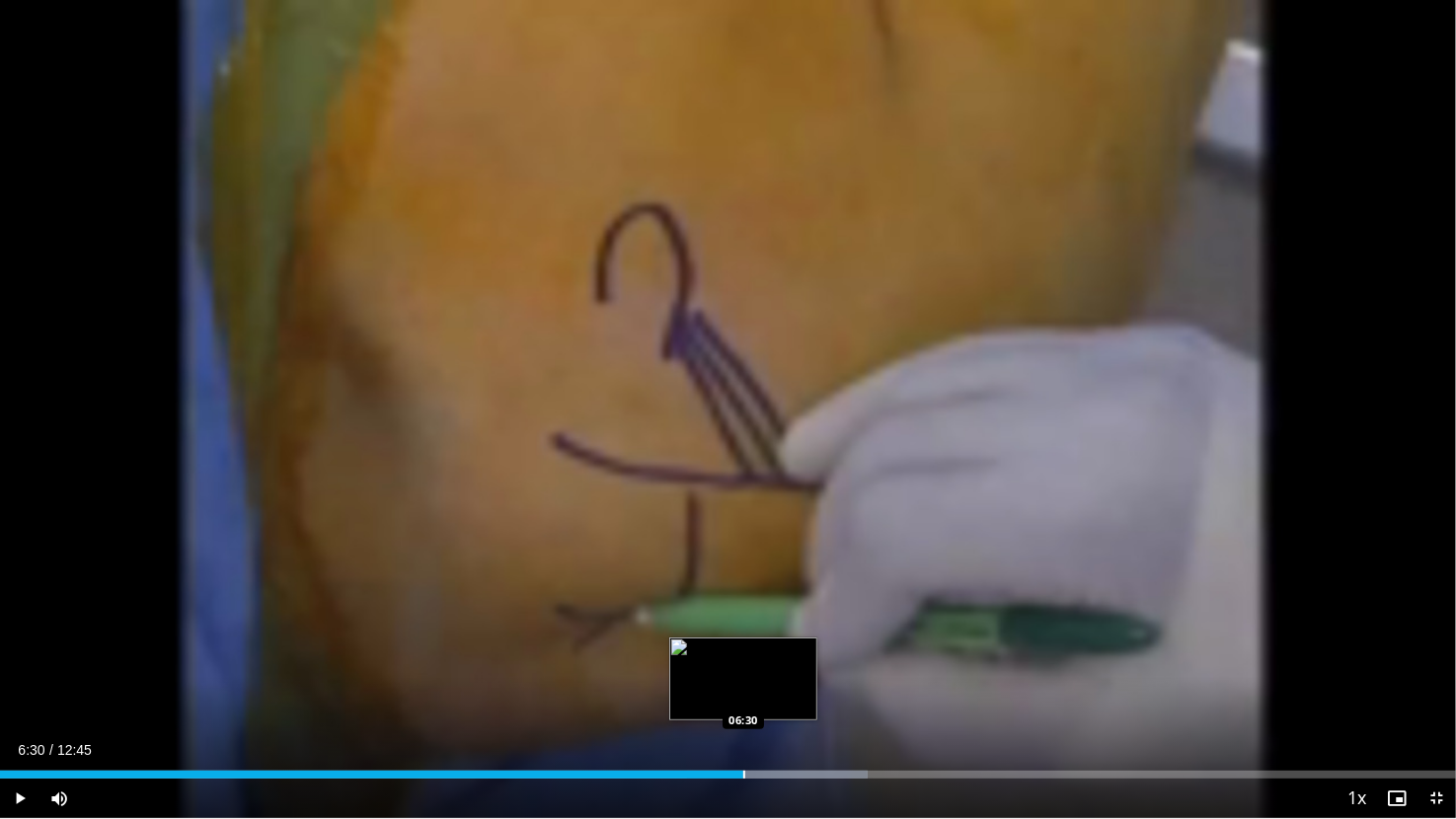 click at bounding box center [744, 775] 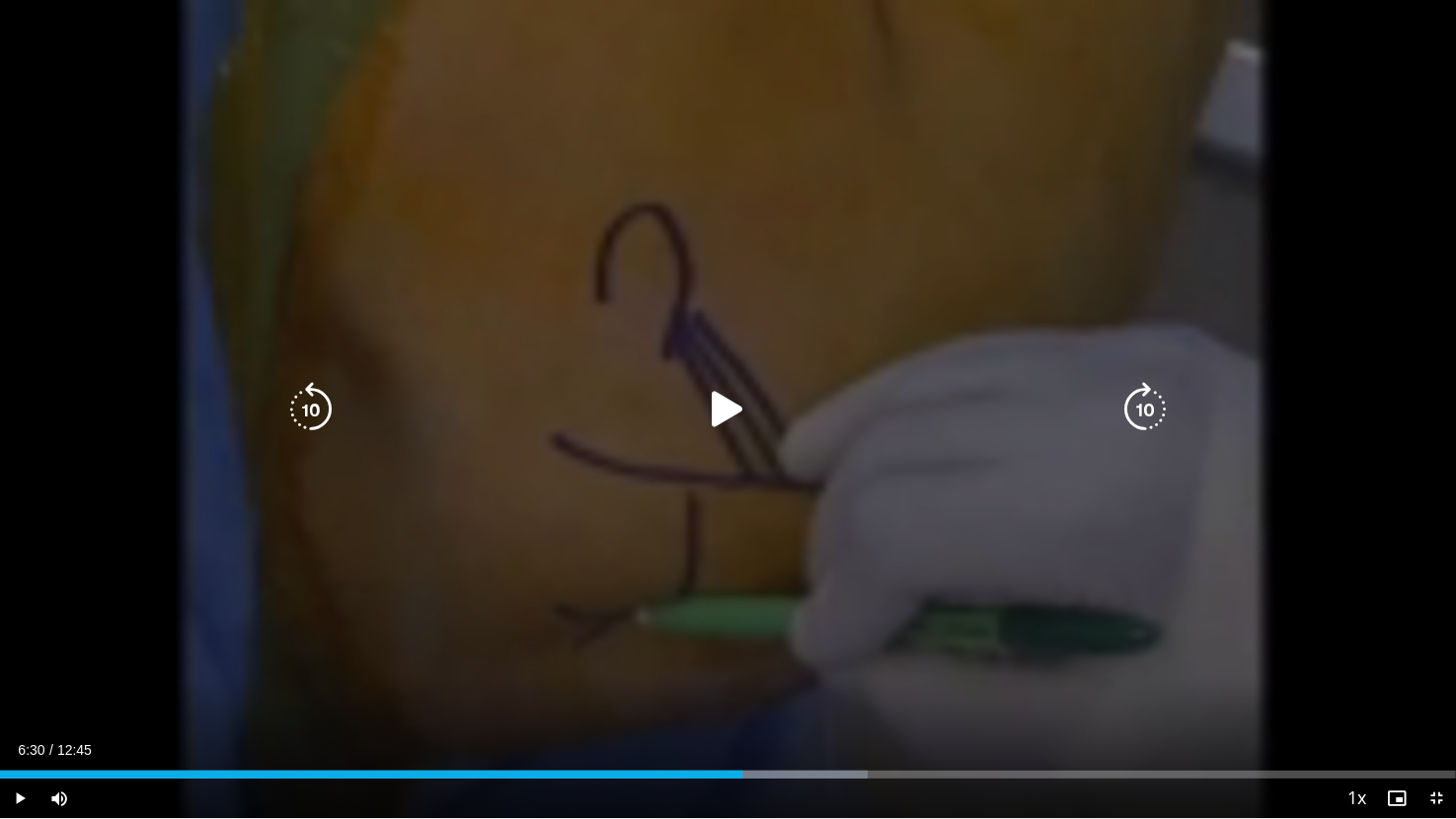 click on "10 seconds
Tap to unmute" at bounding box center (728, 409) 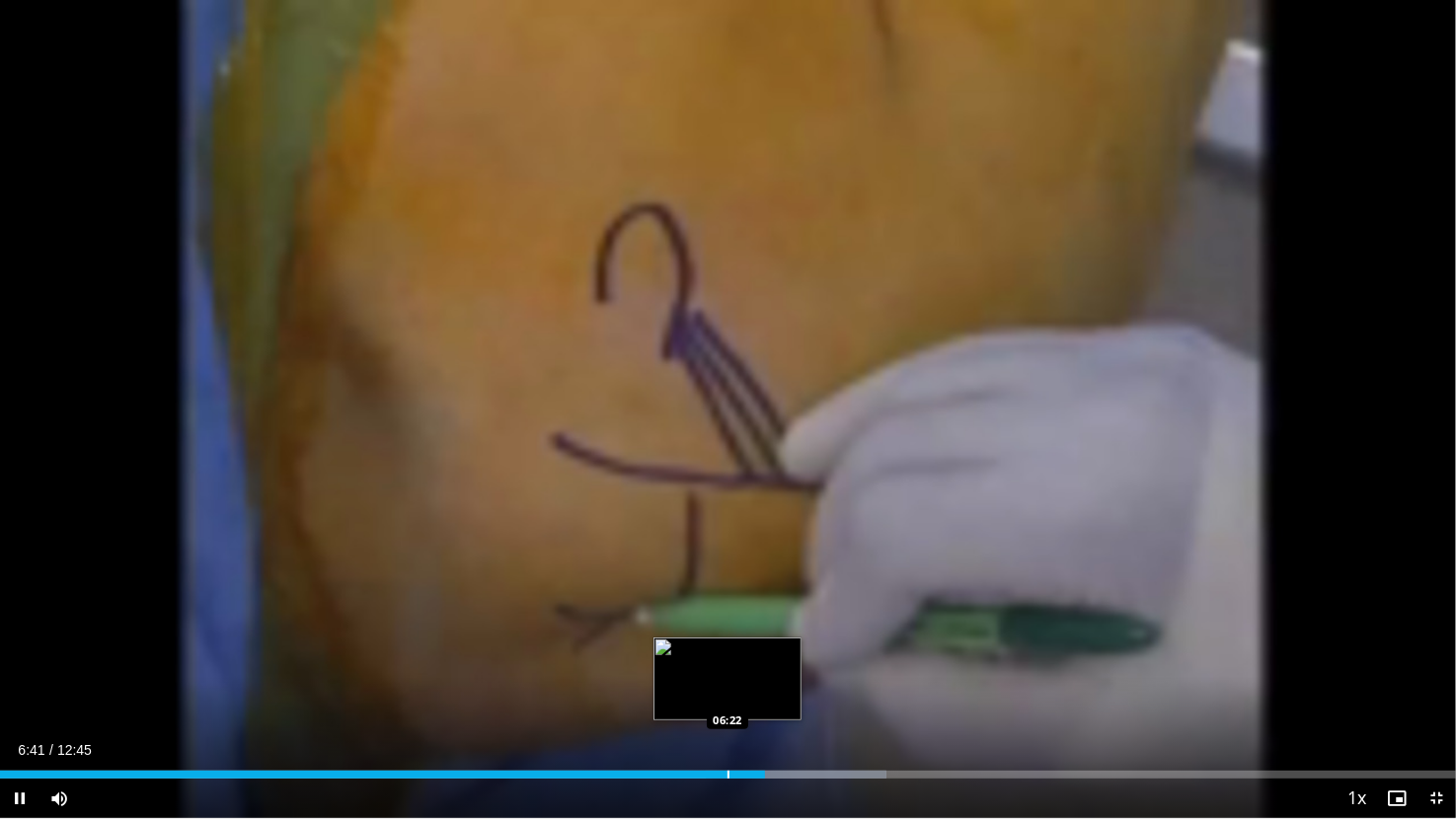 click on "06:42" at bounding box center (382, 775) 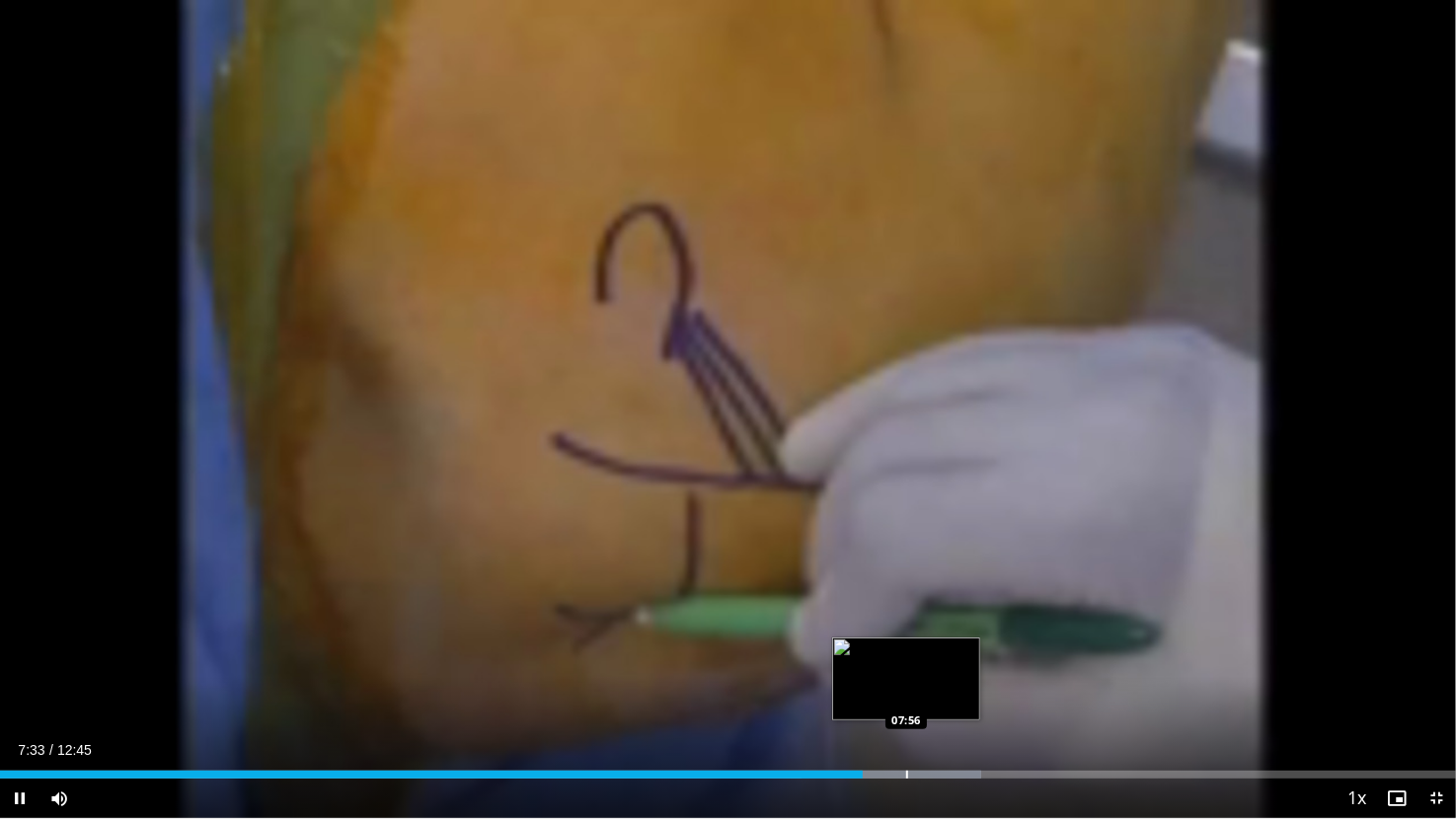 click on "Loaded :  67.36% 07:33 07:56" at bounding box center [728, 769] 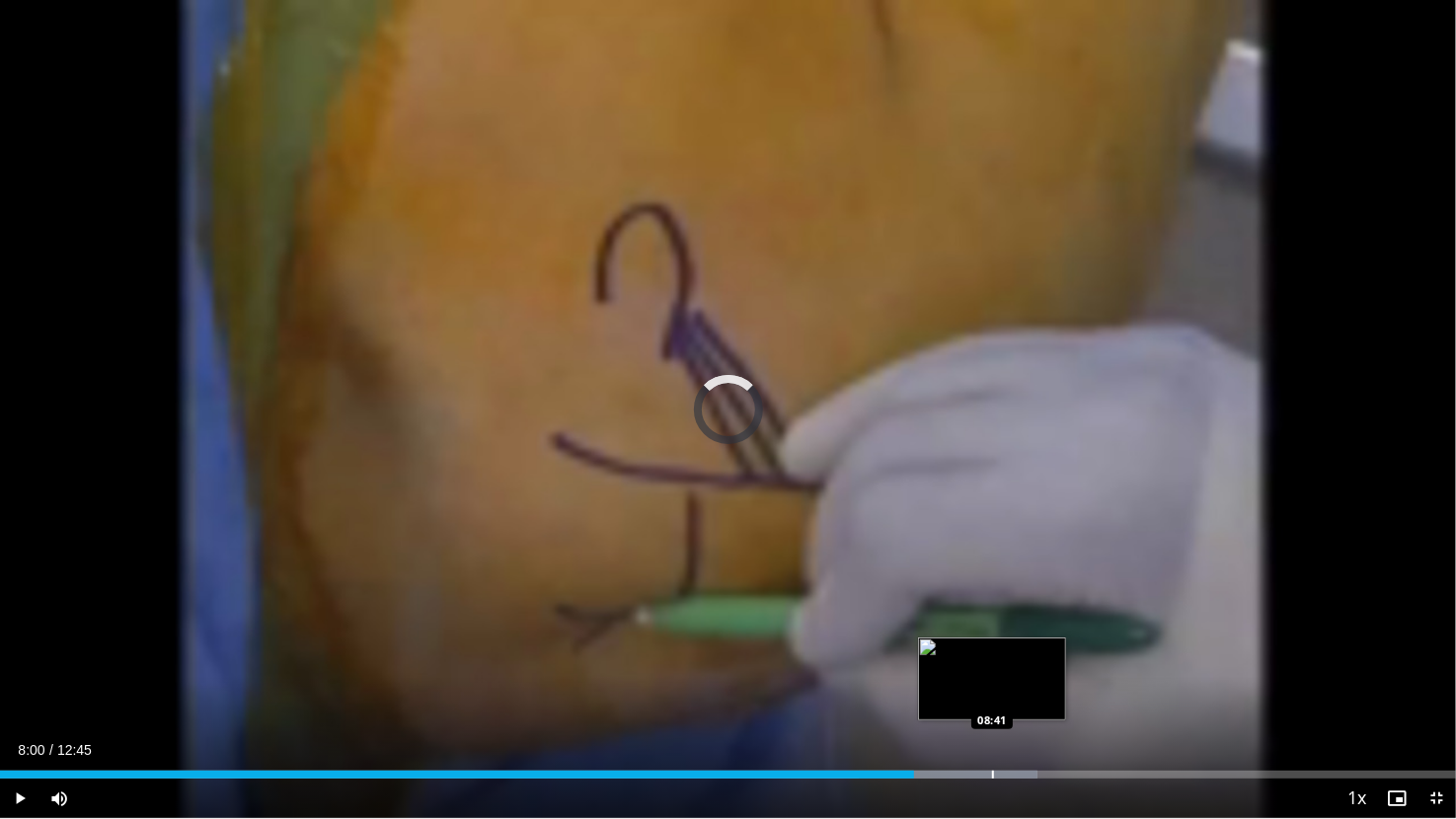 click on "Loaded :  71.24% 08:00 08:41" at bounding box center (728, 769) 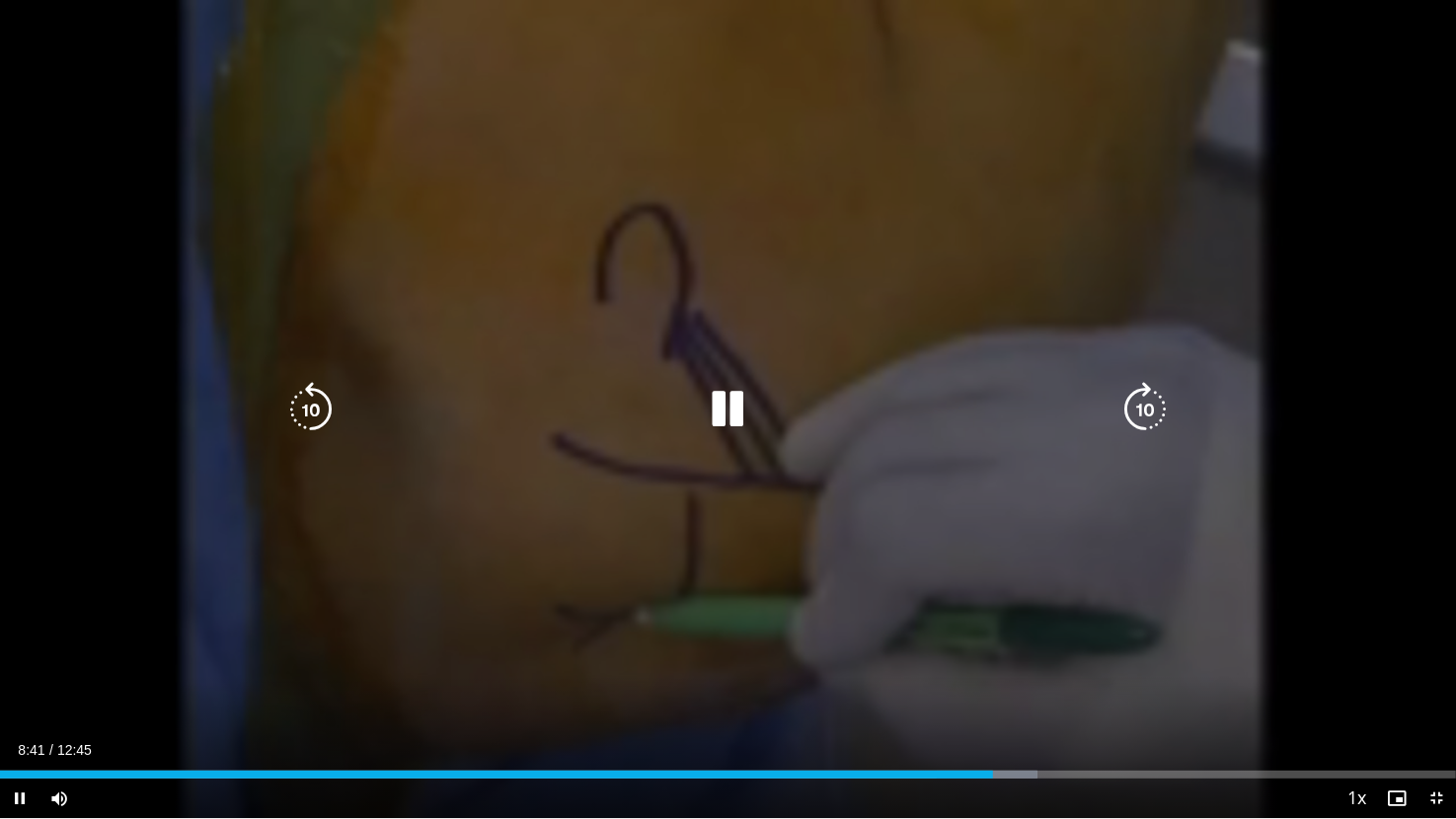 click on "Current Time  8:41 / Duration  12:45" at bounding box center [728, 750] 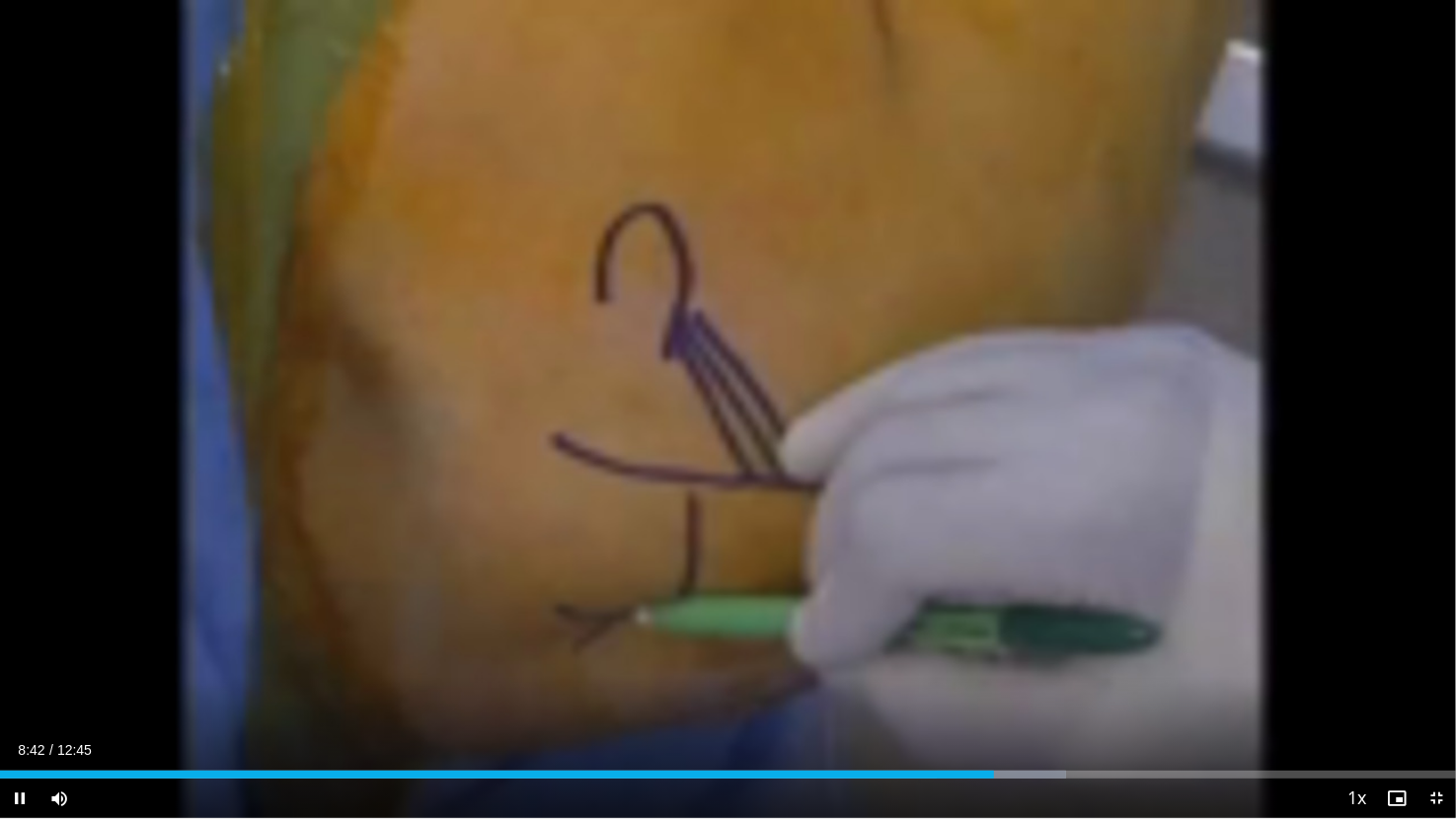 click on "Current Time  8:42 / Duration  12:45" at bounding box center (728, 750) 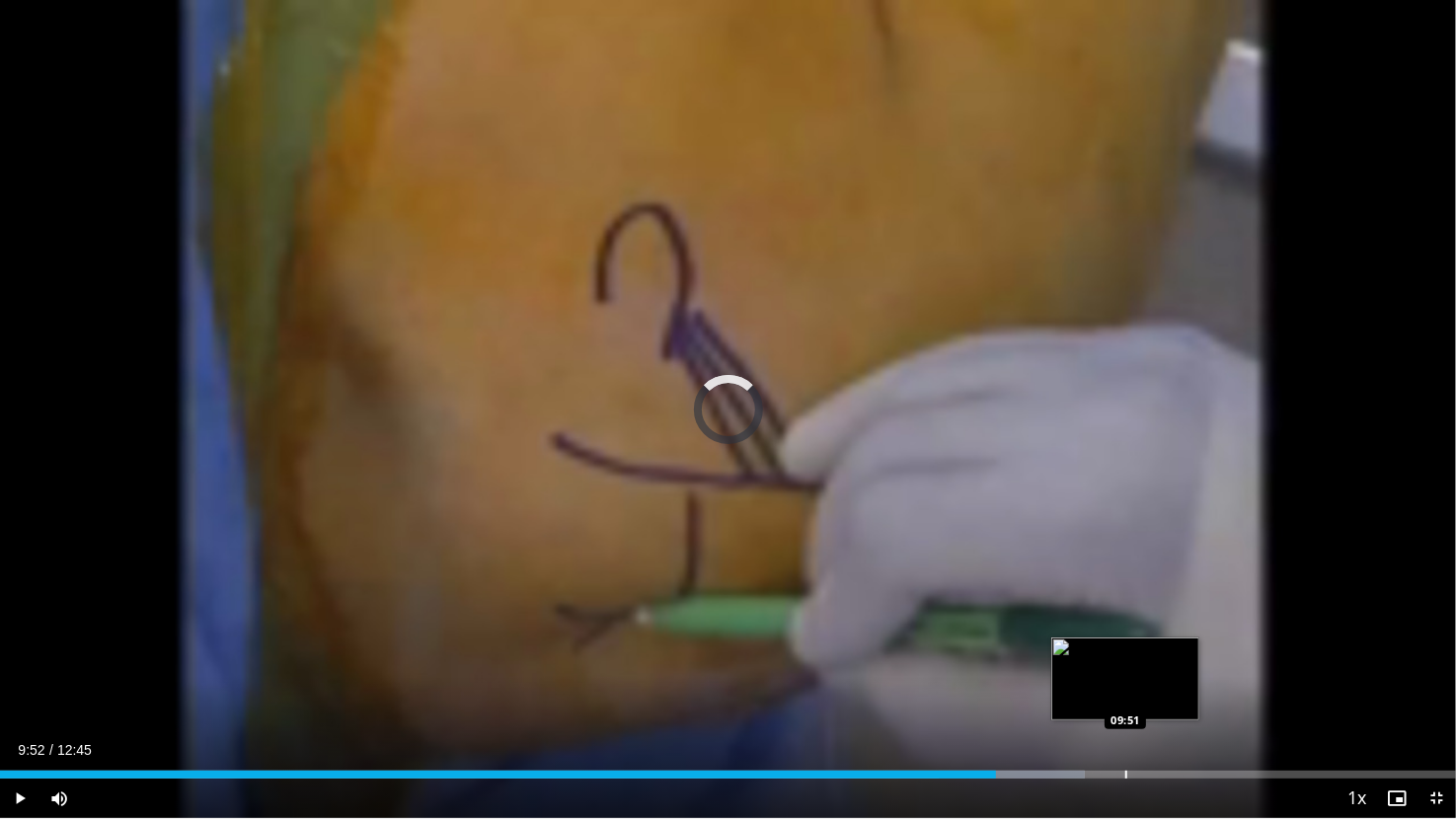 click on "Loaded :  74.51% 09:52 09:51" at bounding box center (728, 775) 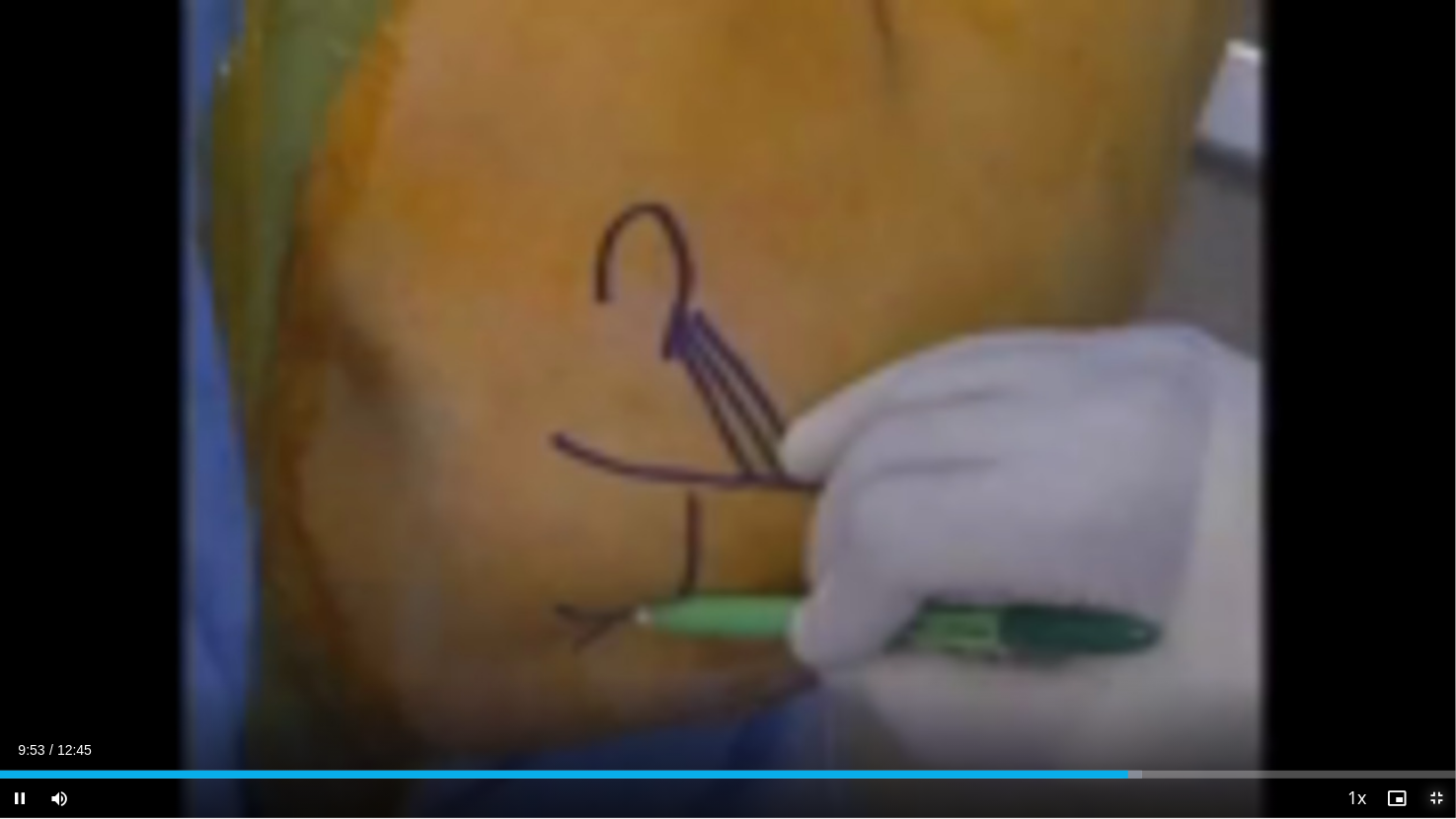click at bounding box center [1436, 798] 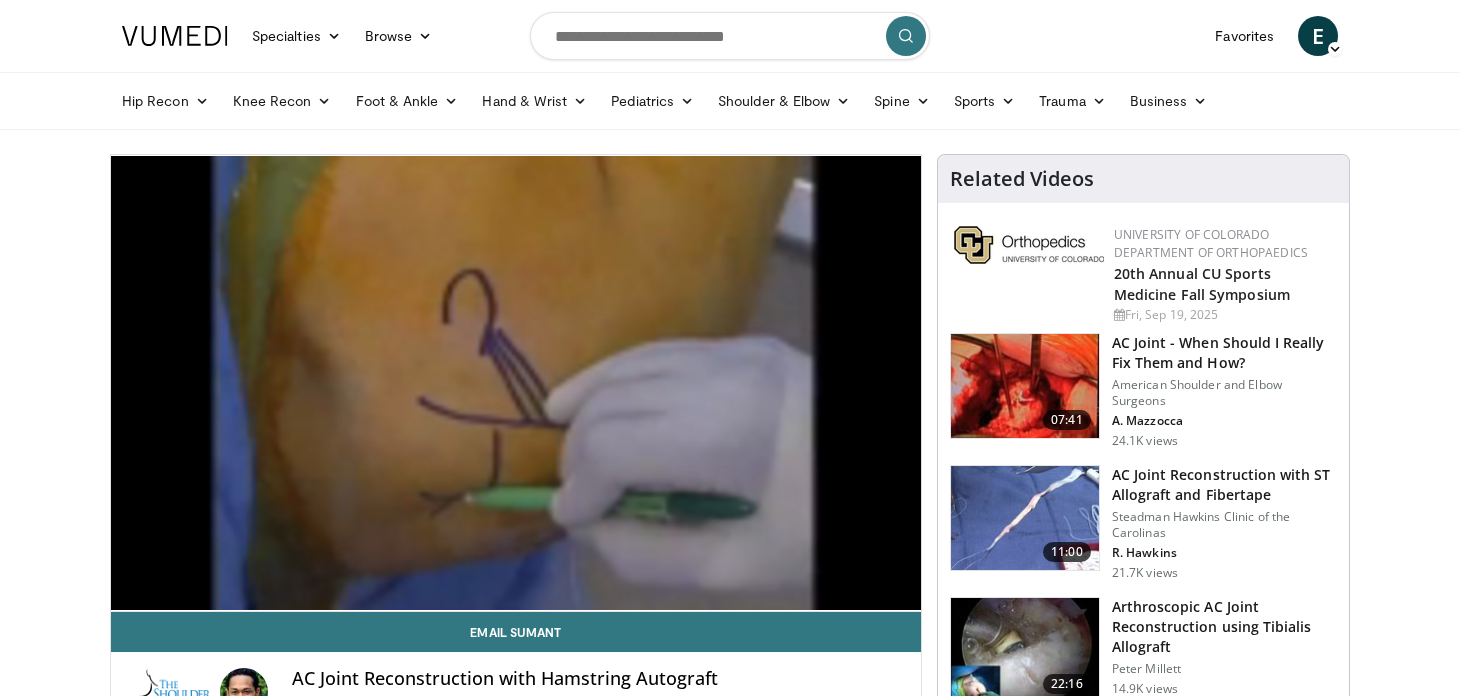 click on "AC Joint - When Should I Really Fix Them and How?" at bounding box center [1224, 353] 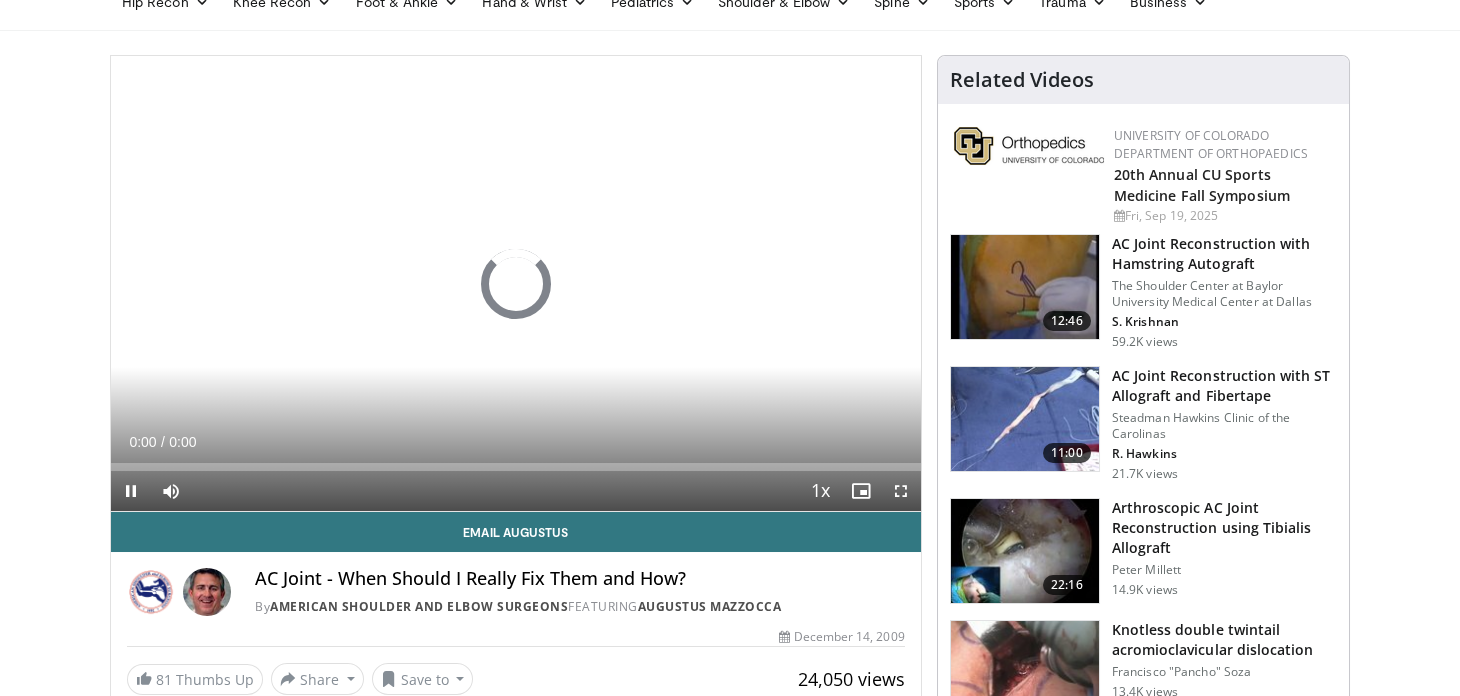 scroll, scrollTop: 99, scrollLeft: 0, axis: vertical 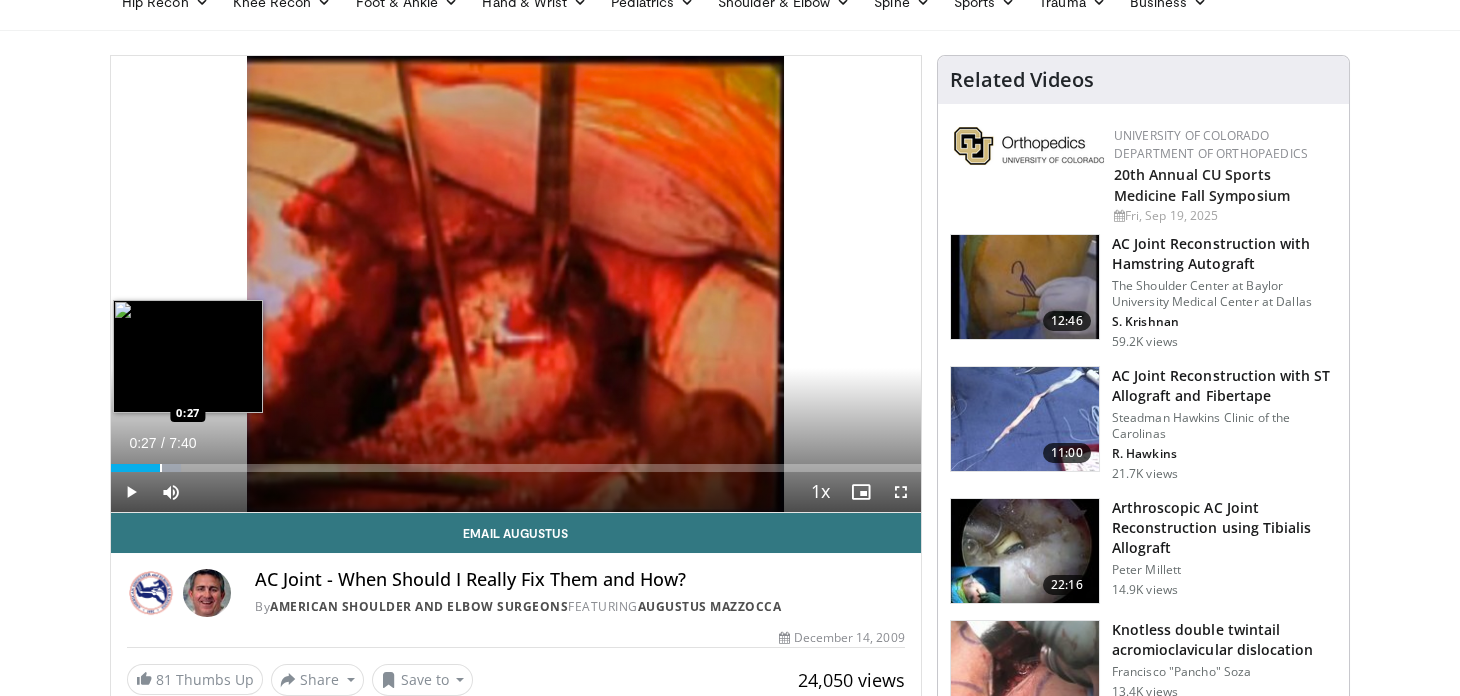 click on "Loaded : 8.67% 0:27 0:27" at bounding box center [516, 462] 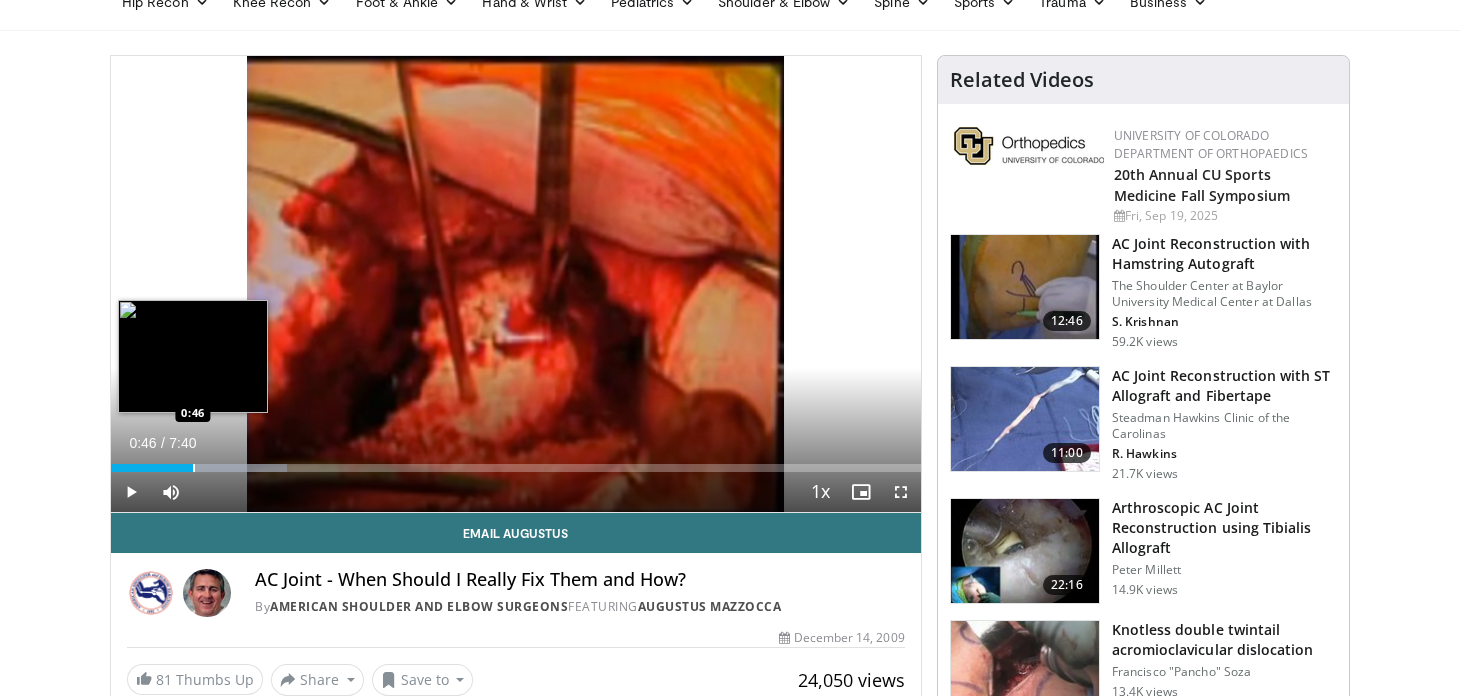 click on "Loaded : 21.70% 0:46 0:46" at bounding box center [516, 462] 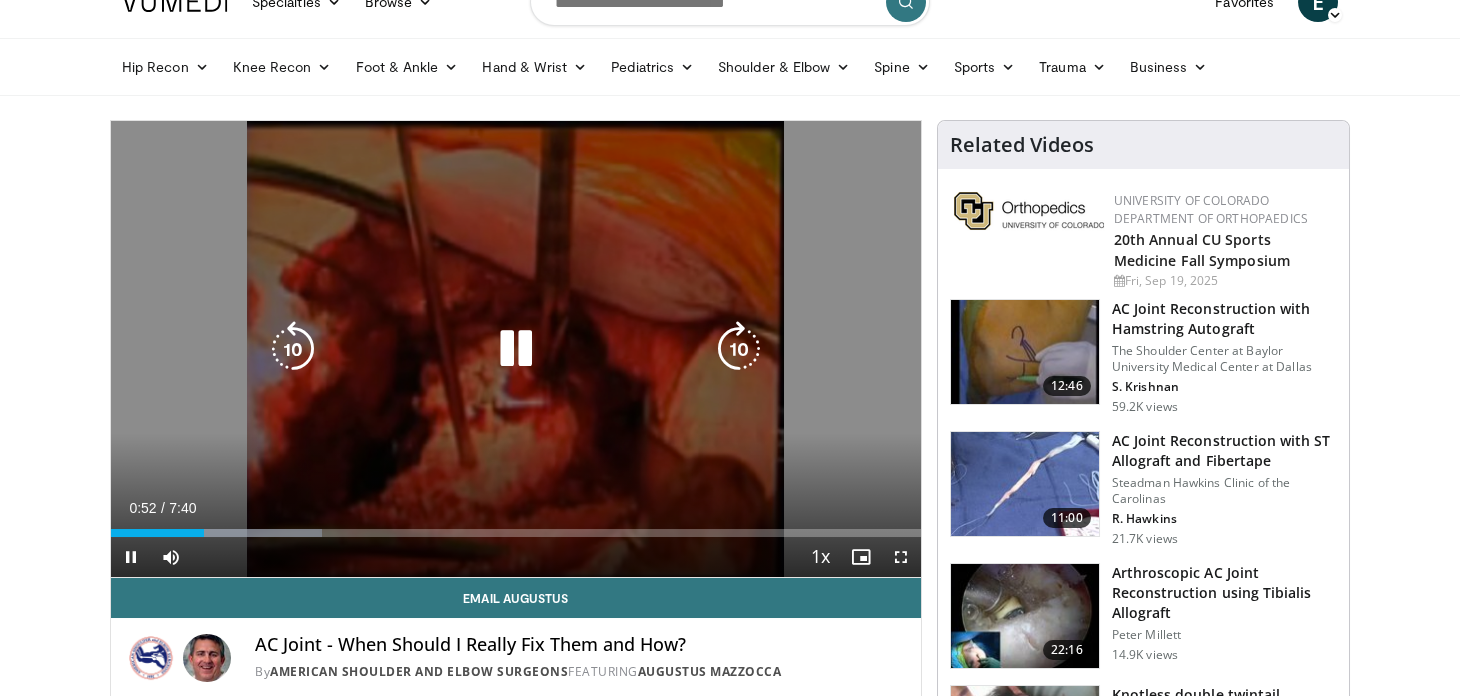 scroll, scrollTop: 0, scrollLeft: 0, axis: both 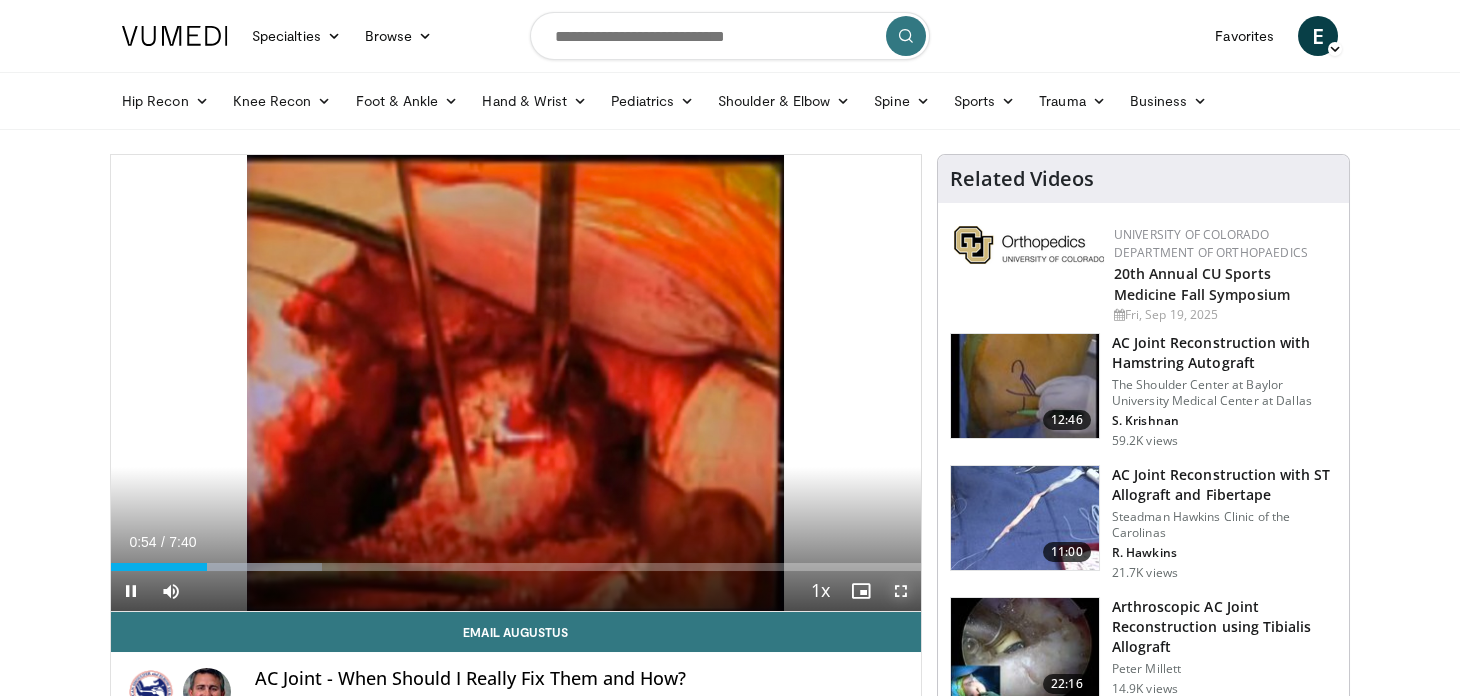click at bounding box center (901, 591) 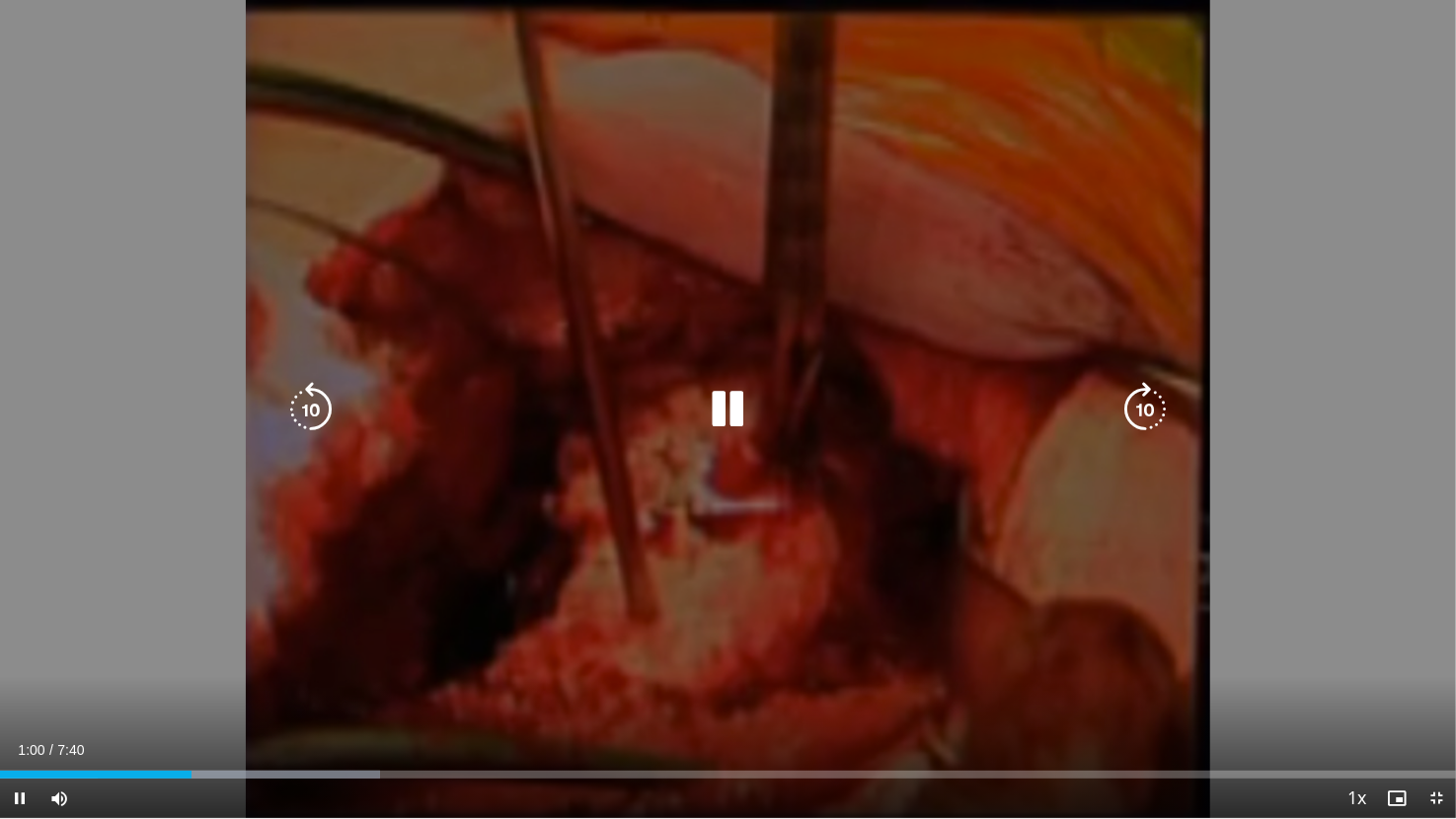 click on "10 seconds
Tap to unmute" at bounding box center (728, 409) 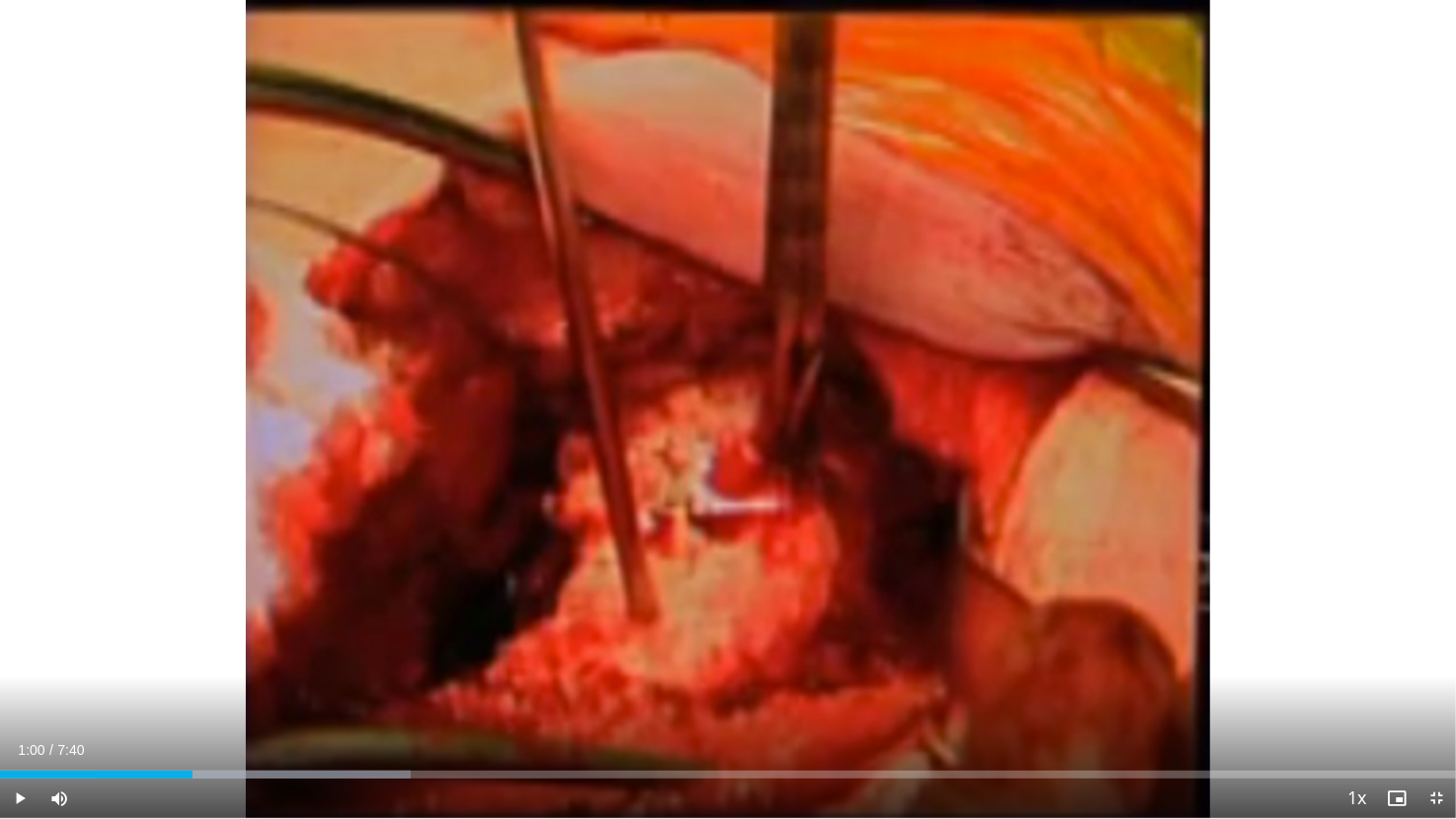 click on "10 seconds
Tap to unmute" at bounding box center [728, 409] 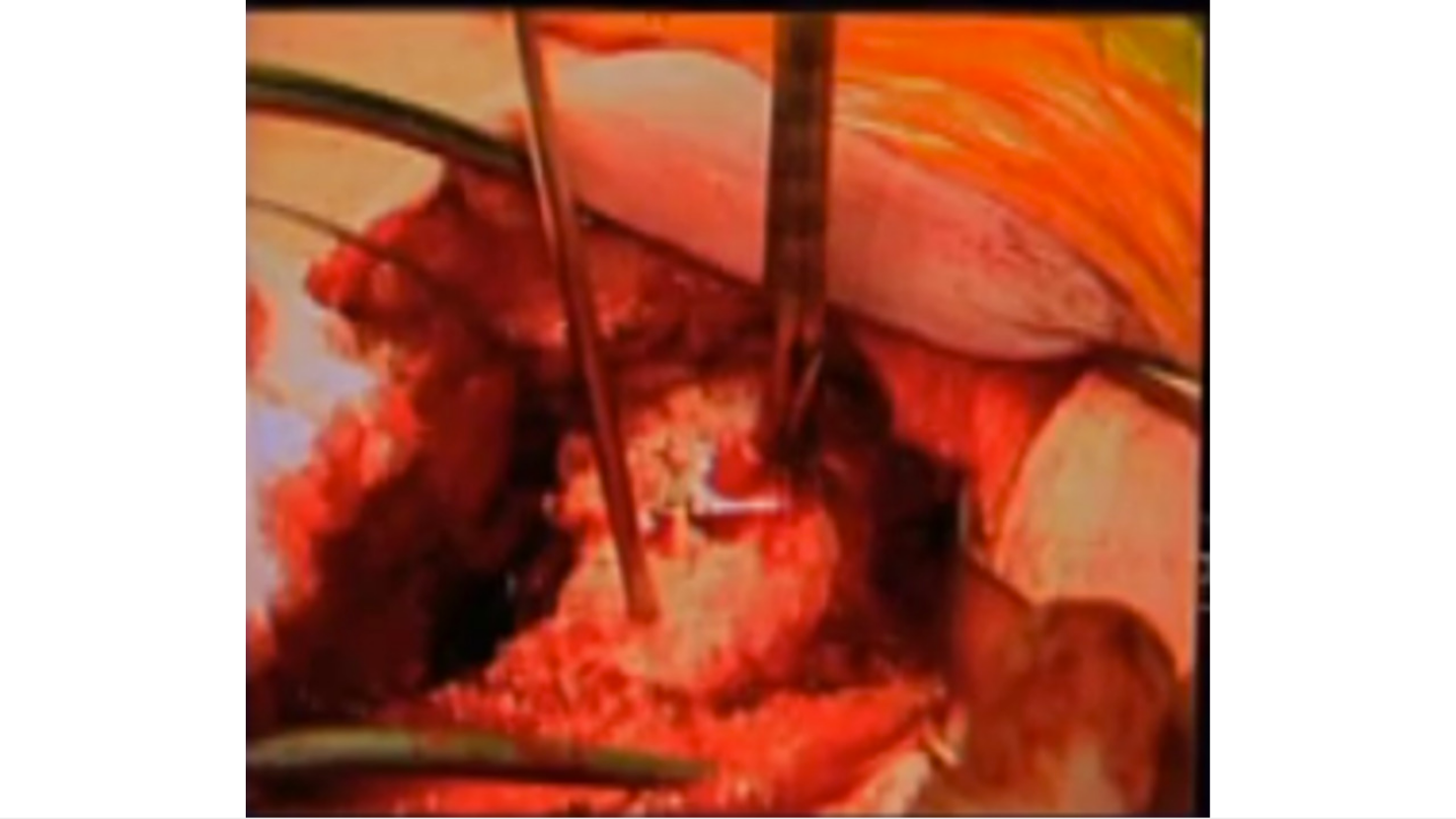 click on "10 seconds
Tap to unmute" at bounding box center [728, 409] 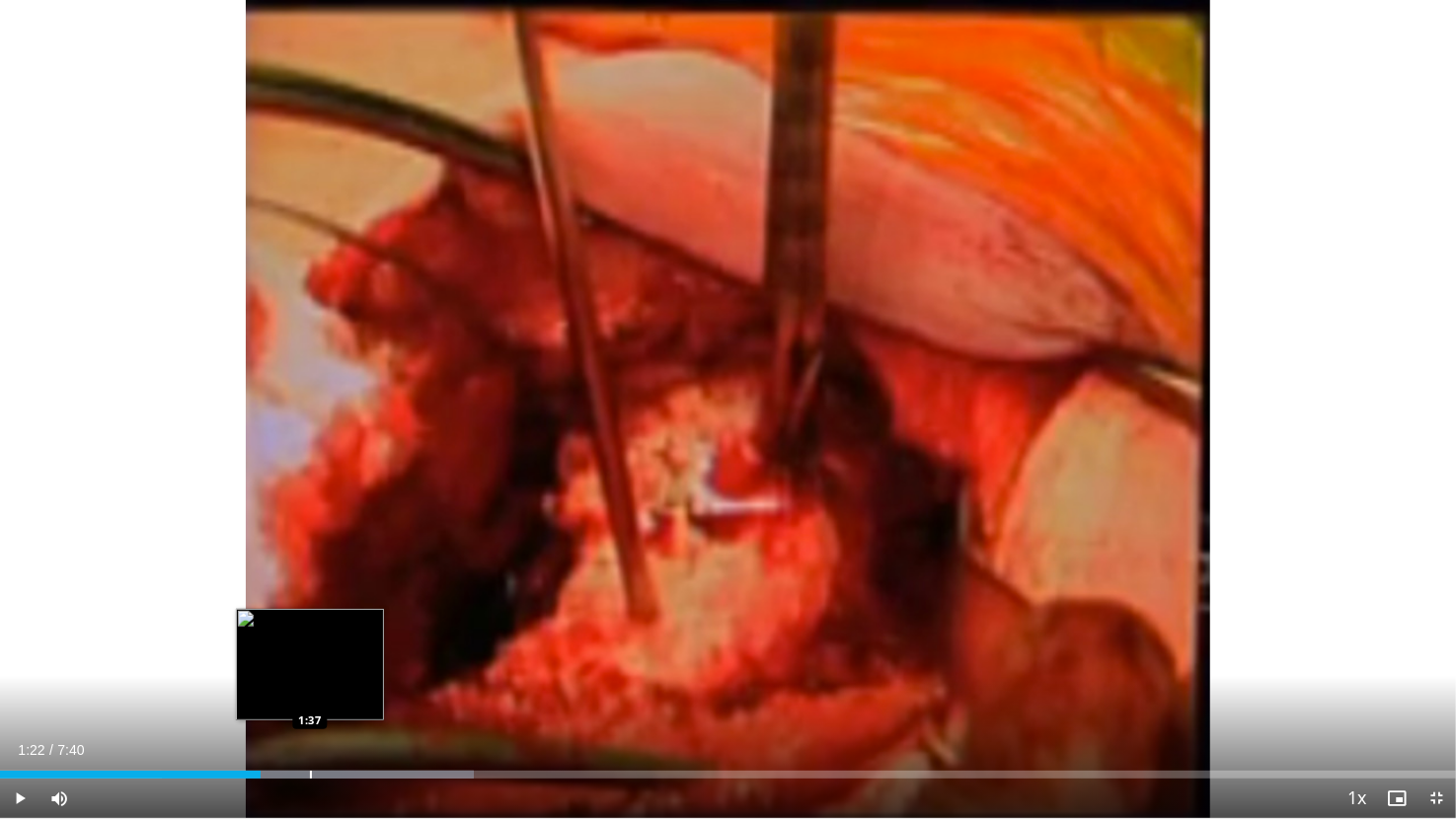 click on "Loaded :  32.55% 1:22 1:37" at bounding box center [728, 769] 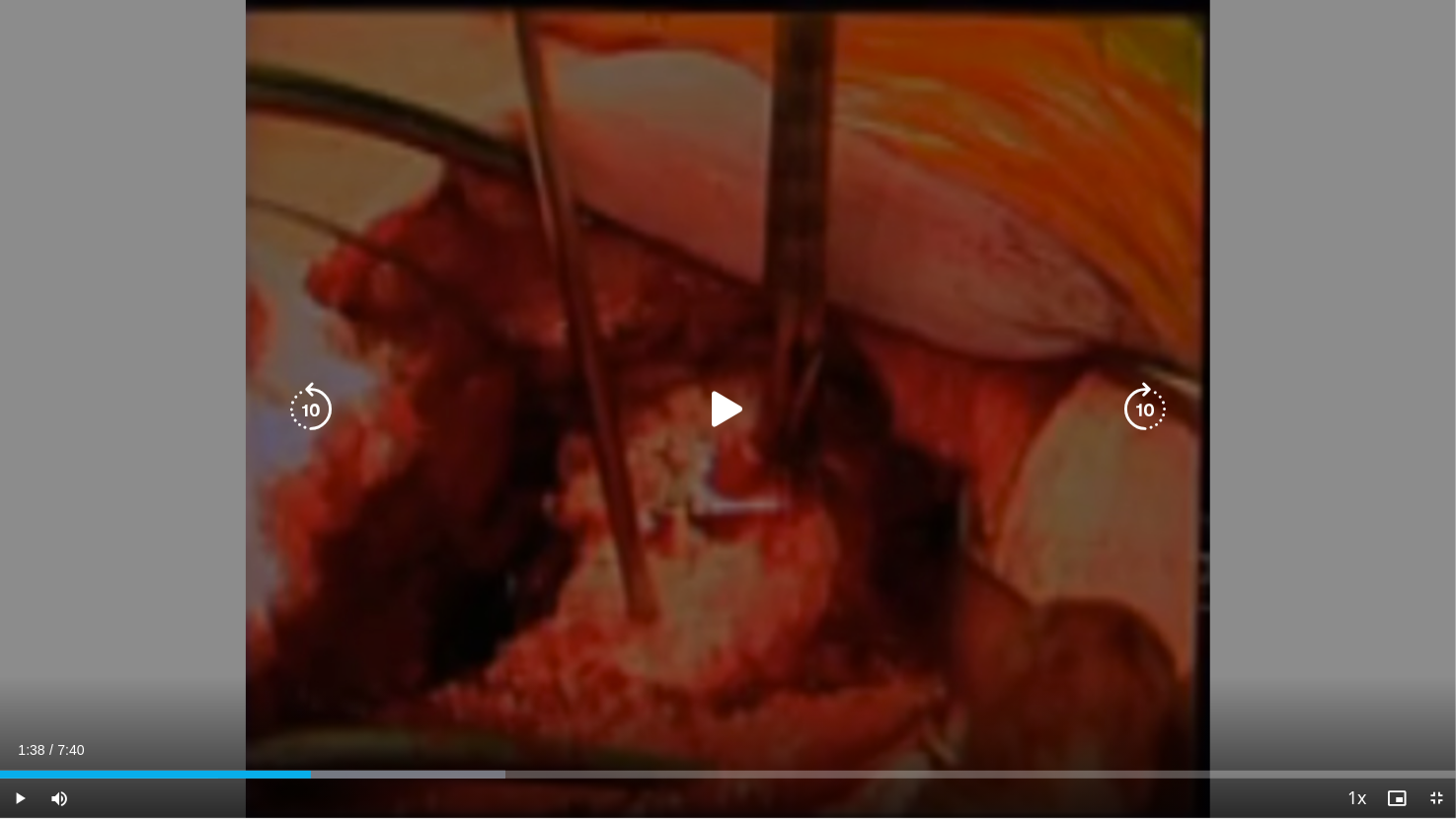 click at bounding box center [728, 410] 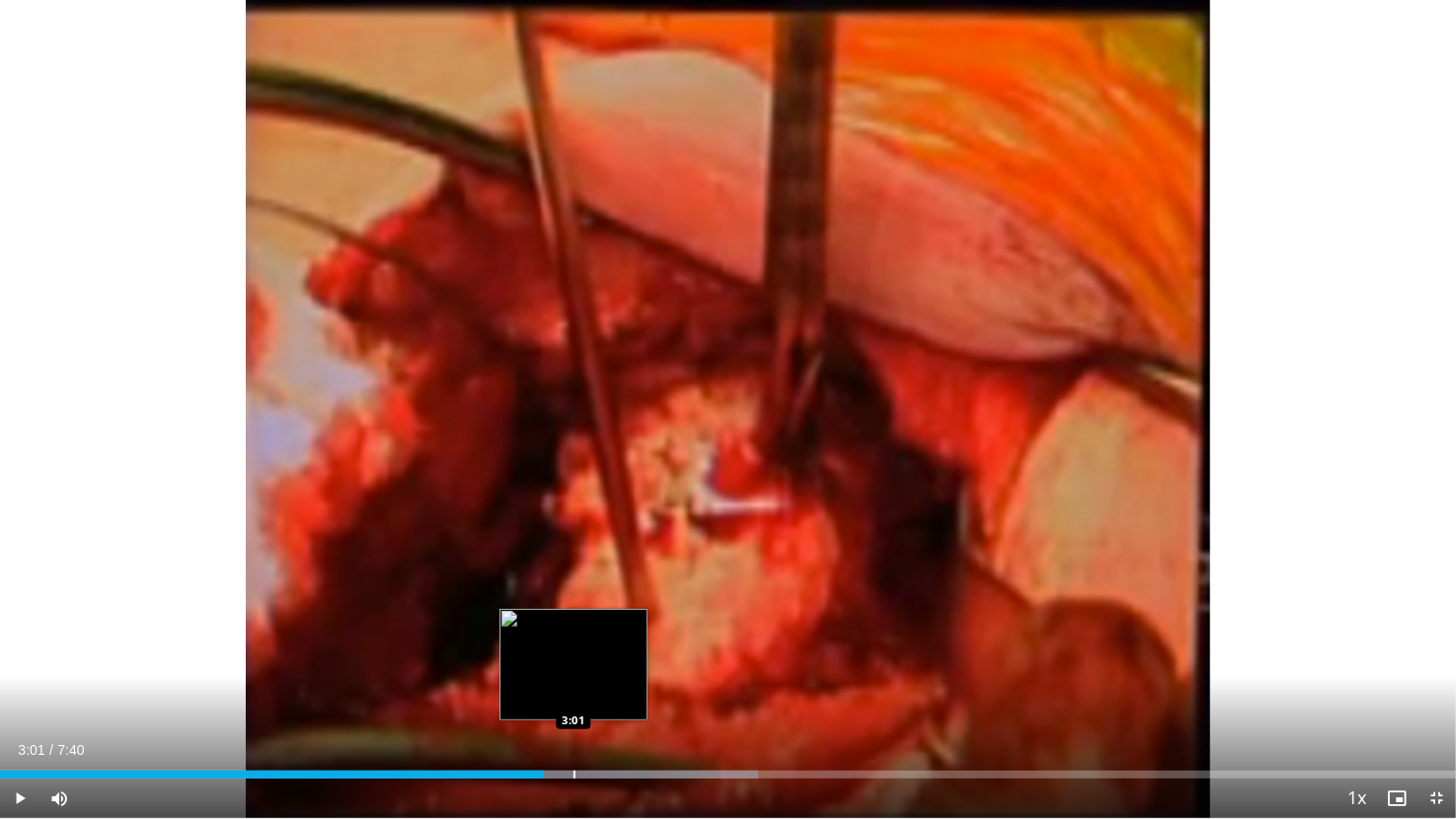 click on "Loaded :  52.09% 2:51 3:01" at bounding box center (728, 769) 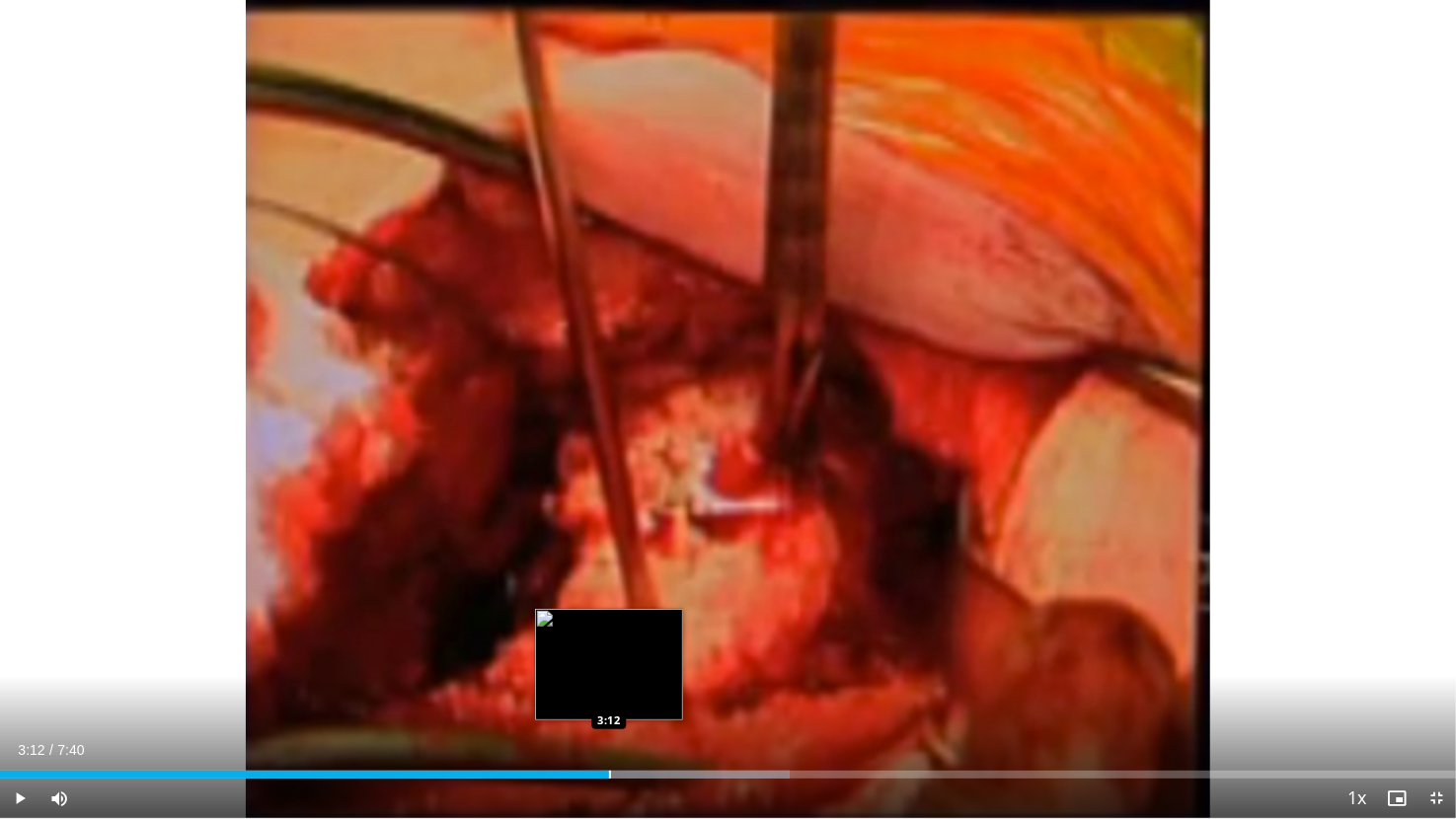 click on "Loaded :  54.26% 3:12 3:12" at bounding box center [728, 769] 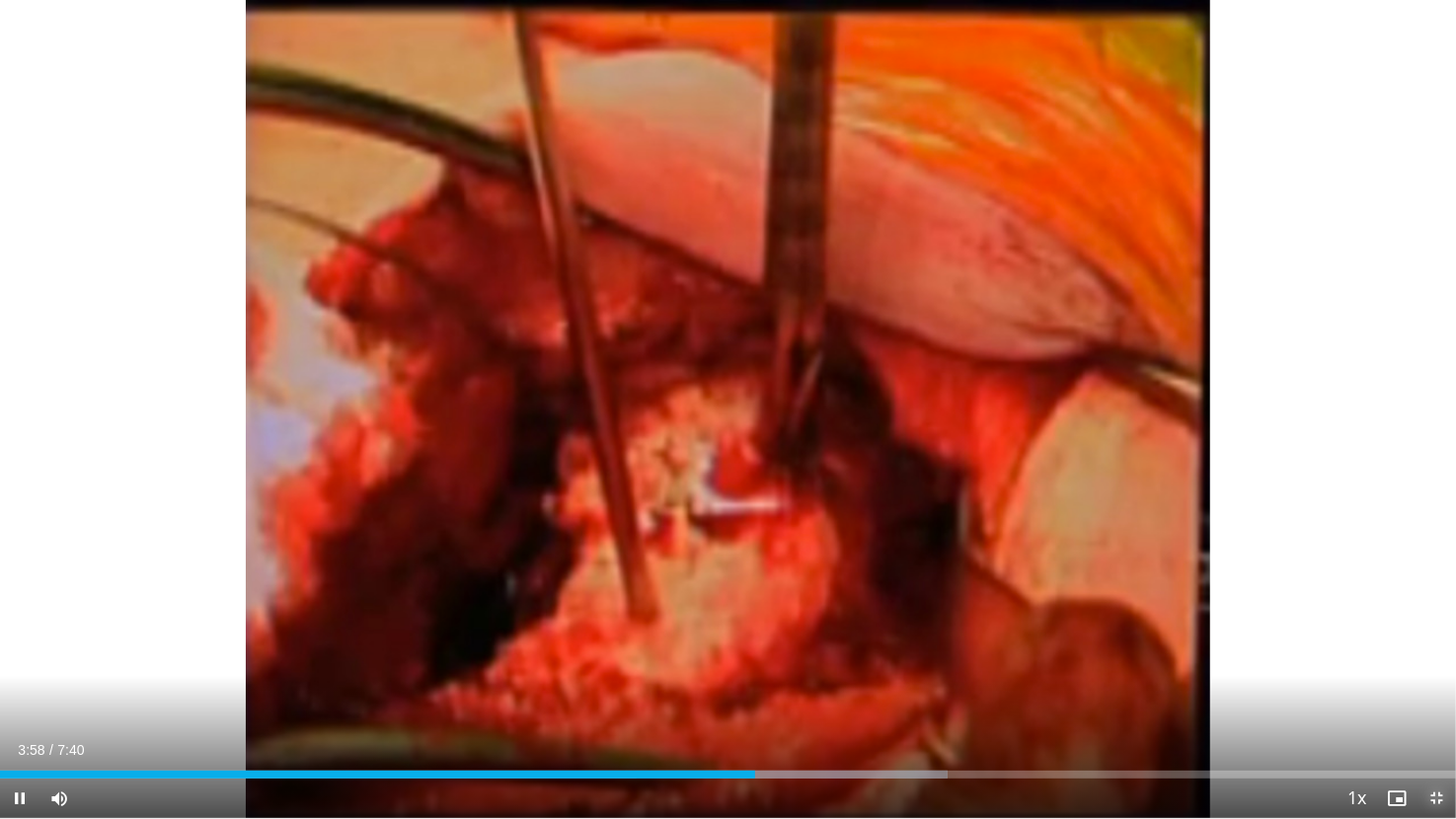 click at bounding box center [1436, 798] 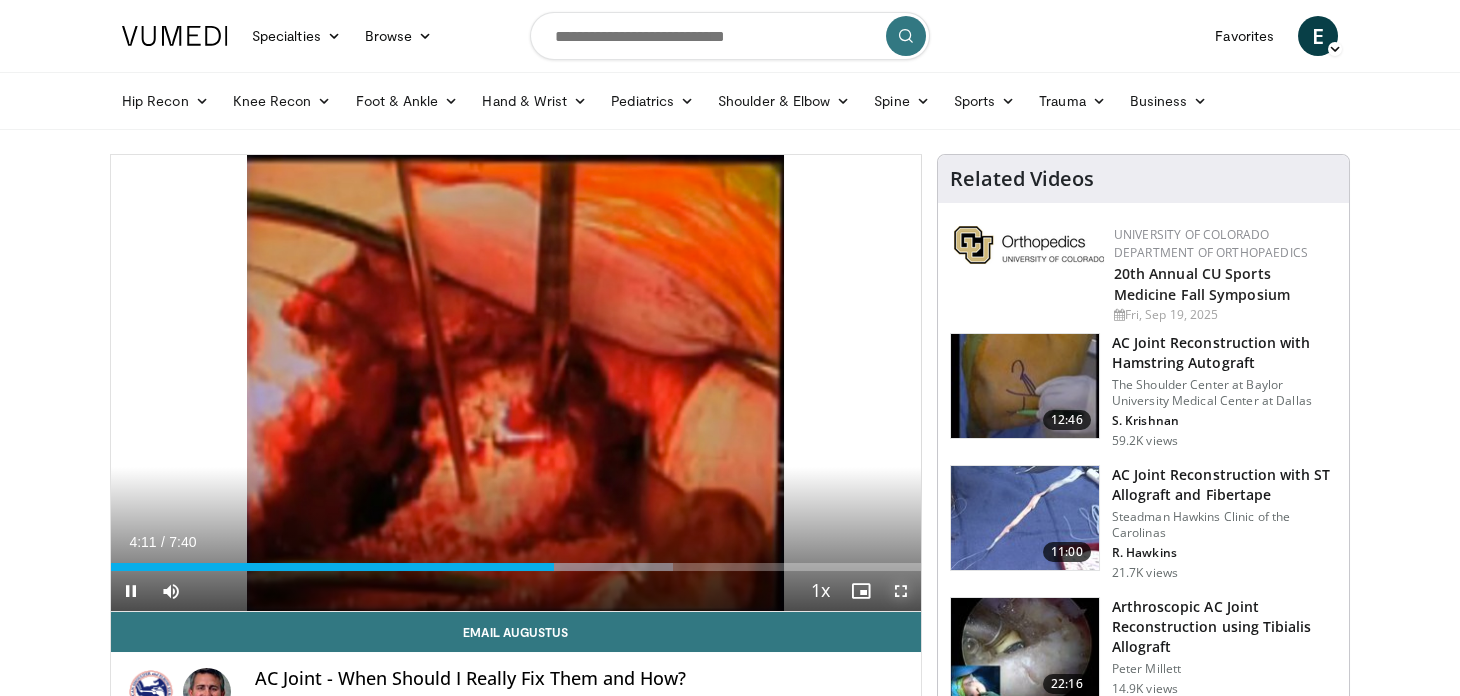 click at bounding box center (901, 591) 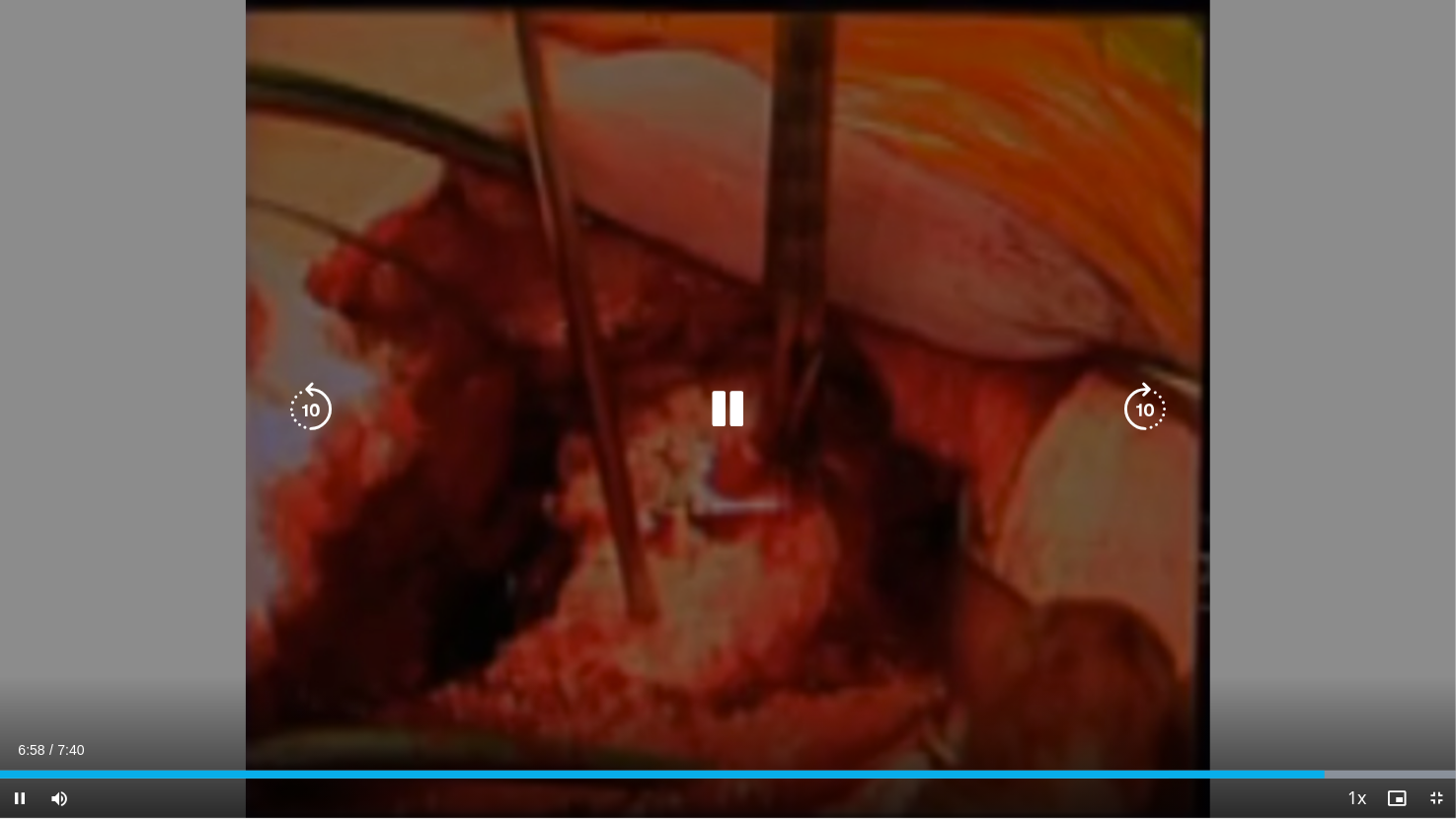 click on "10 seconds
Tap to unmute" at bounding box center [728, 409] 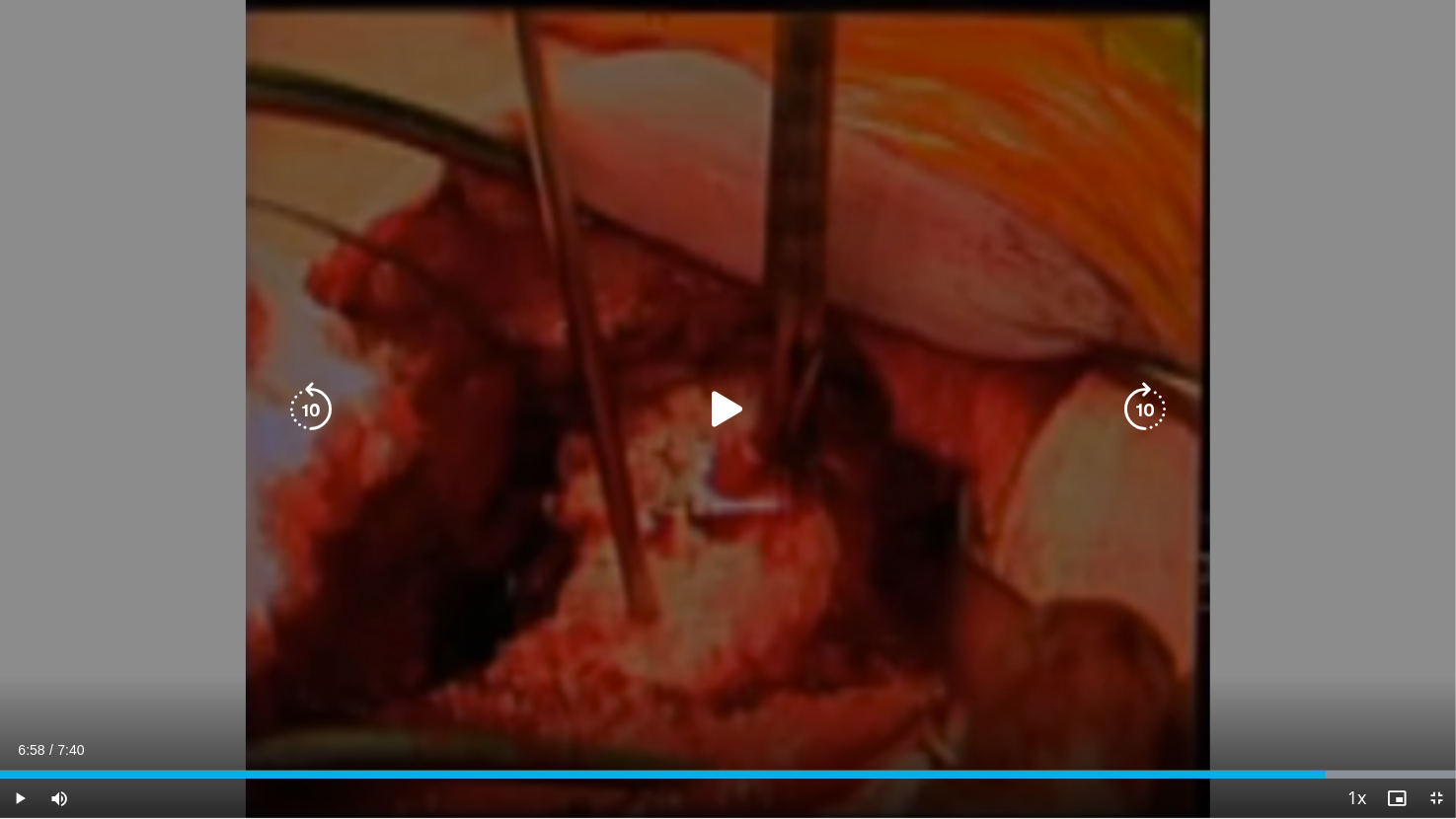 click at bounding box center (728, 410) 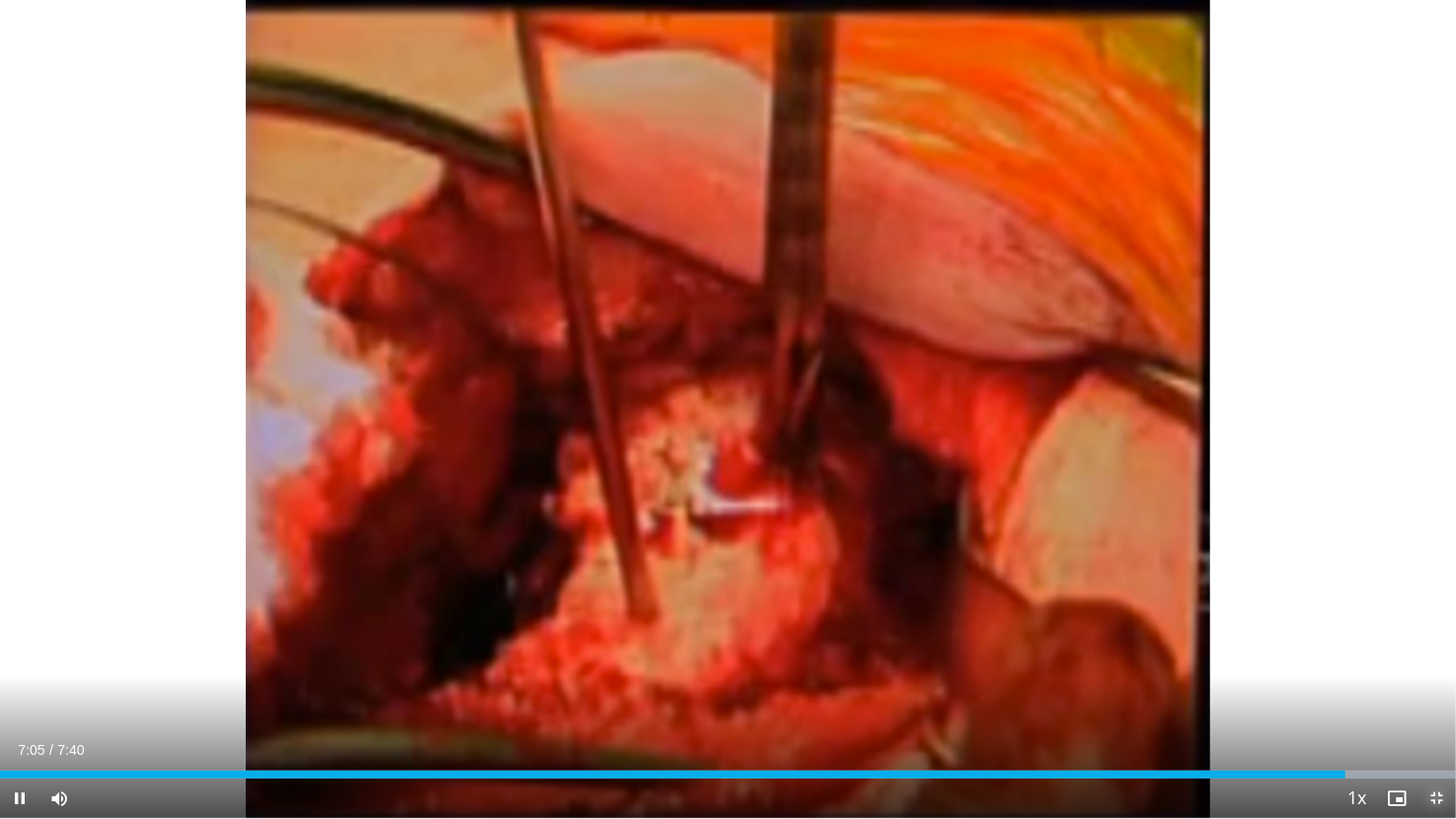 click at bounding box center [1436, 798] 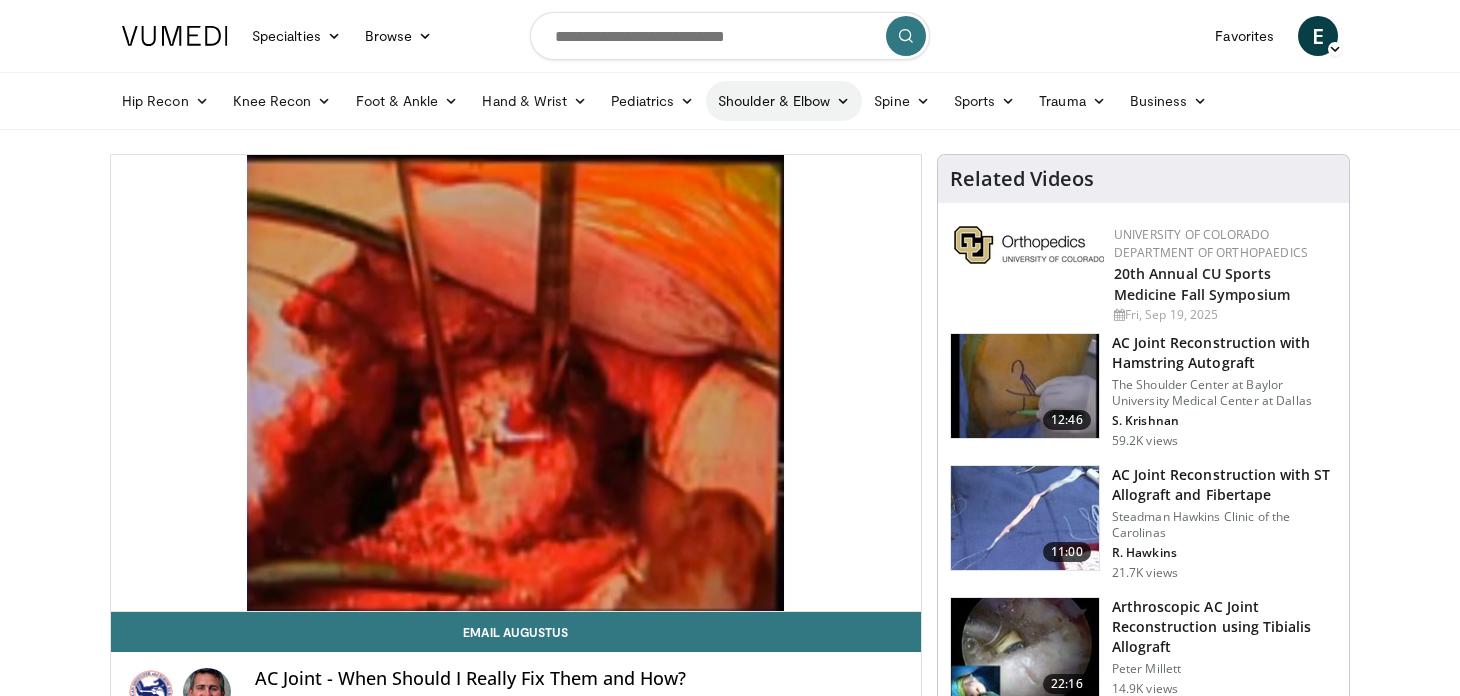click on "Shoulder & Elbow" at bounding box center (784, 101) 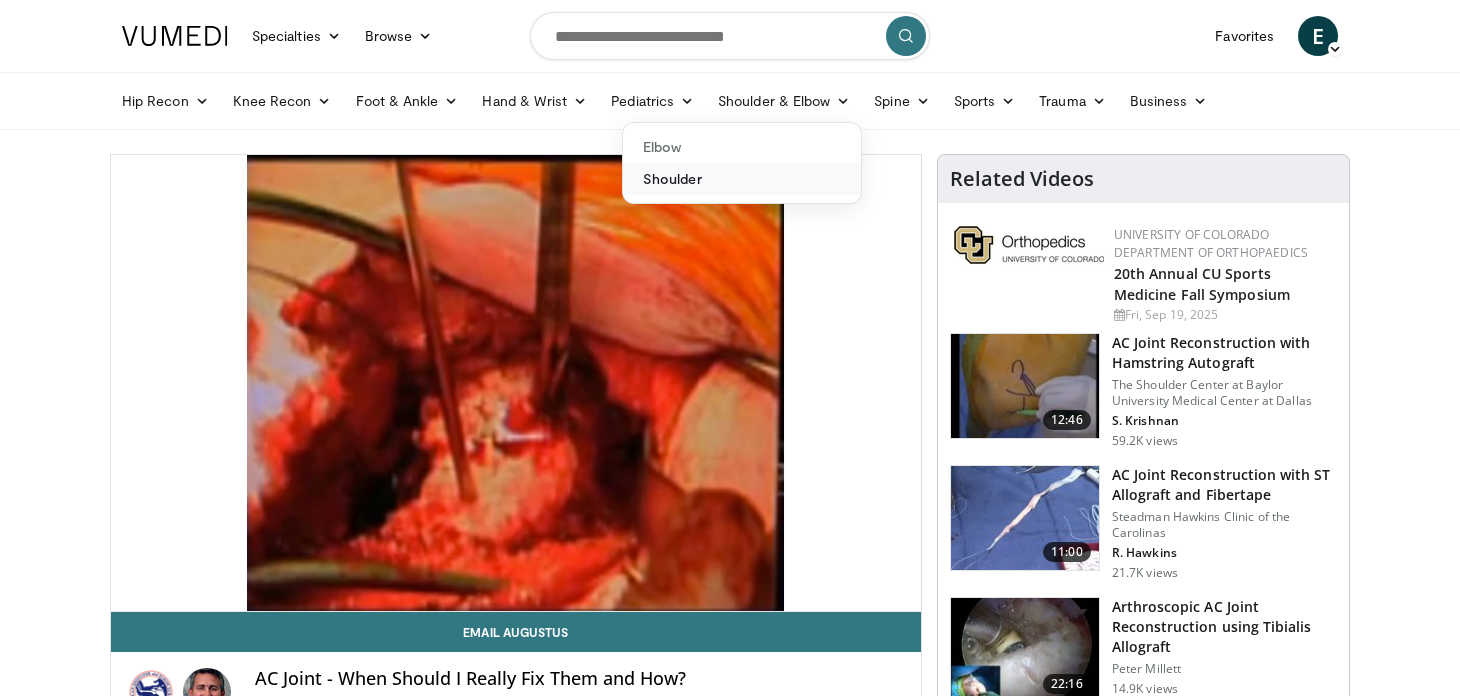 click on "Shoulder" at bounding box center [742, 179] 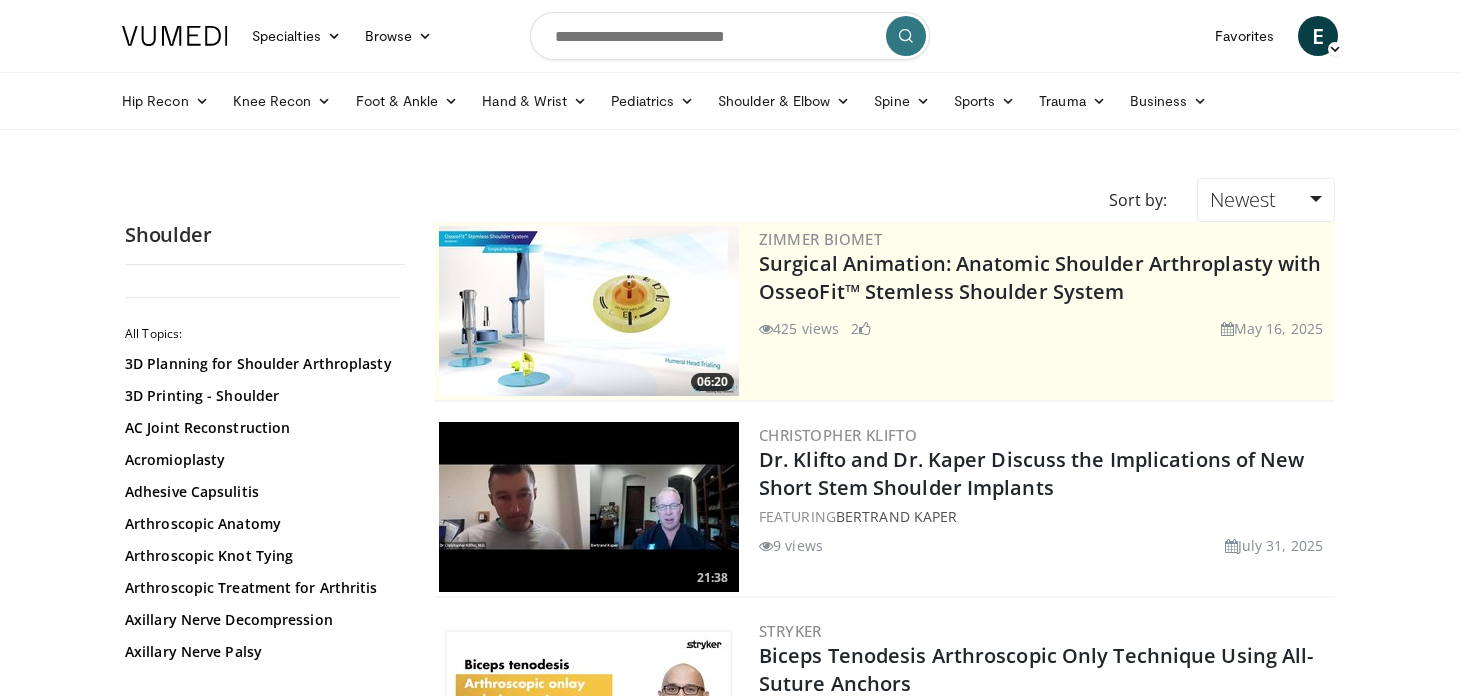 scroll, scrollTop: 0, scrollLeft: 0, axis: both 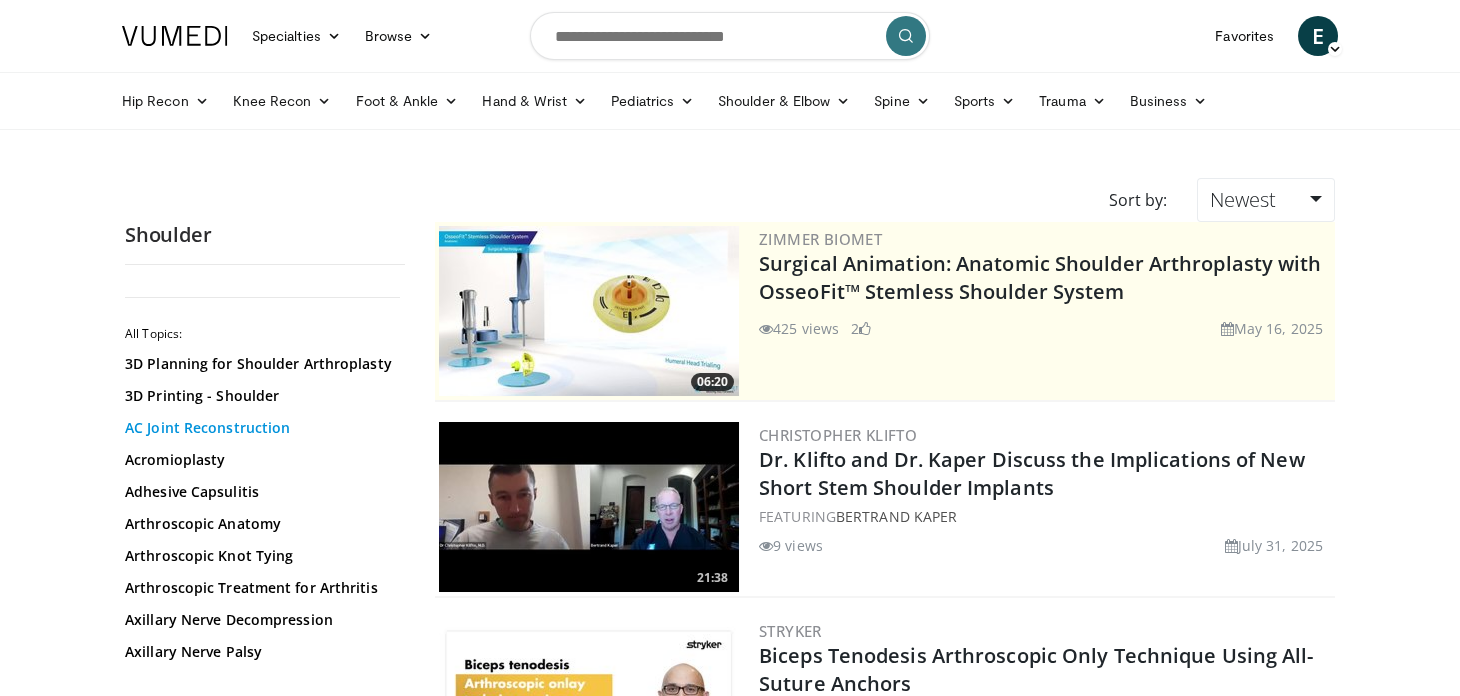 click on "AC Joint Reconstruction" at bounding box center [260, 428] 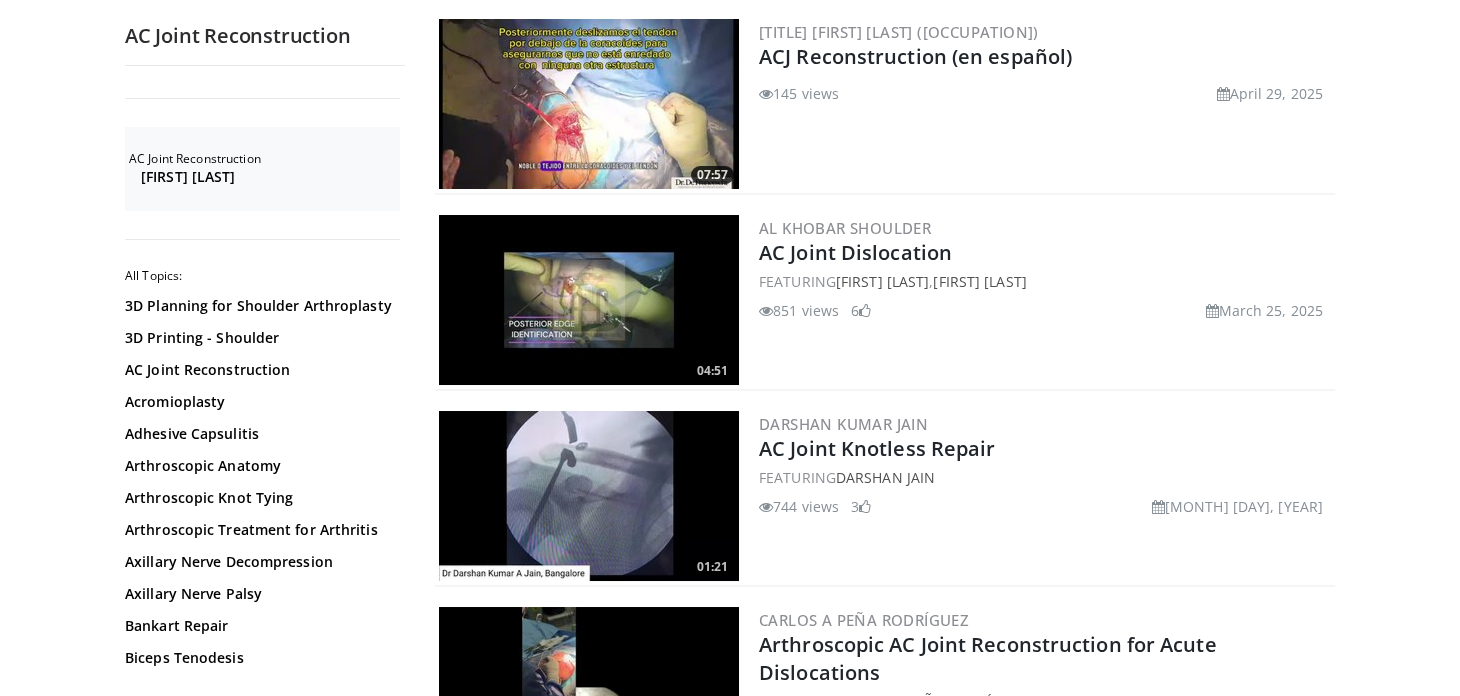 scroll, scrollTop: 699, scrollLeft: 0, axis: vertical 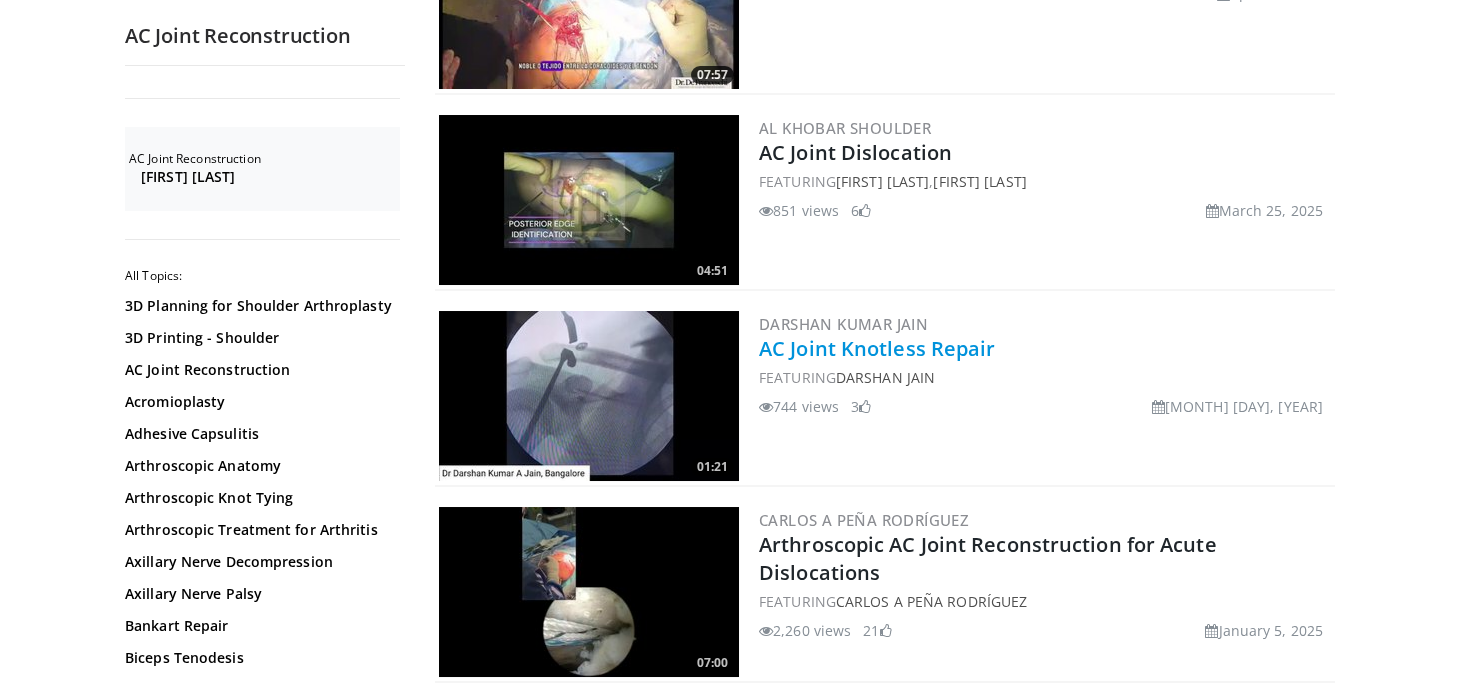 click on "AC Joint Knotless Repair" at bounding box center [877, 348] 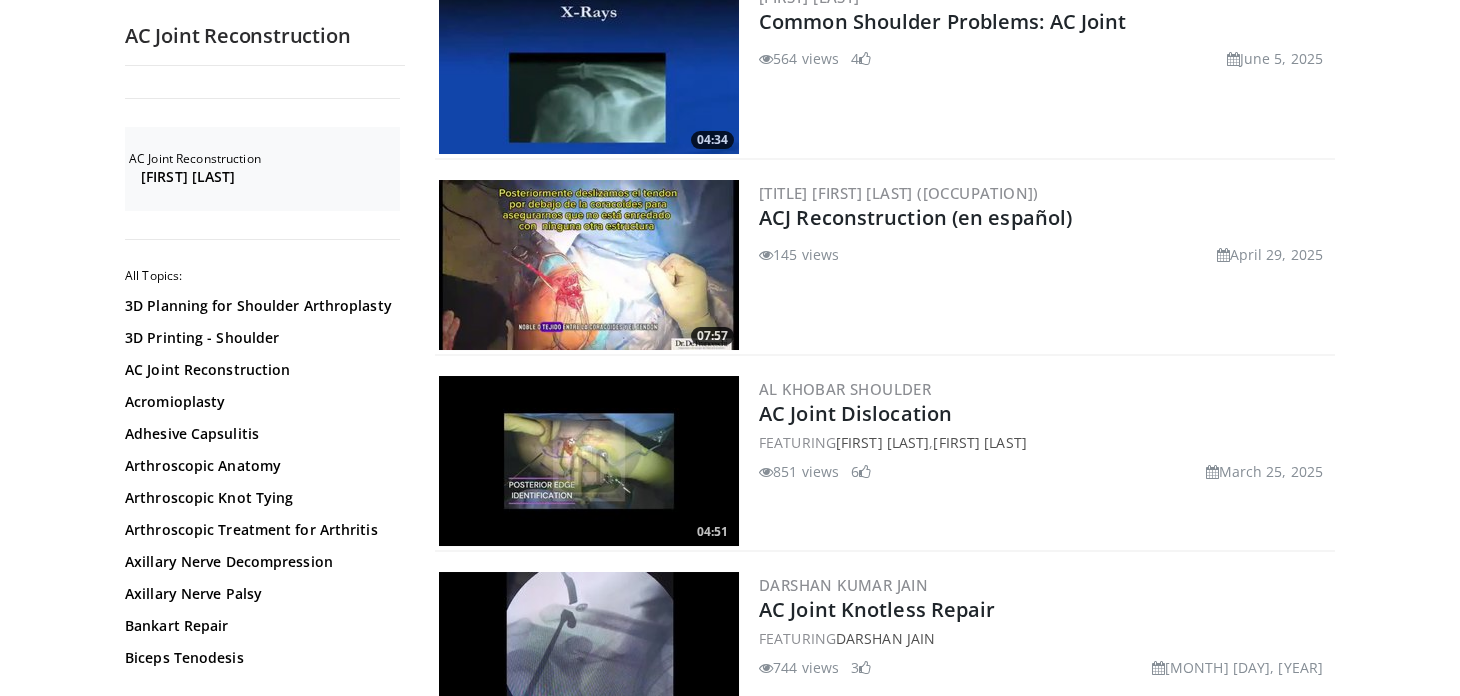 scroll, scrollTop: 99, scrollLeft: 0, axis: vertical 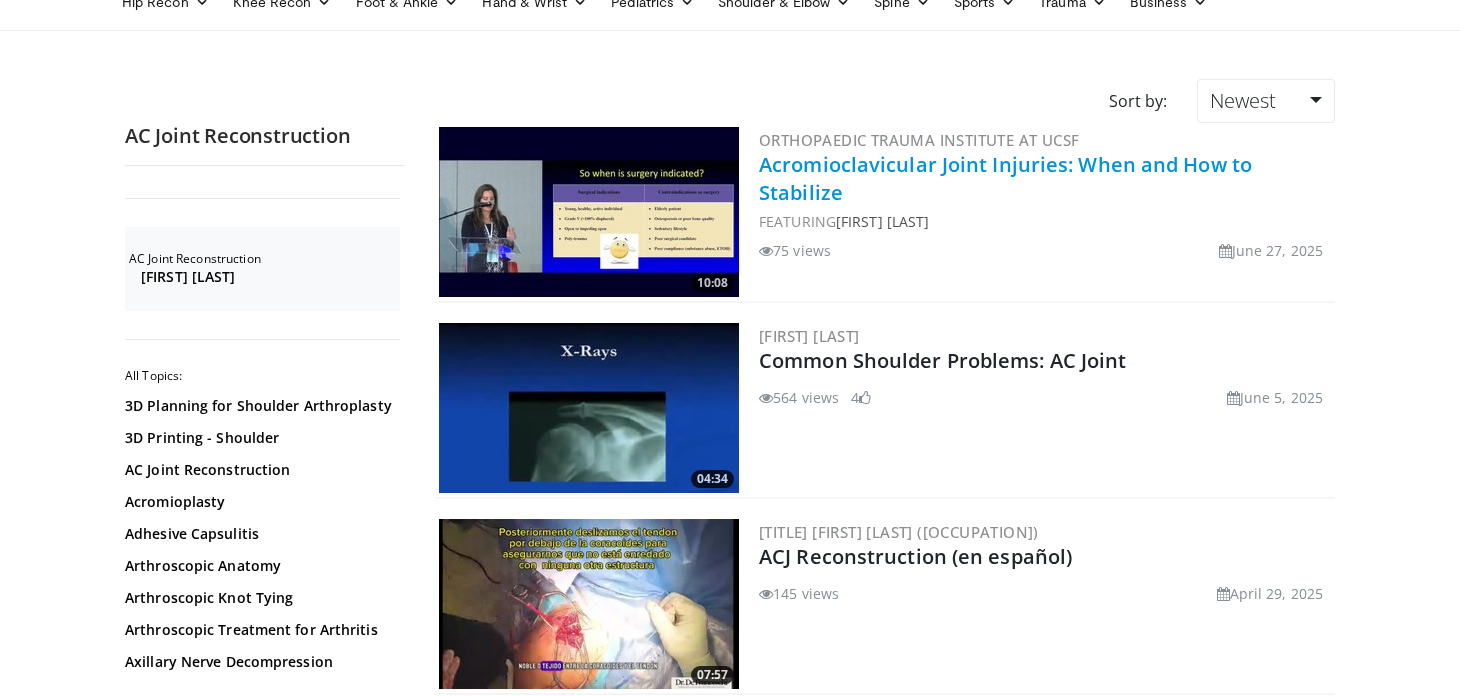 click on "Acromioclavicular Joint Injuries: When and How to Stabilize" at bounding box center (1005, 178) 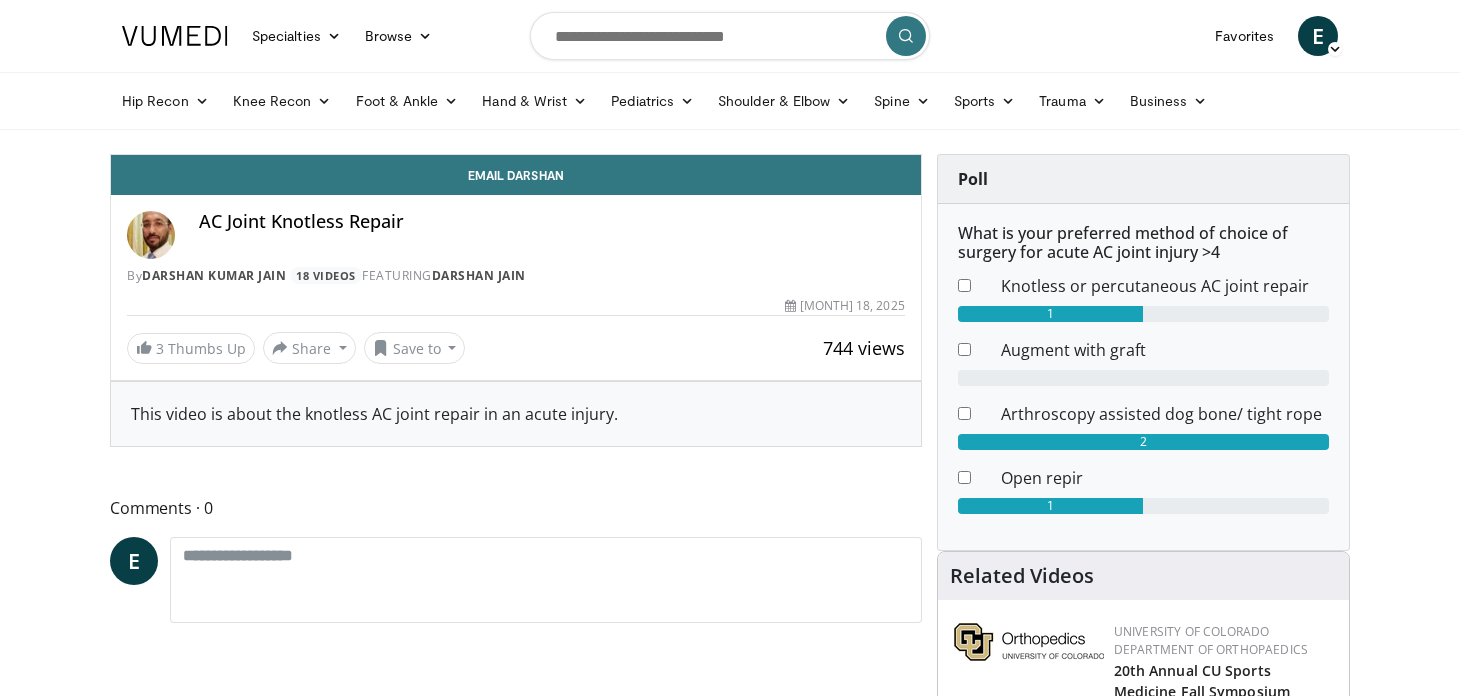 scroll, scrollTop: 0, scrollLeft: 0, axis: both 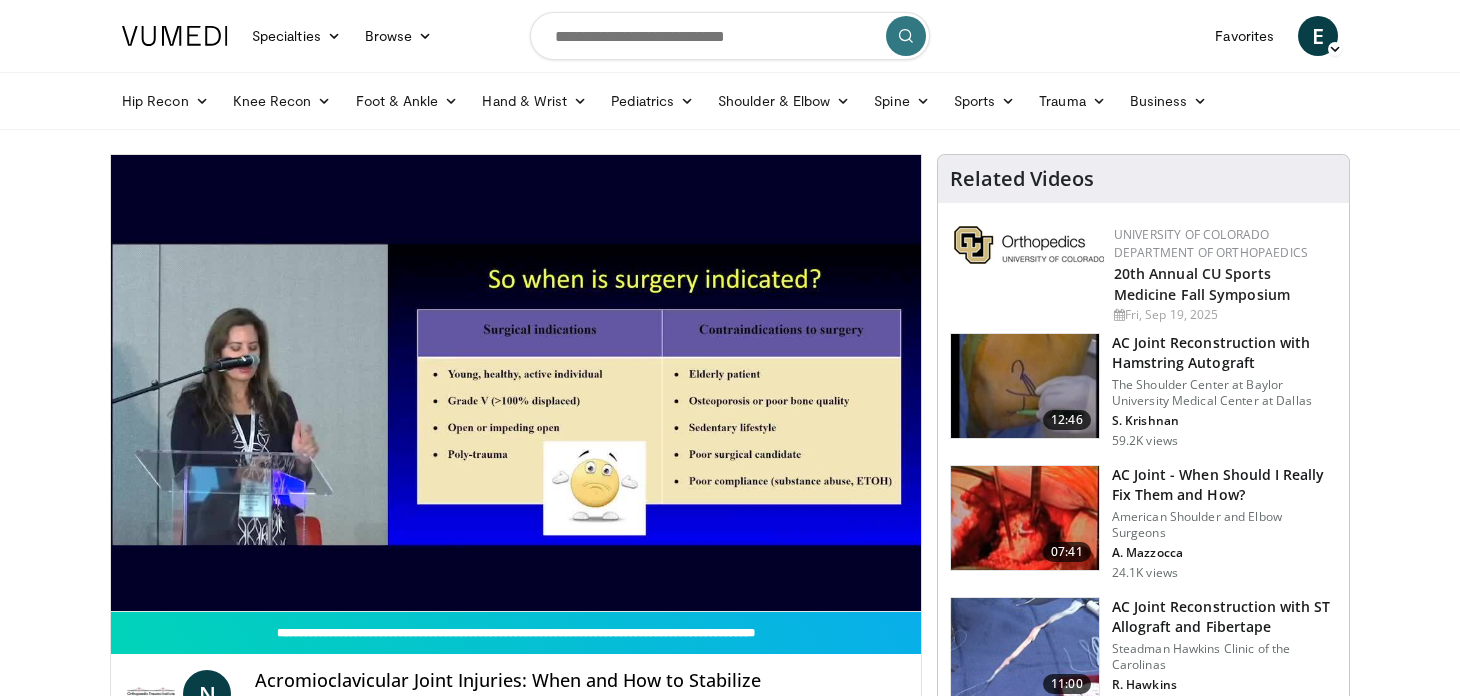 click on "**********" at bounding box center (516, 383) 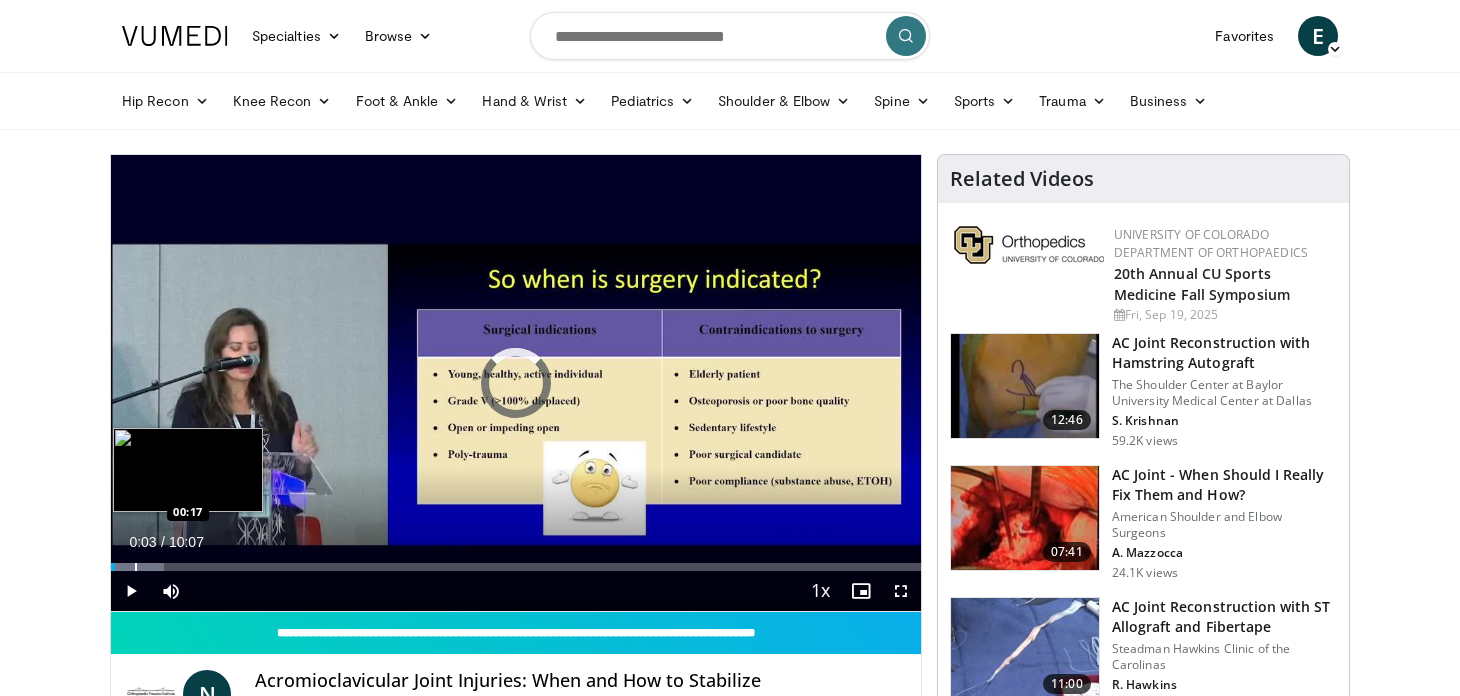 click on "Loaded :  6.57% 00:03 00:17" at bounding box center [516, 561] 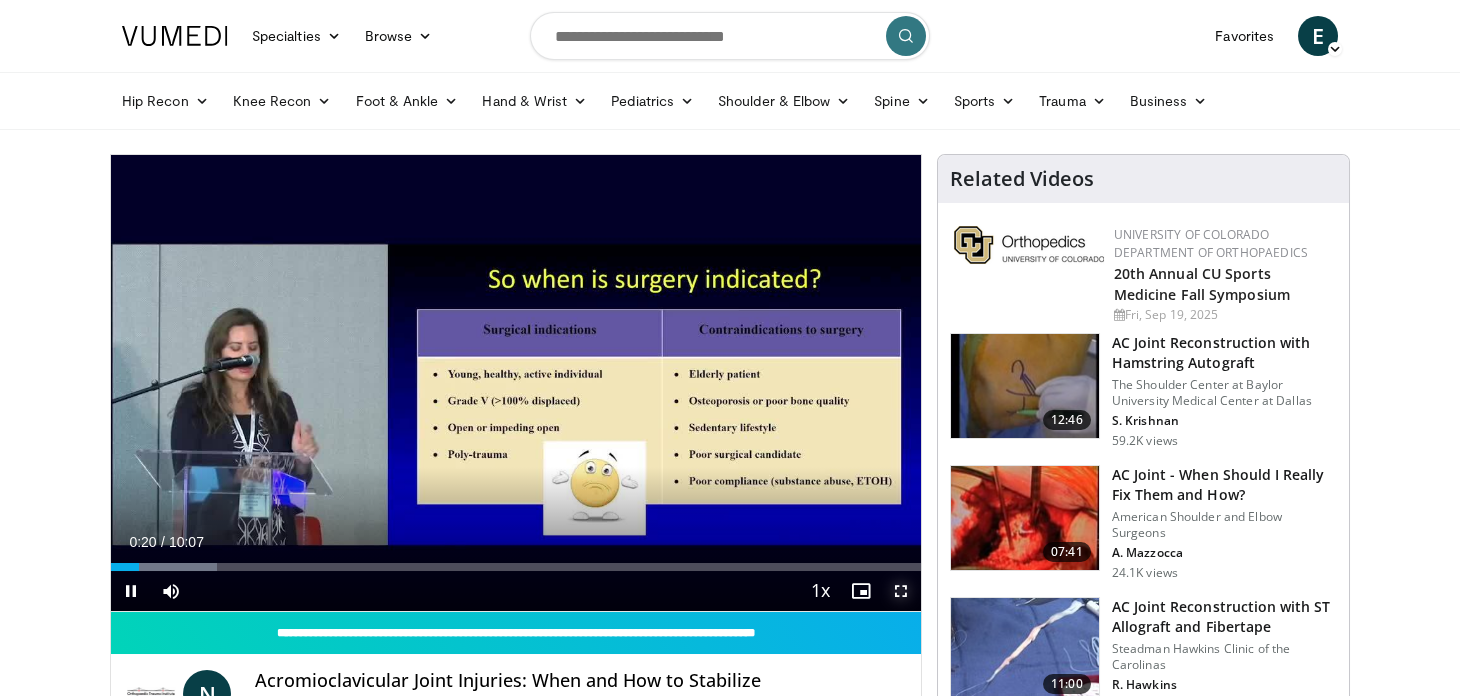 click at bounding box center [901, 591] 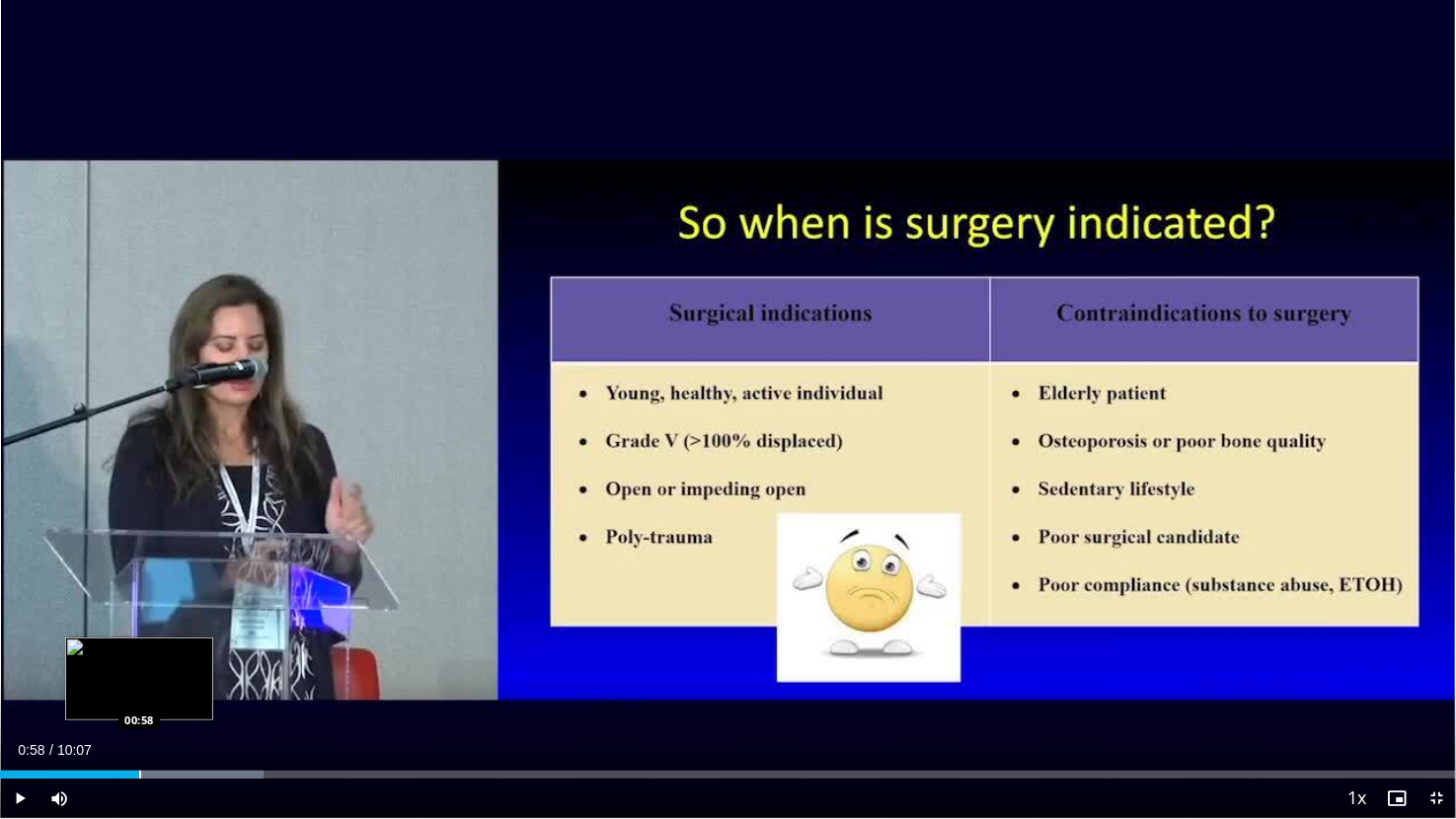 click at bounding box center [140, 775] 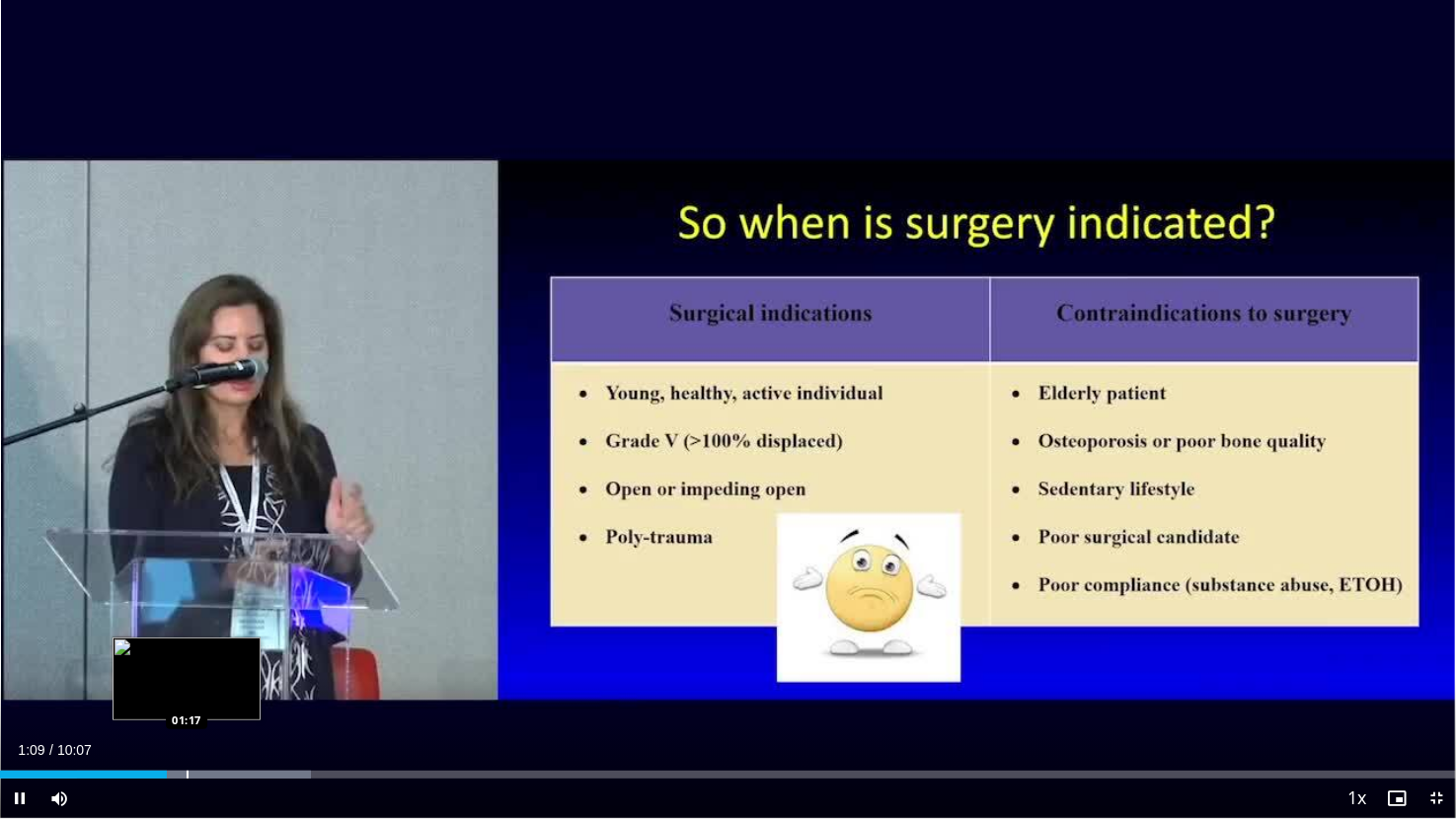 click at bounding box center [188, 775] 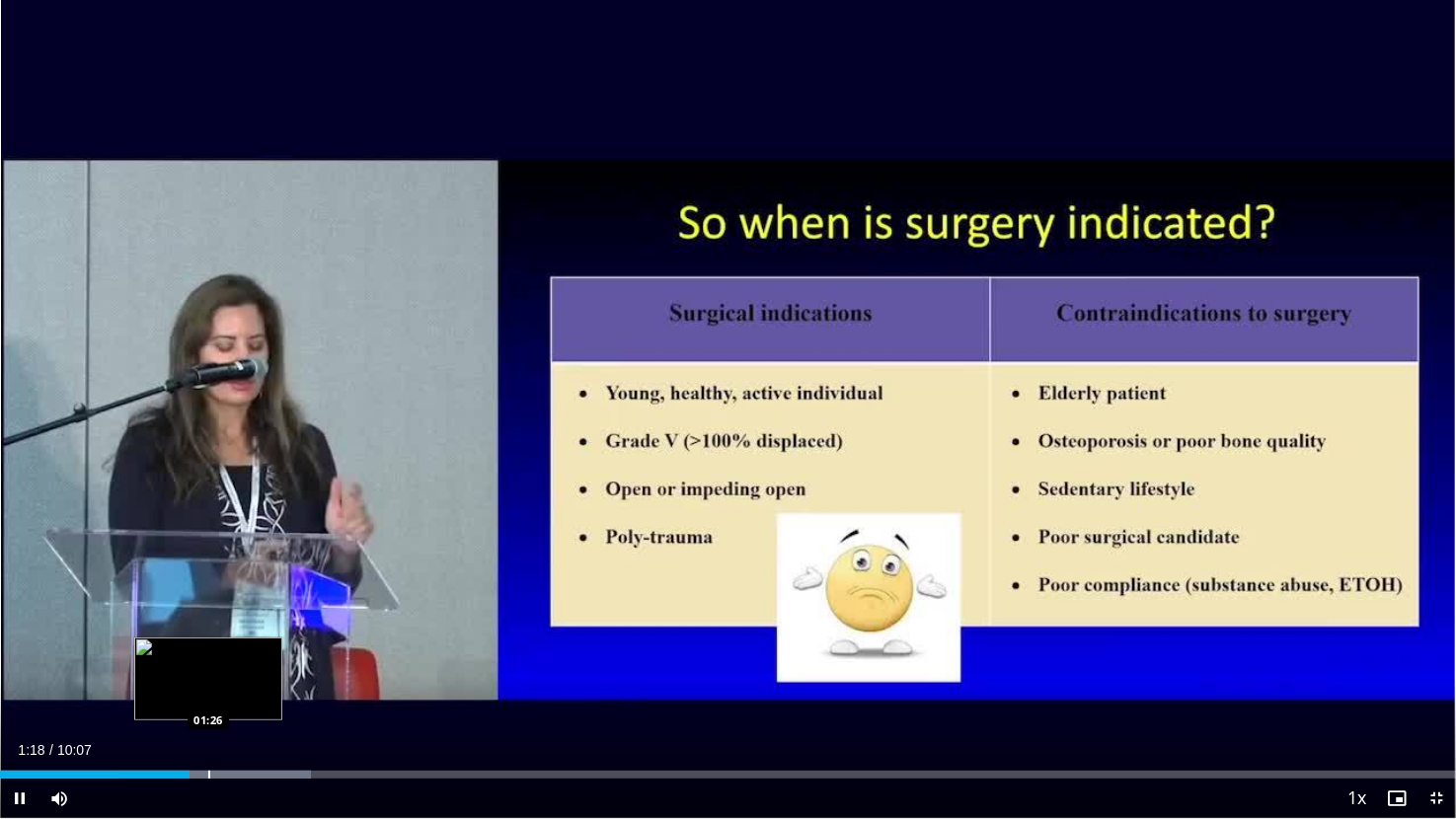 click at bounding box center (209, 775) 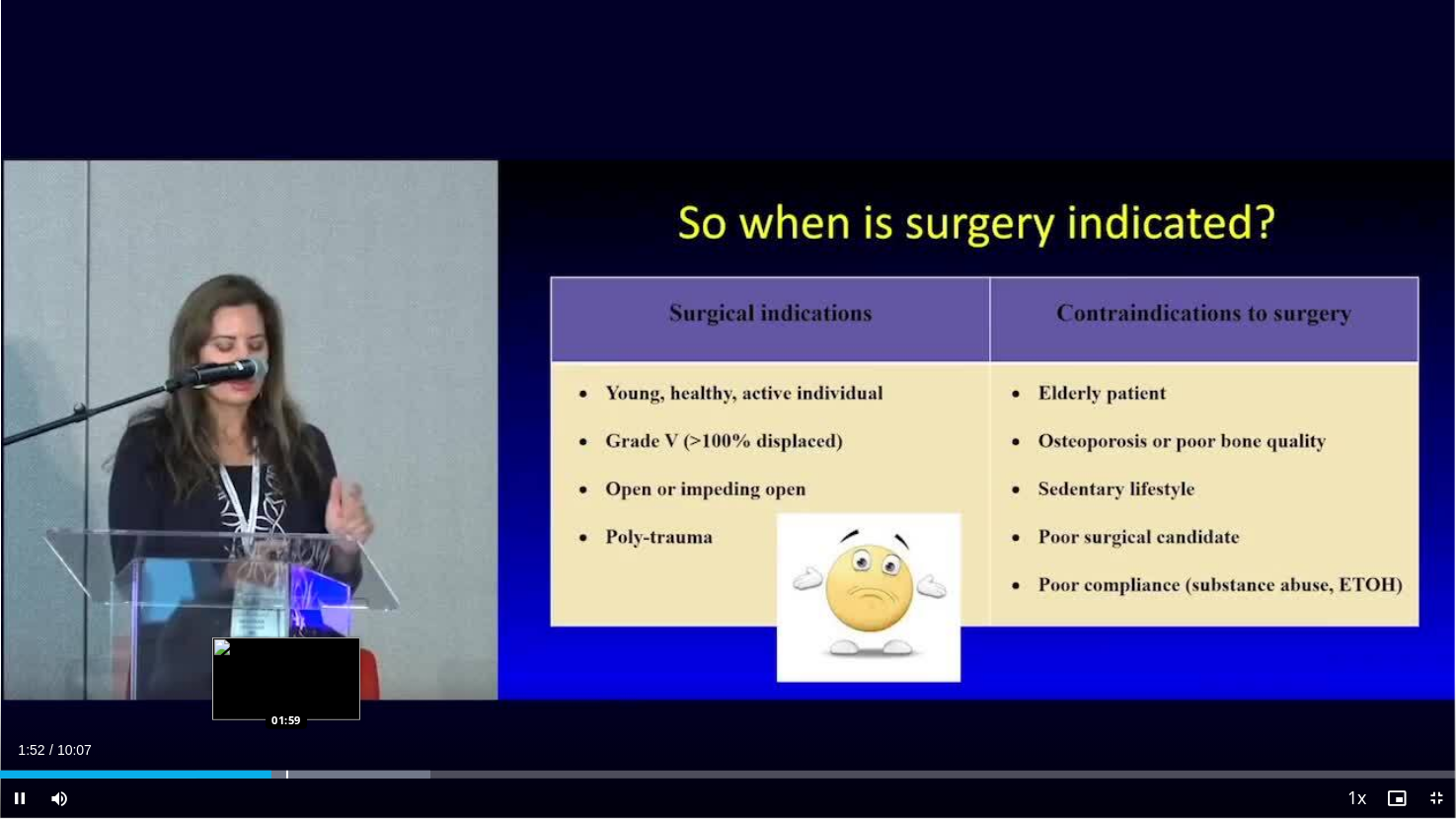 click on "Loaded :  29.59% 01:53 01:59" at bounding box center (728, 769) 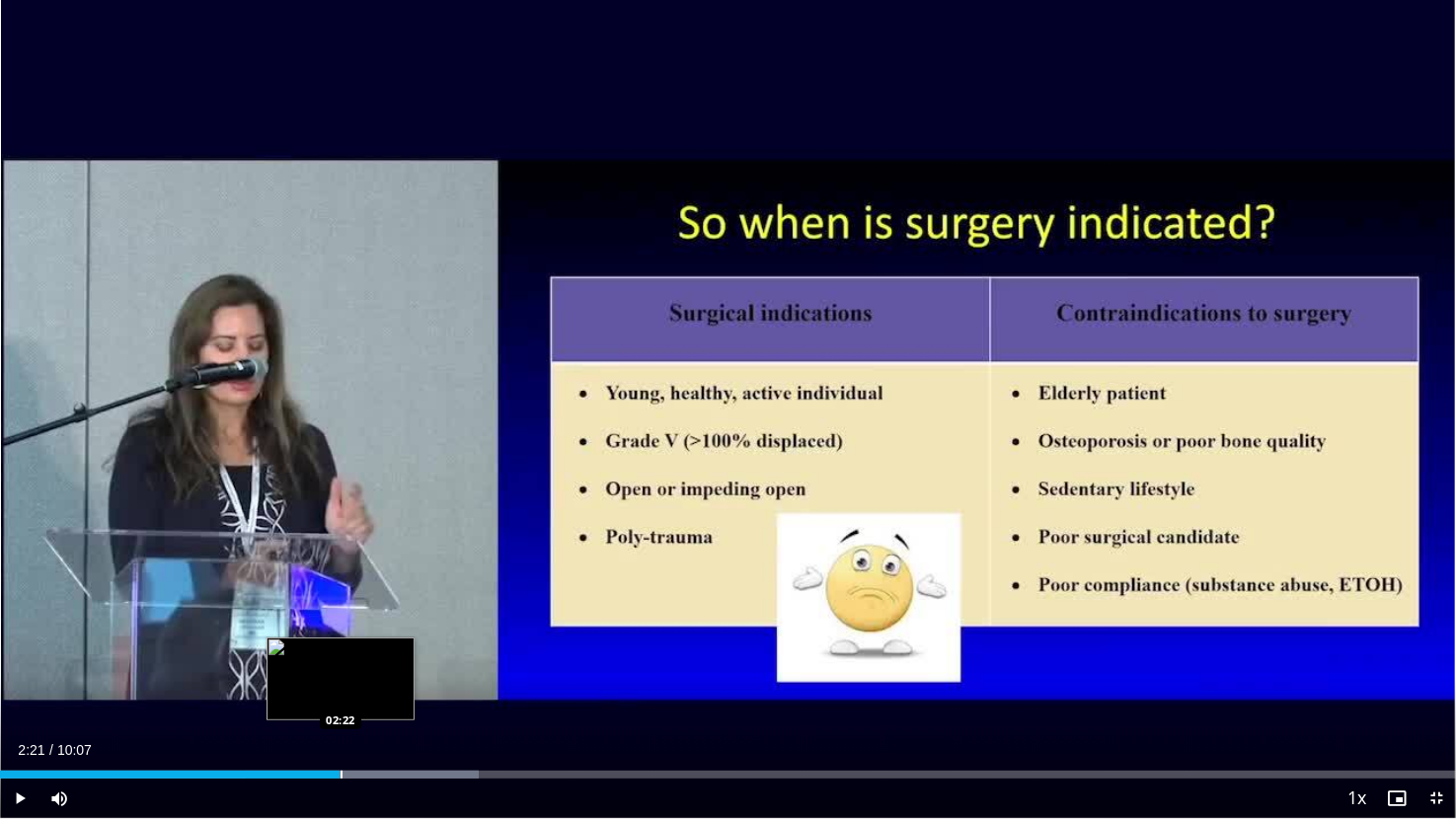 click at bounding box center (361, 775) 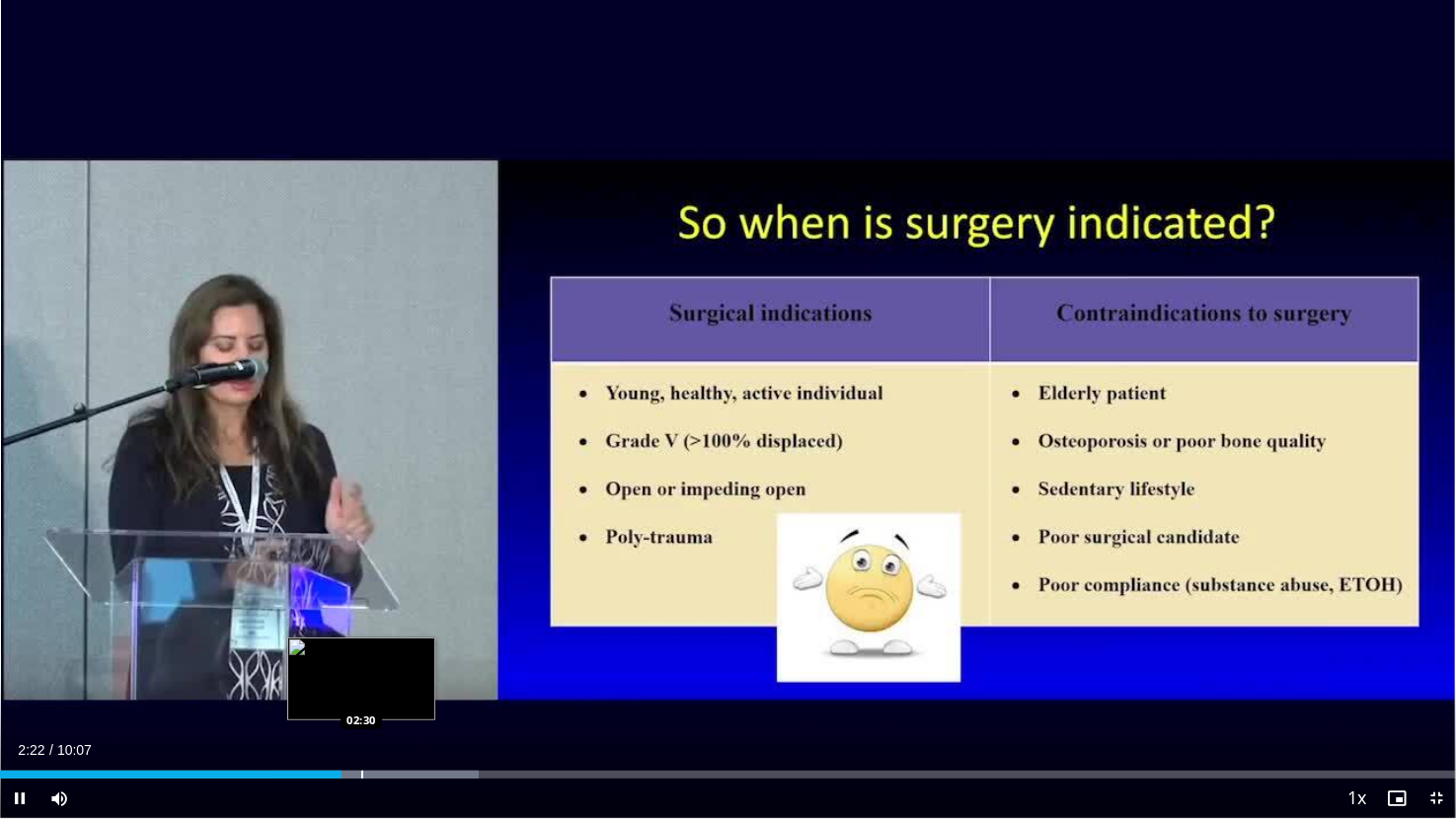 click at bounding box center (362, 775) 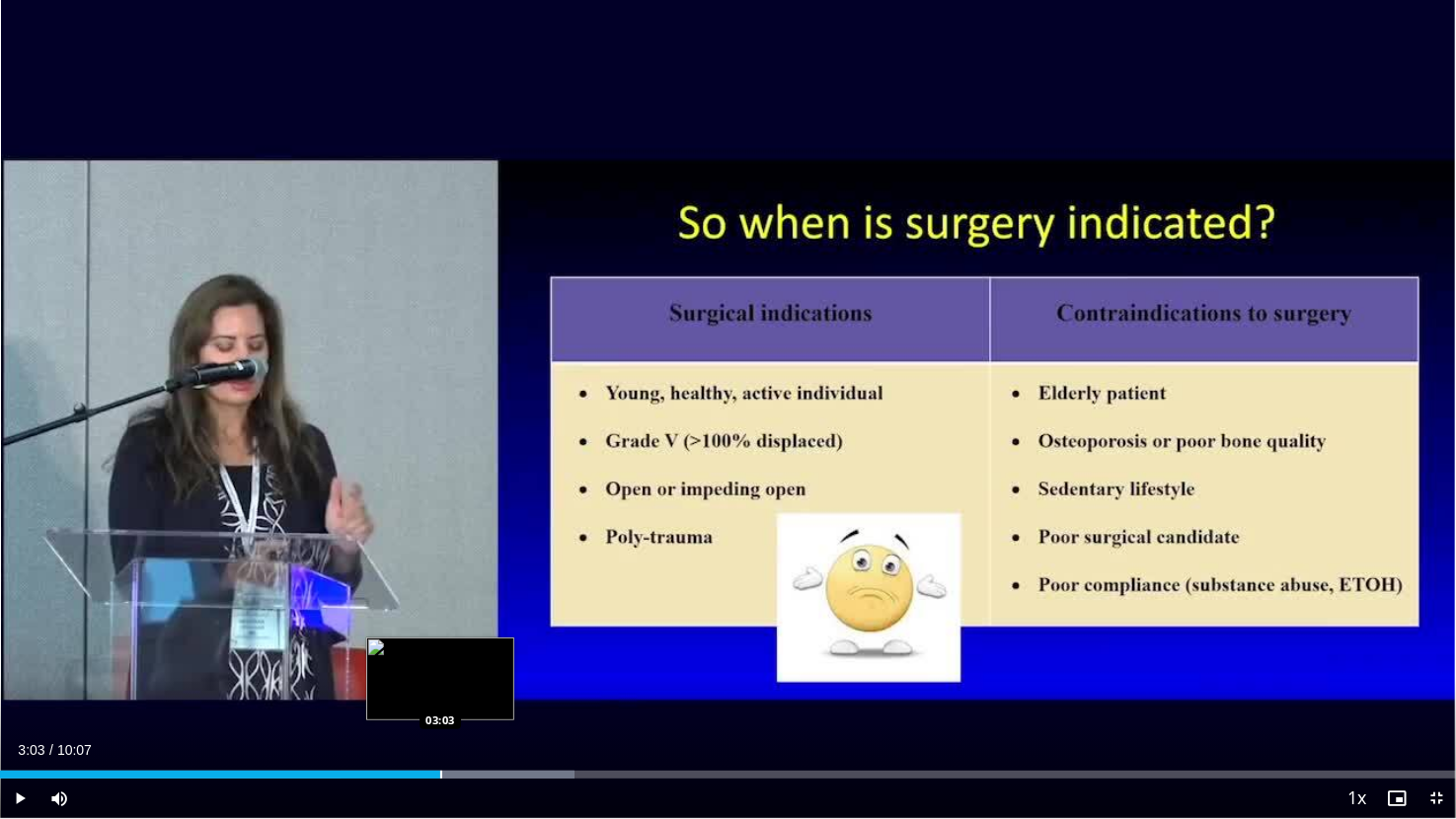 click at bounding box center (441, 775) 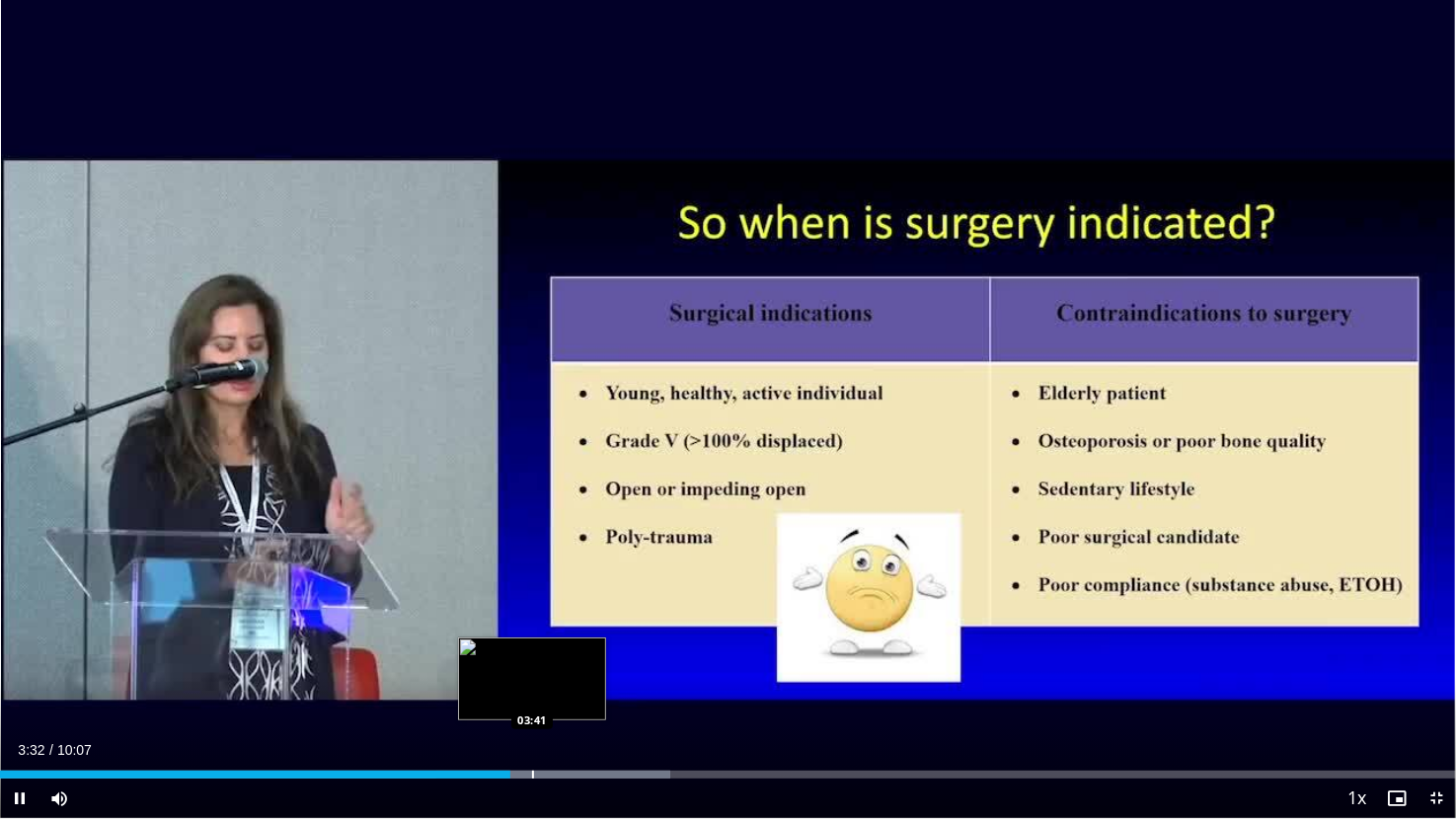 click on "Loaded :  46.03% 03:32 03:41" at bounding box center [728, 769] 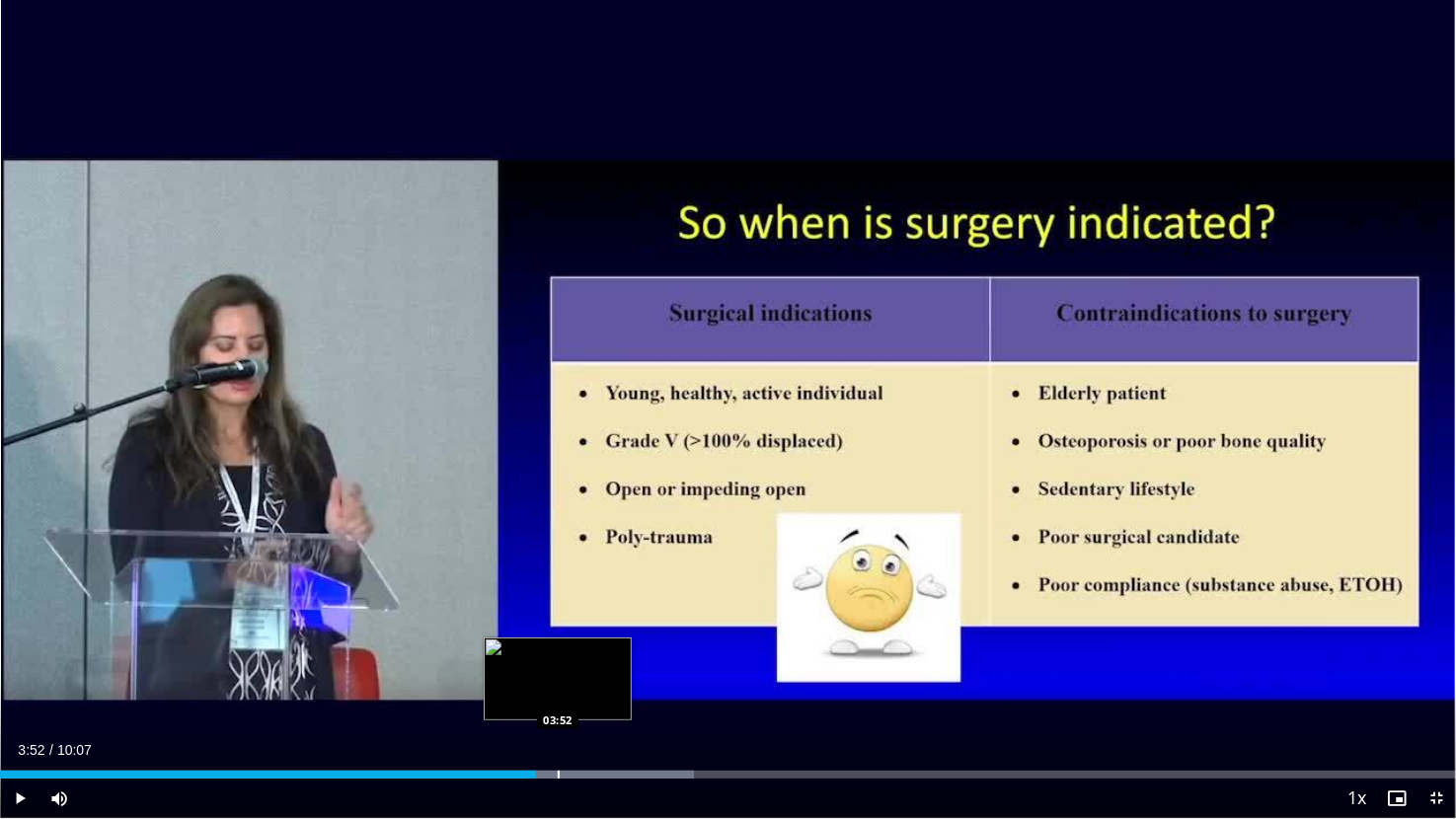 click on "Loaded :  47.67% 03:43 03:52" at bounding box center (728, 769) 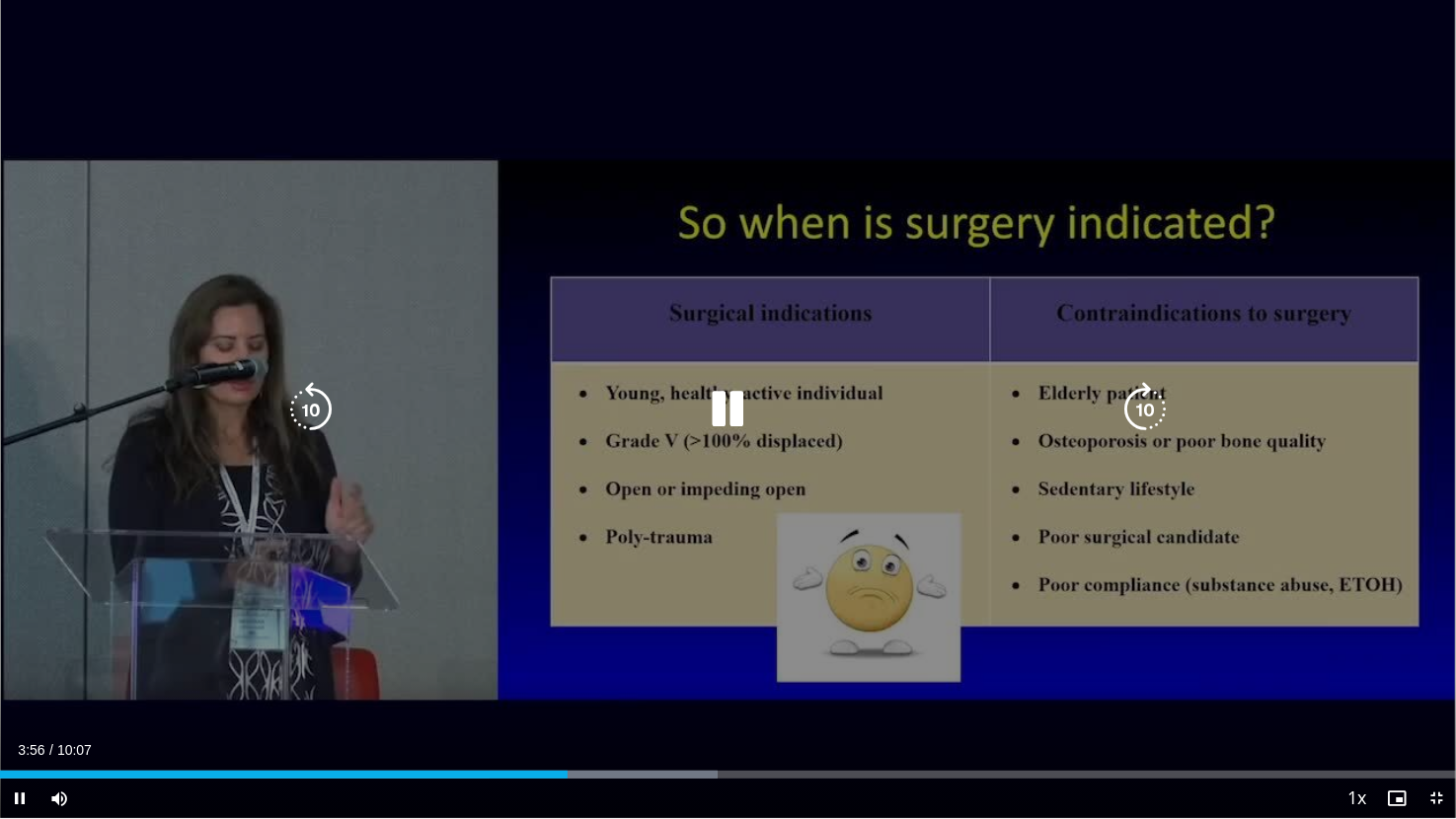 click on "10 seconds
Tap to unmute" at bounding box center (728, 409) 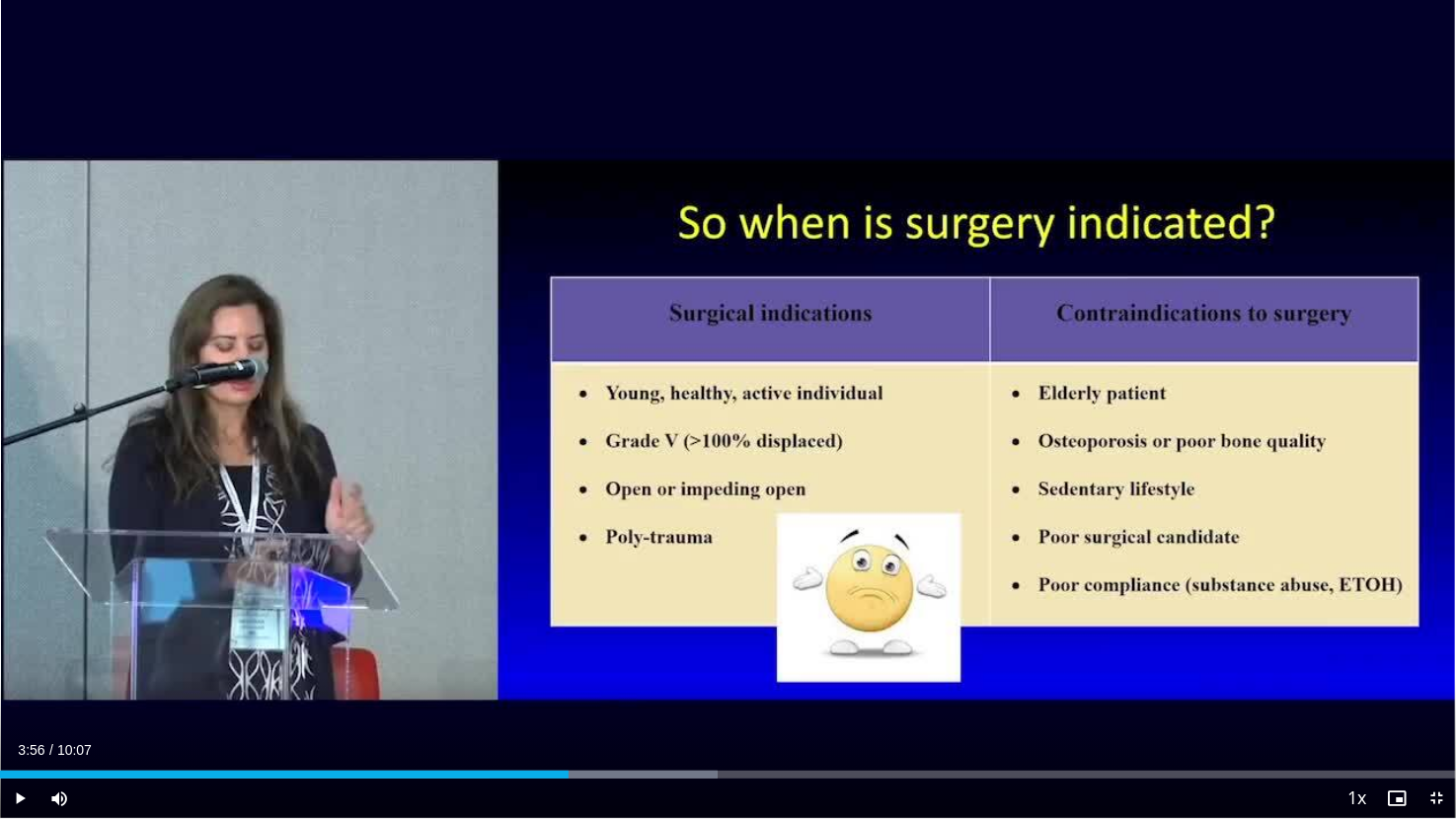 click on "10 seconds
Tap to unmute" at bounding box center (728, 409) 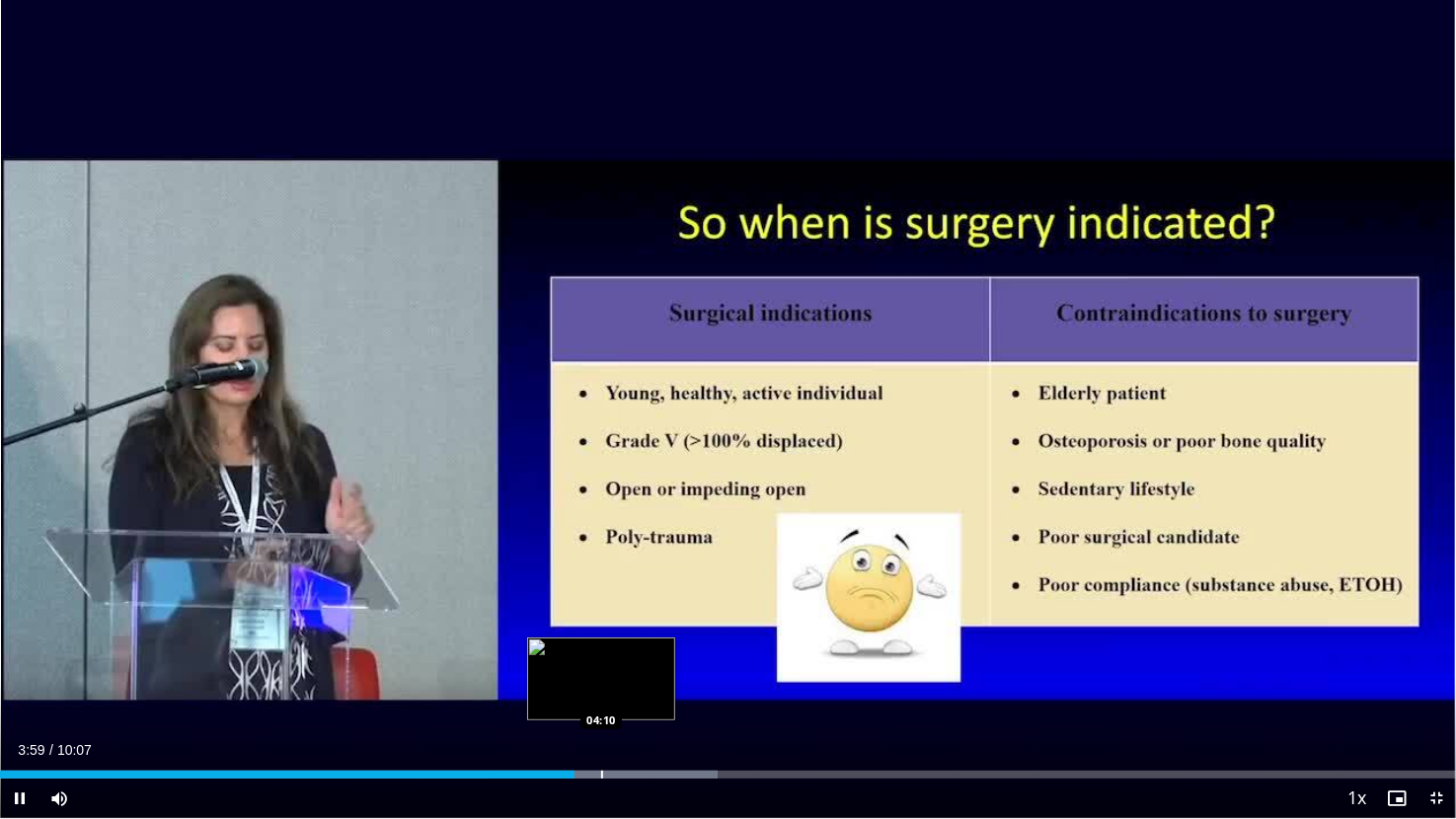 click at bounding box center [602, 775] 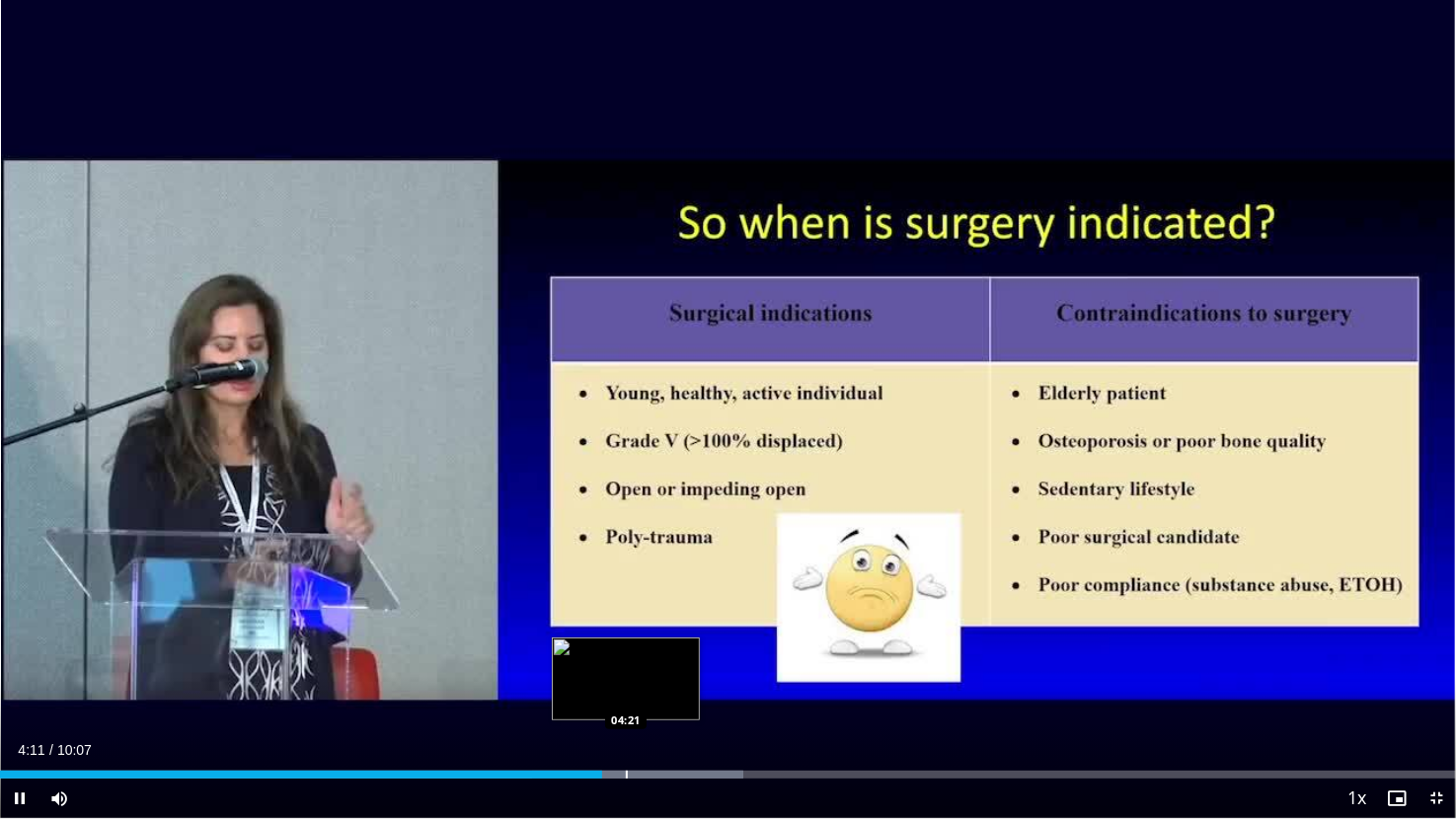 click on "Loaded :  51.05% 04:11 04:21" at bounding box center [728, 769] 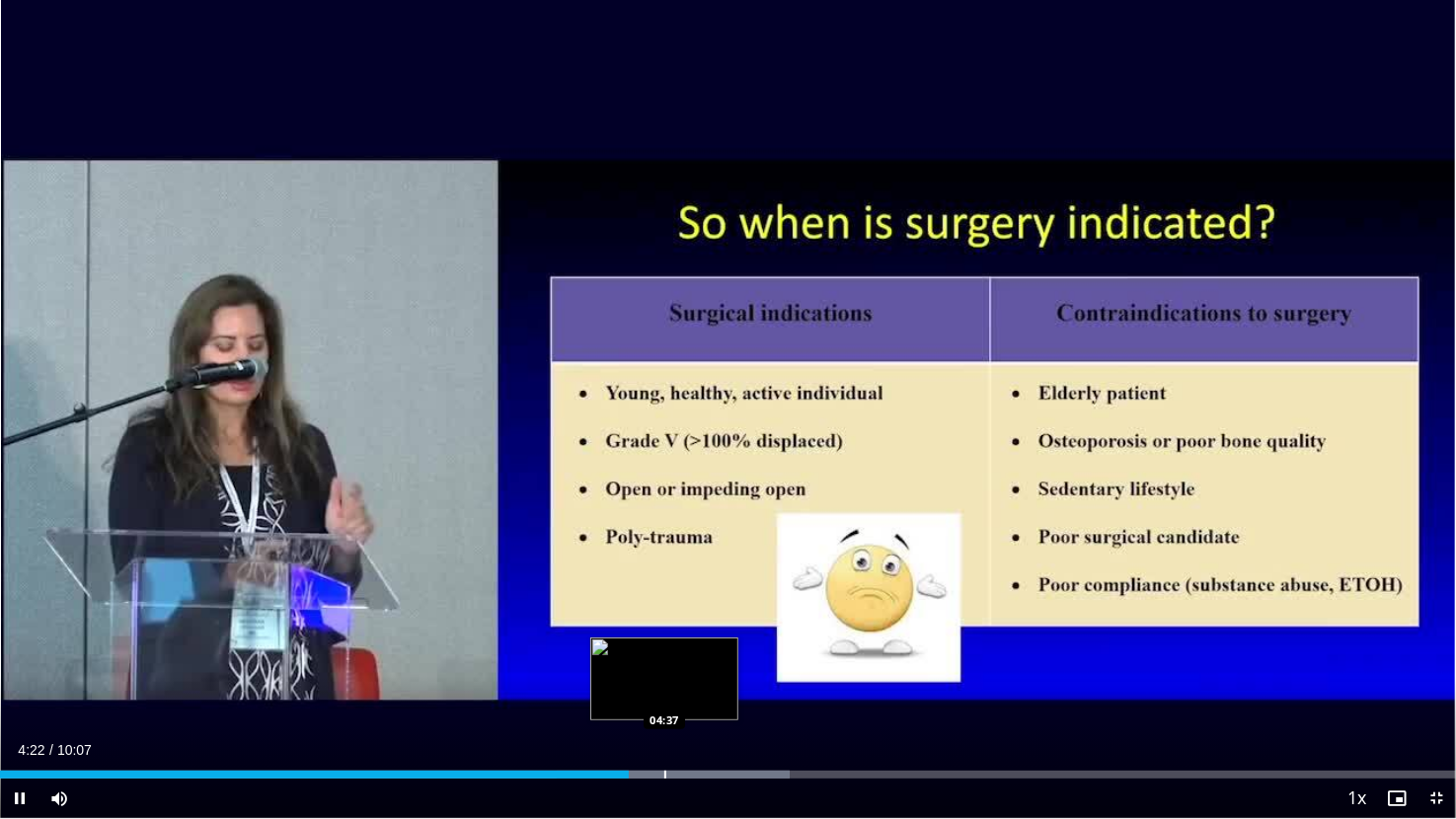 click on "Loaded :  54.25% 04:22 04:37" at bounding box center [728, 769] 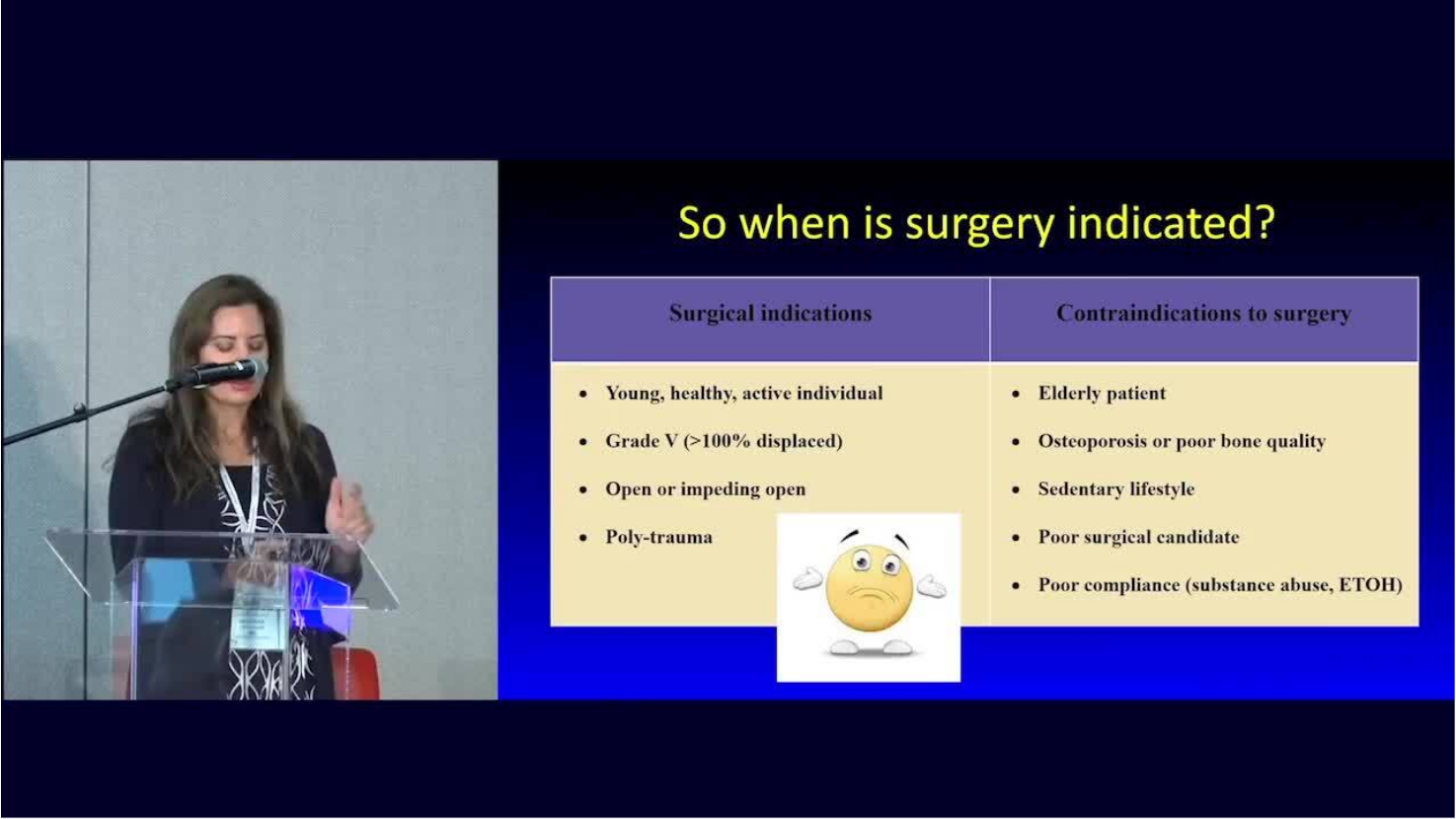 click on "**********" at bounding box center (728, 410) 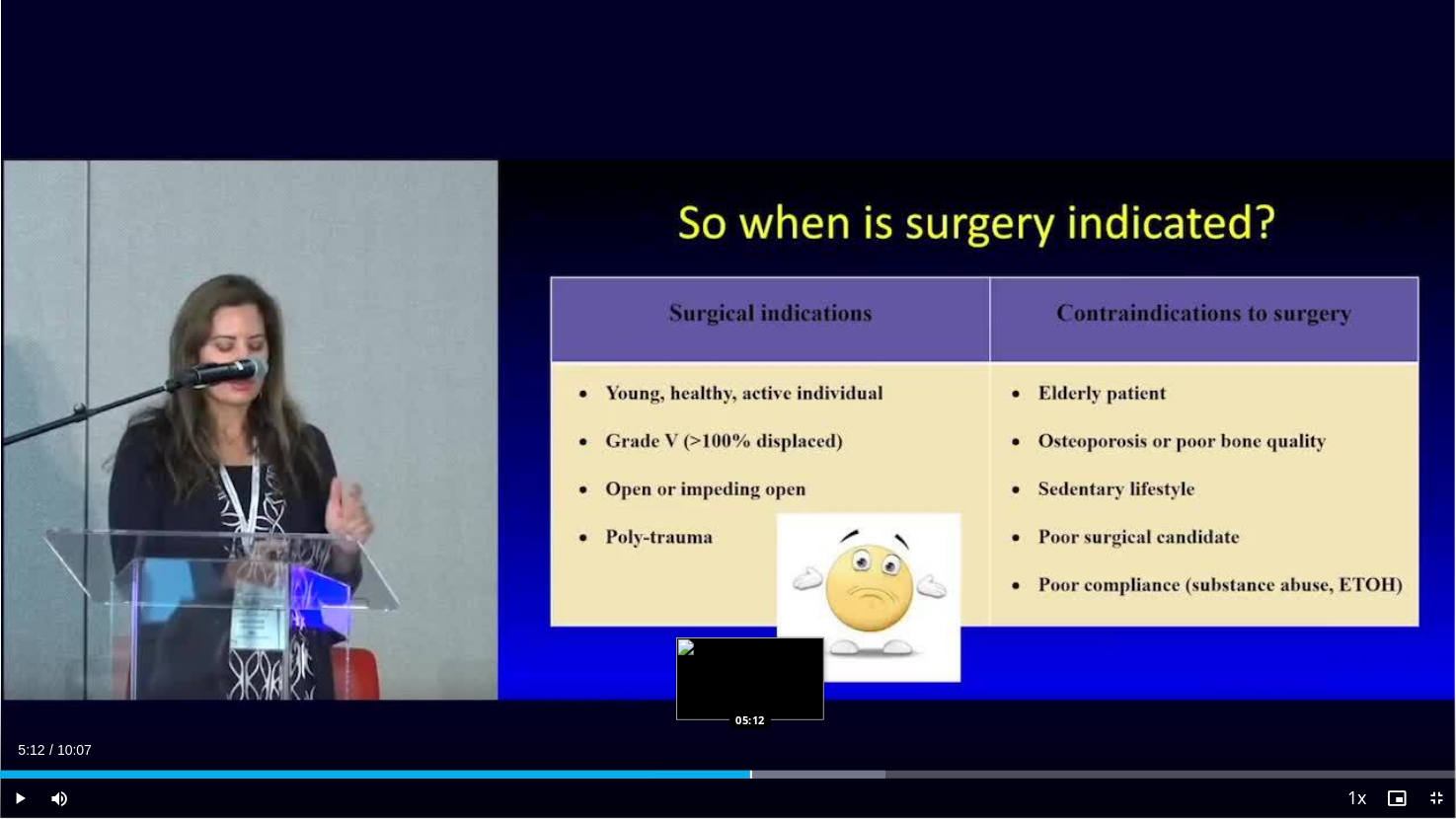 click at bounding box center [751, 775] 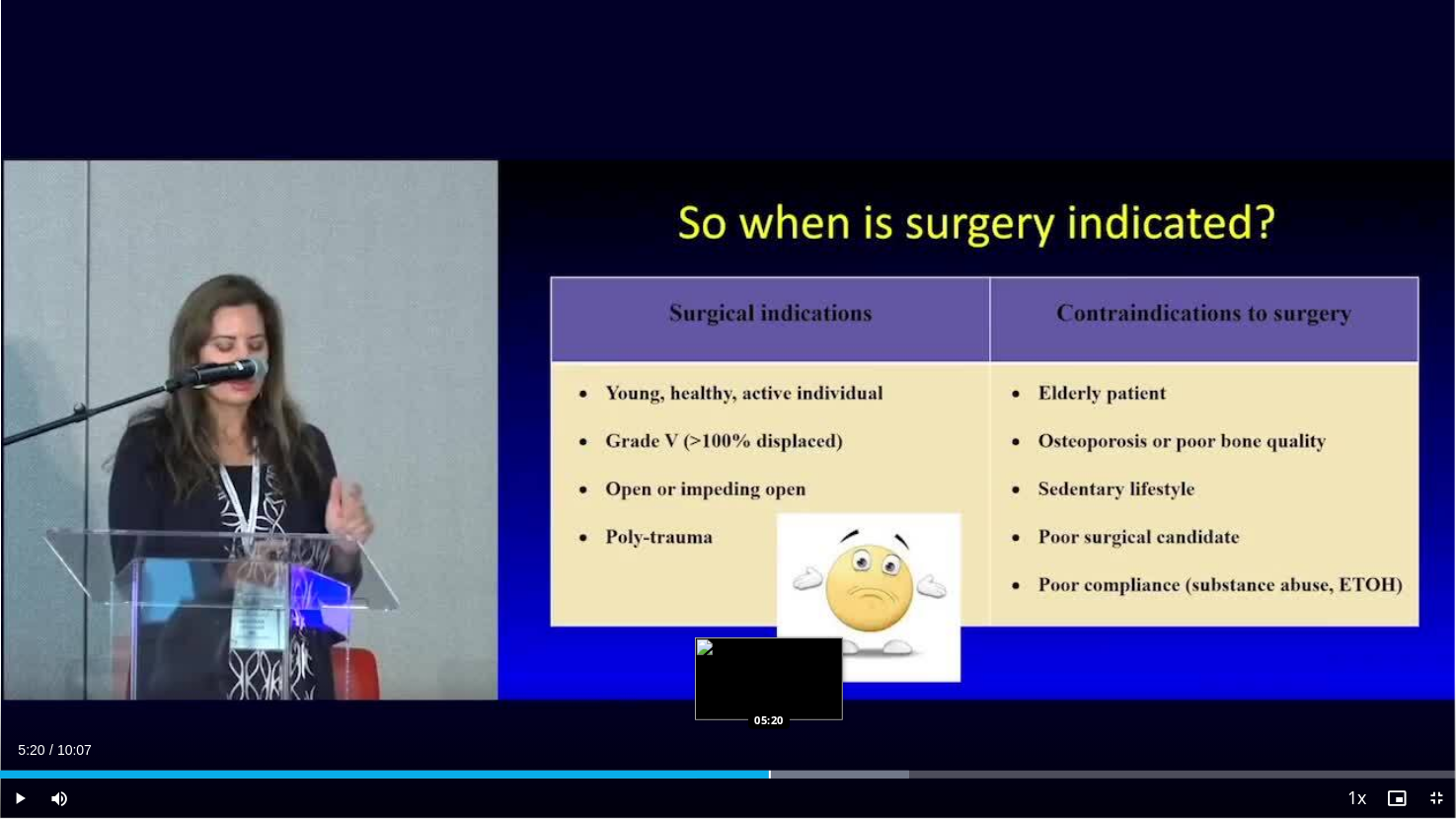 click at bounding box center (770, 775) 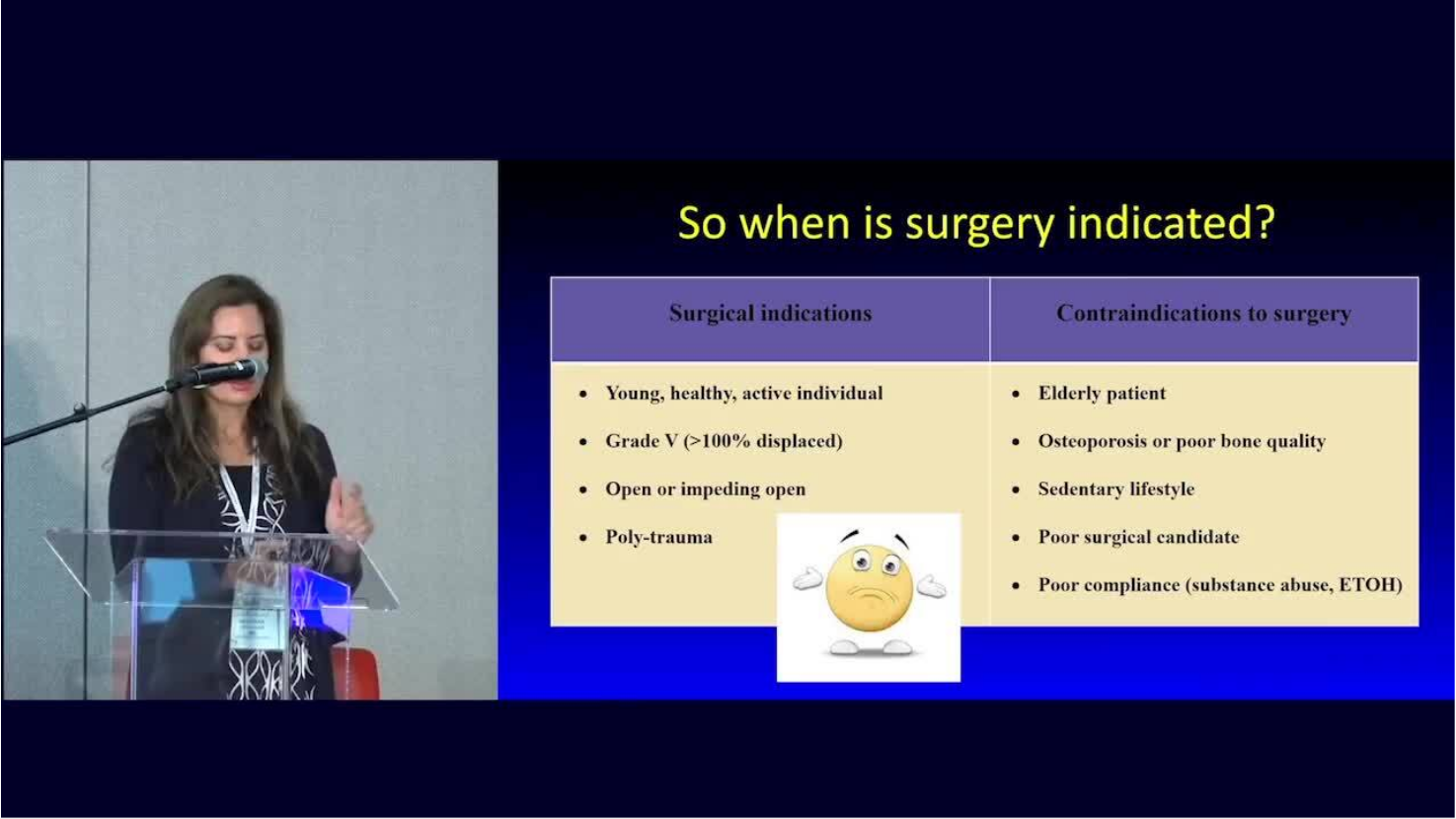 click on "**********" at bounding box center [728, 410] 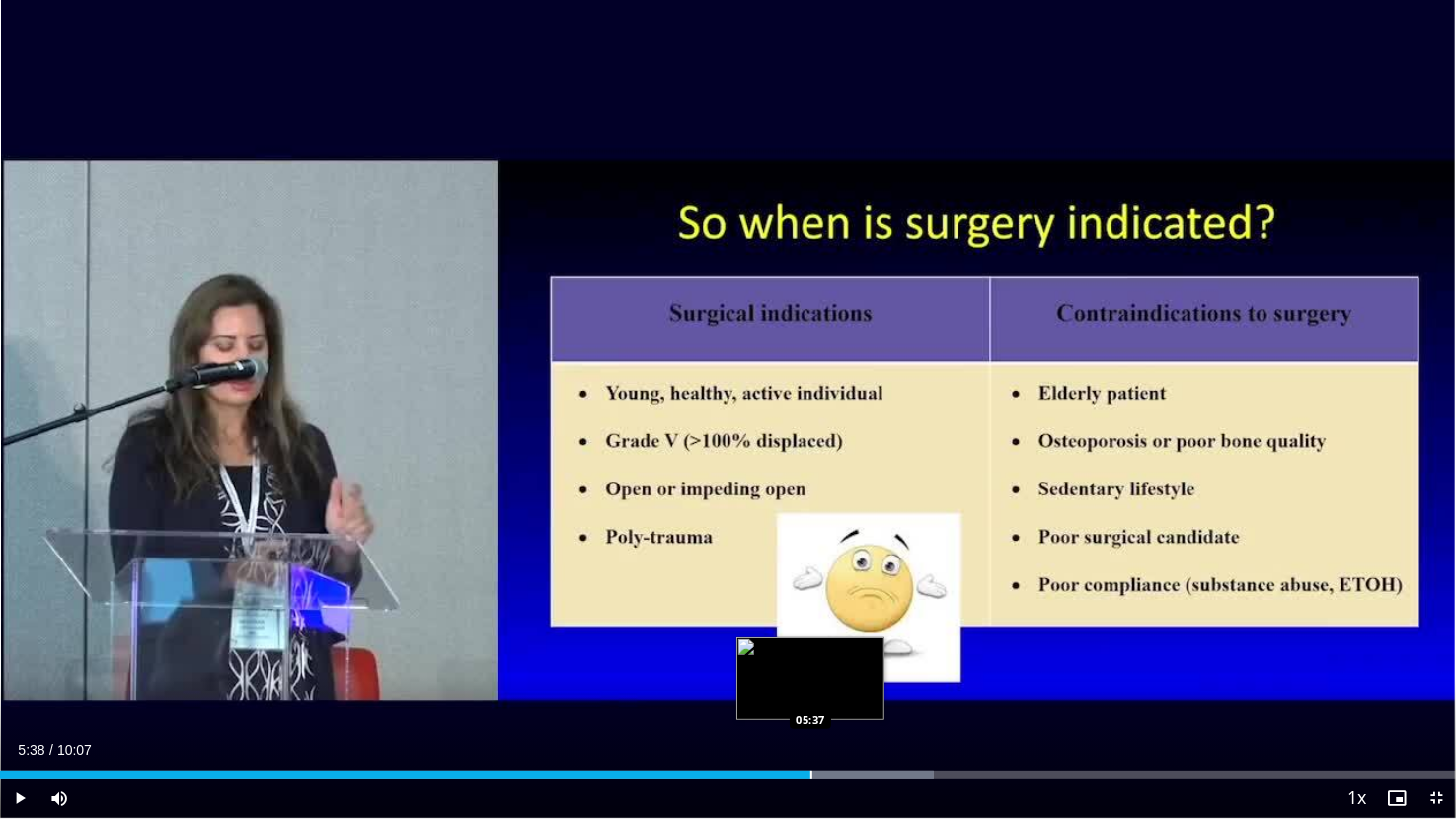 click at bounding box center (811, 775) 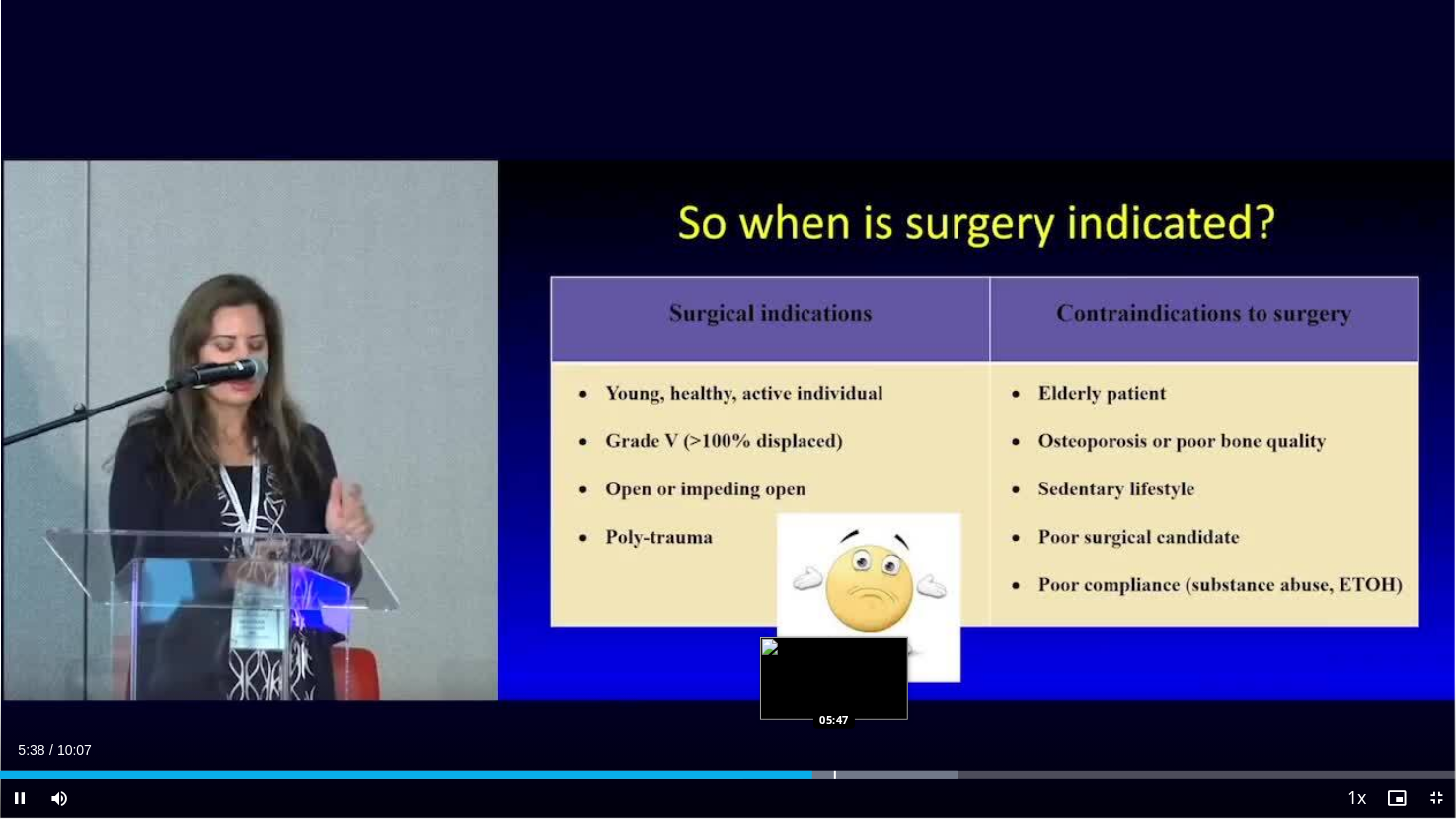 click at bounding box center [835, 775] 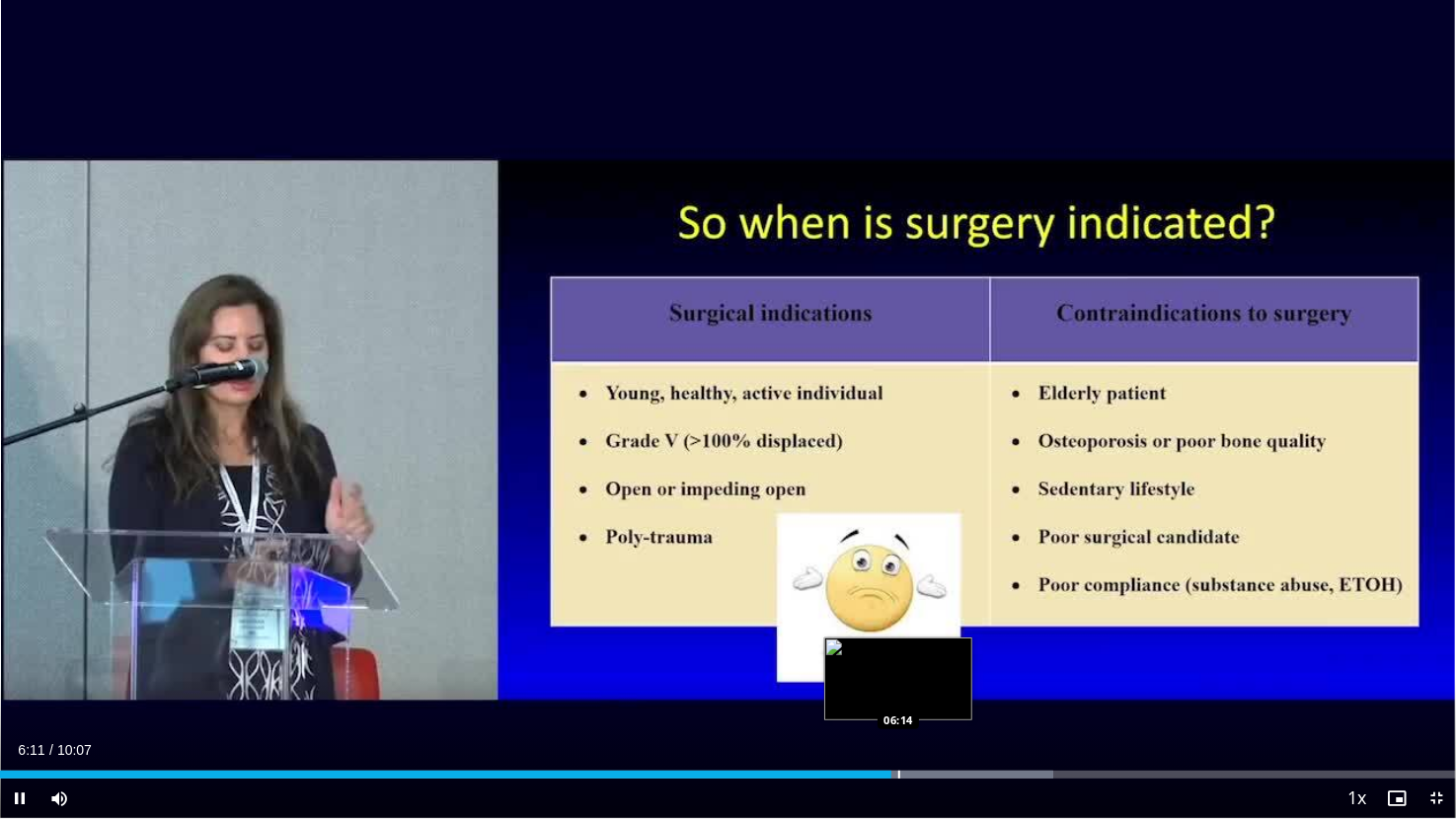 click at bounding box center (899, 775) 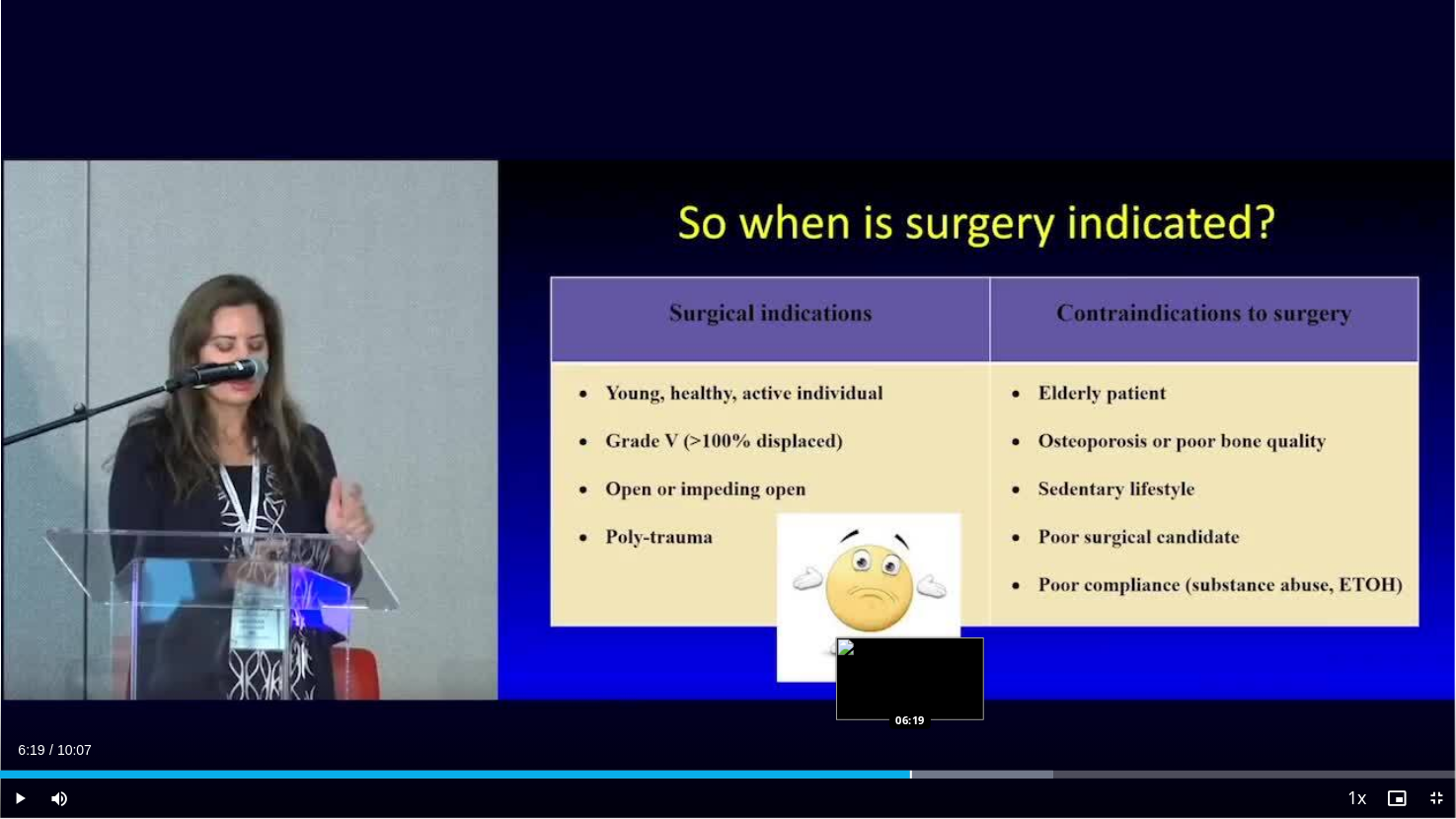 click at bounding box center [911, 775] 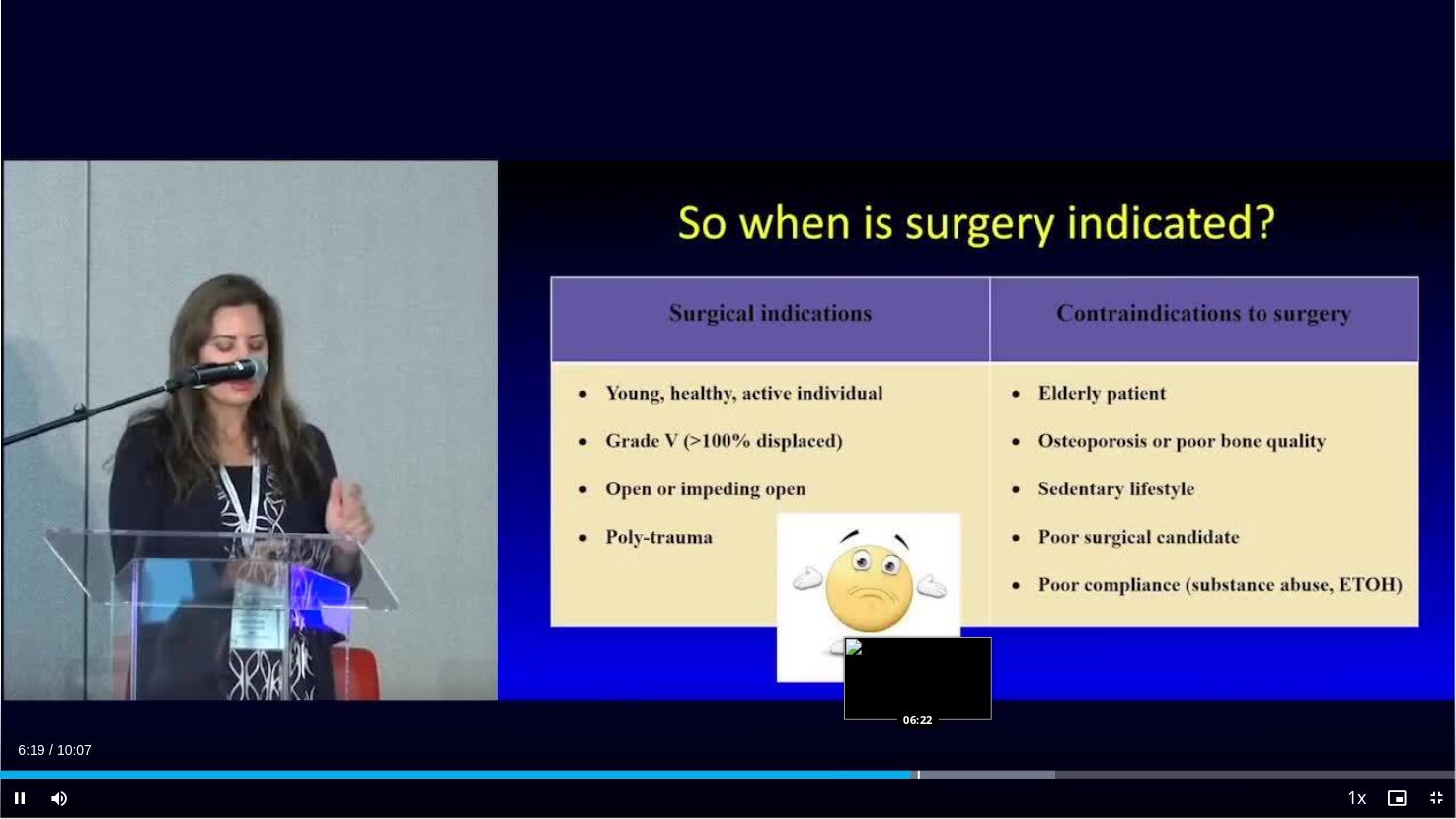 click at bounding box center [919, 775] 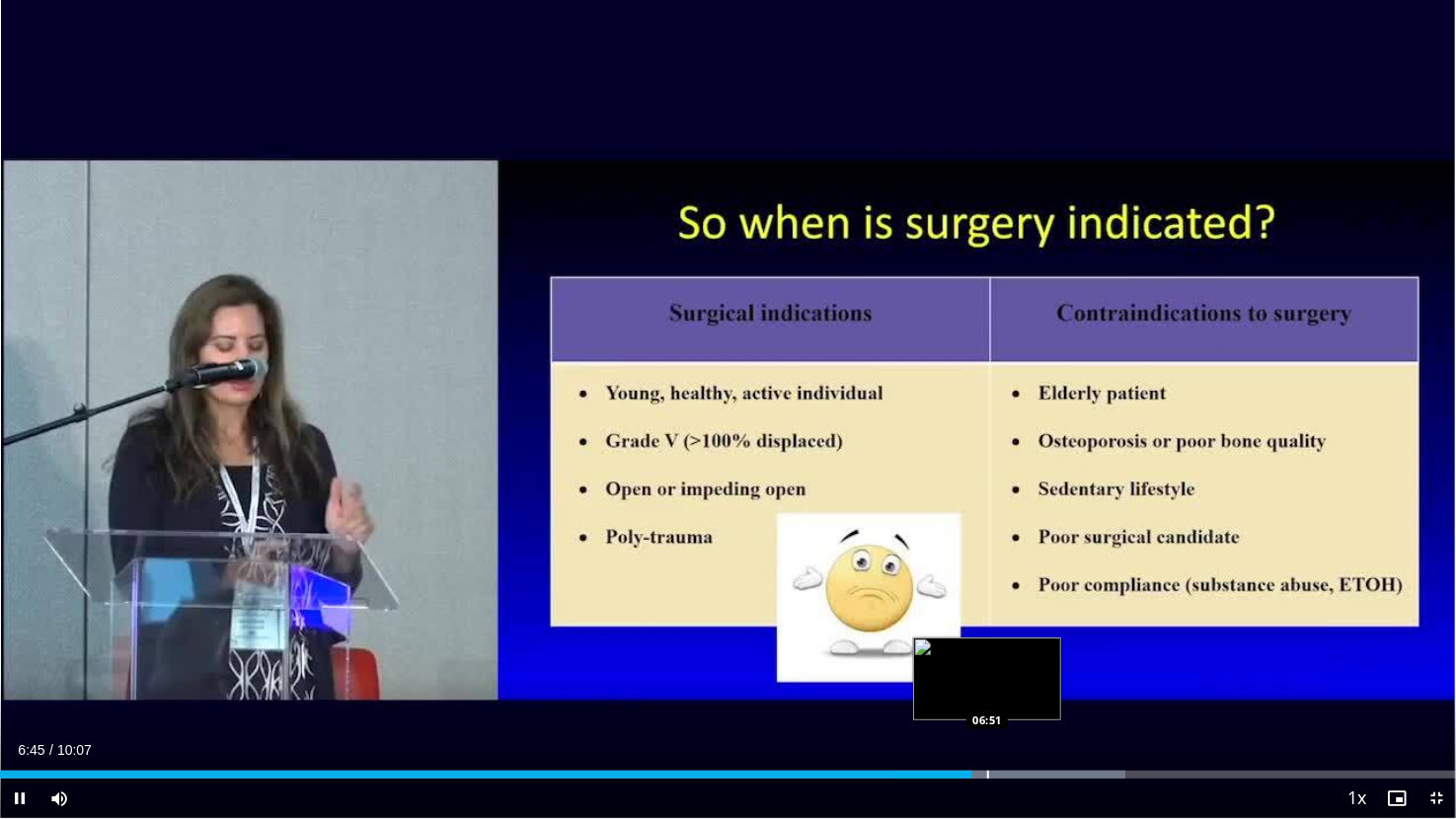 click at bounding box center [988, 775] 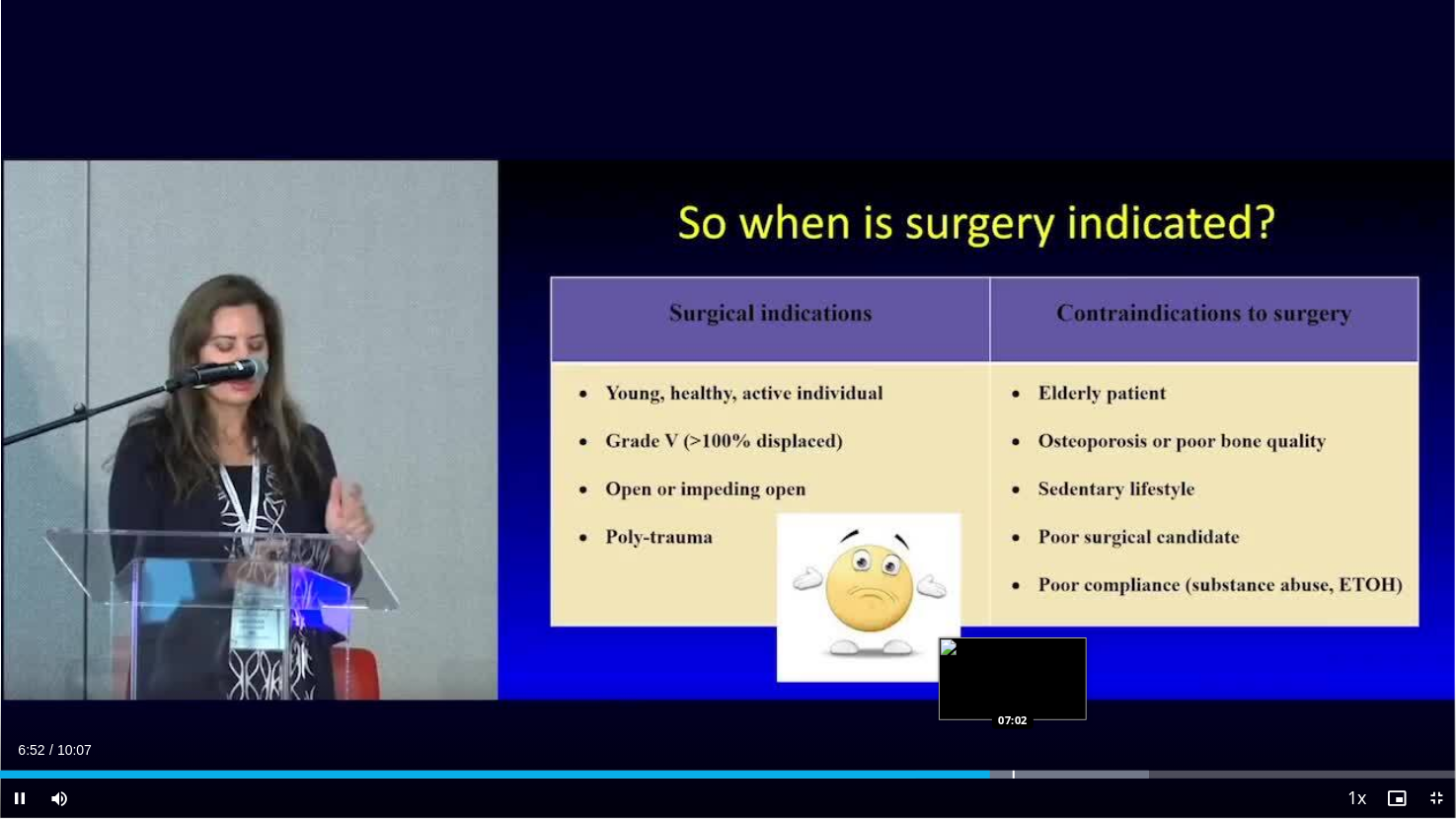 click on "Loaded :  78.91% 06:52 07:02" at bounding box center [728, 769] 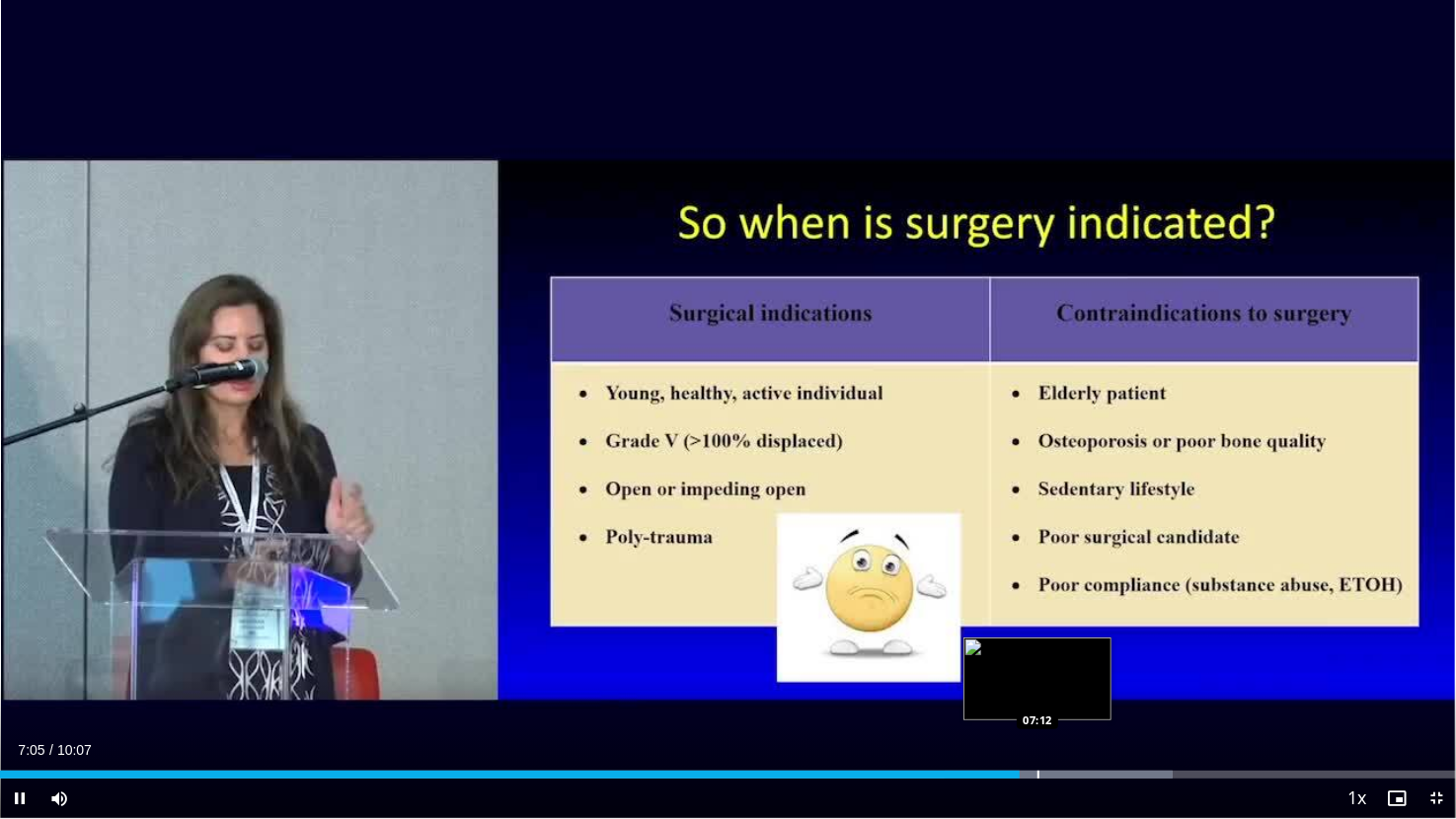 click on "Loaded :  80.56% 07:05 07:12" at bounding box center [728, 769] 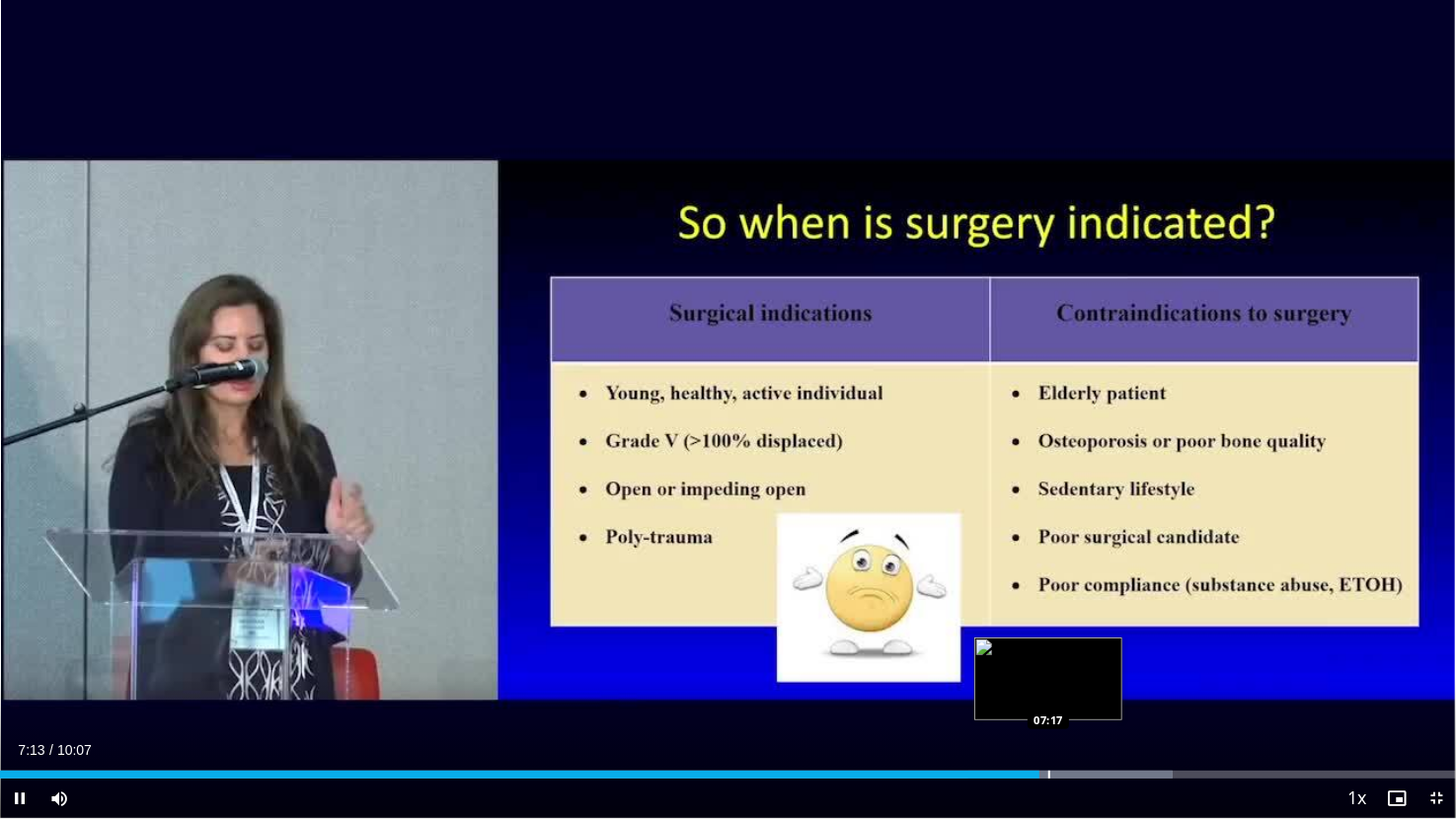 click on "Loaded :  80.56% 07:13 07:17" at bounding box center [728, 769] 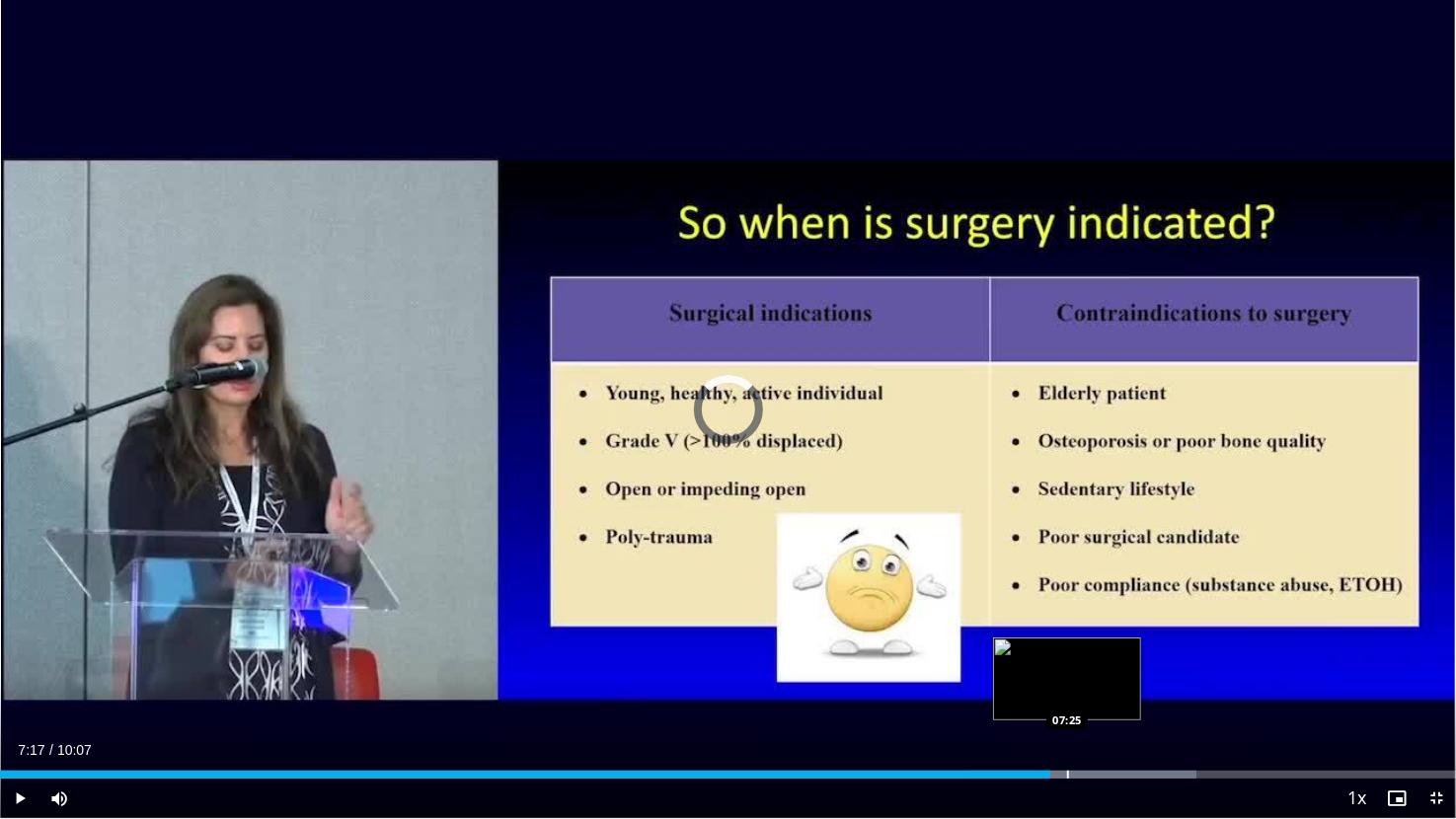 click on "Loaded :  82.20% 07:17 07:25" at bounding box center (728, 769) 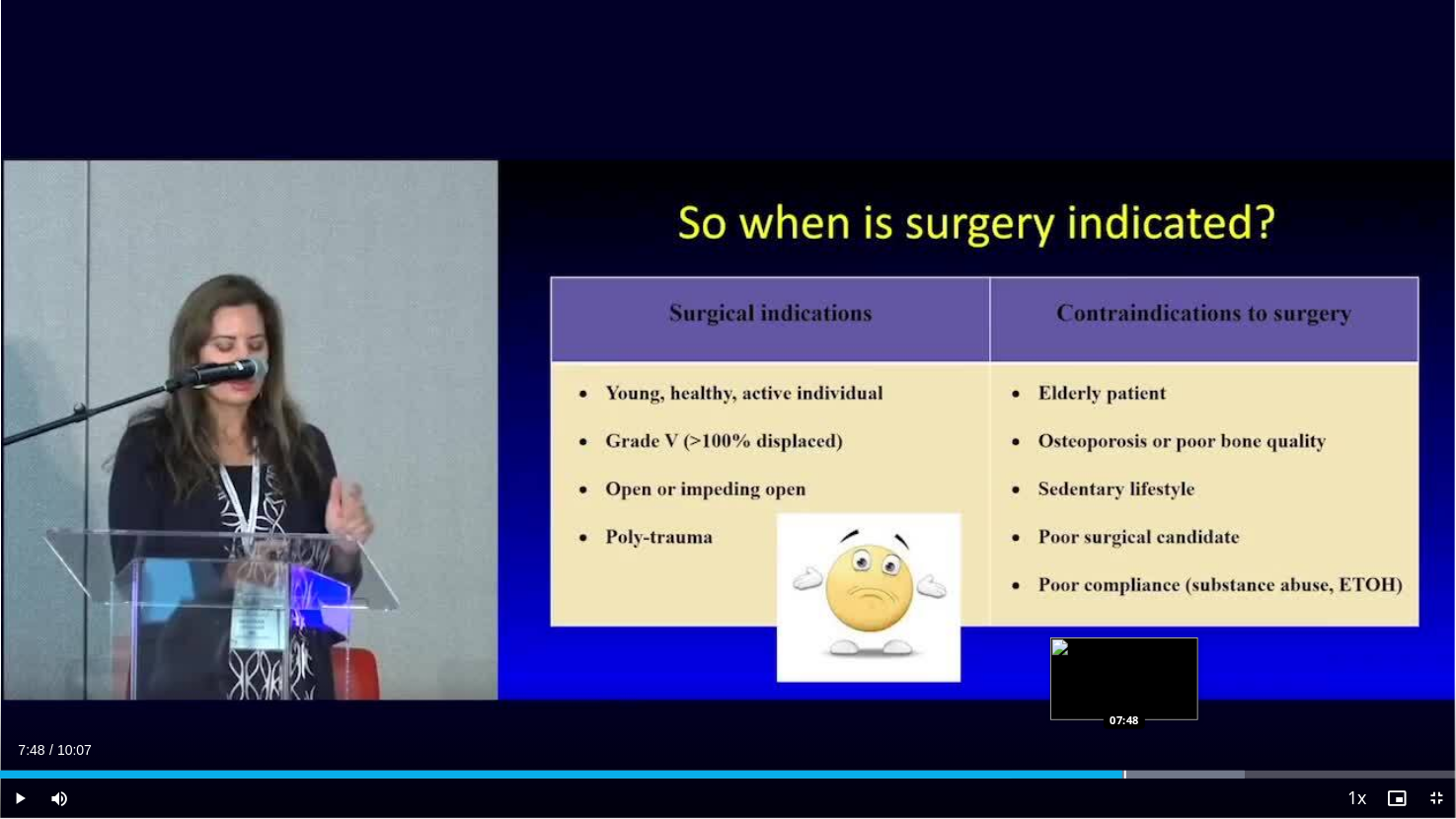 click at bounding box center [1128, 775] 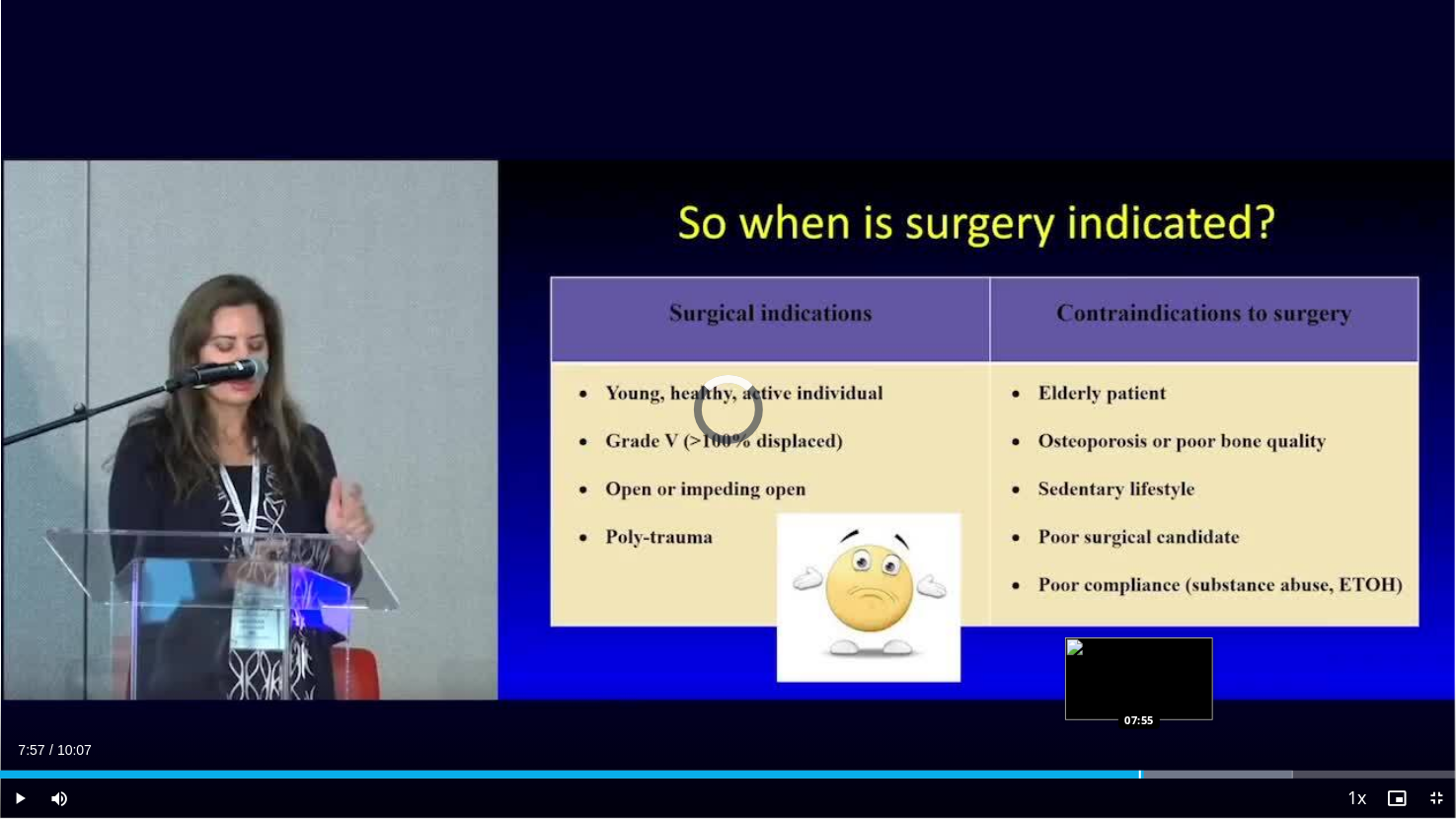 click at bounding box center [1140, 775] 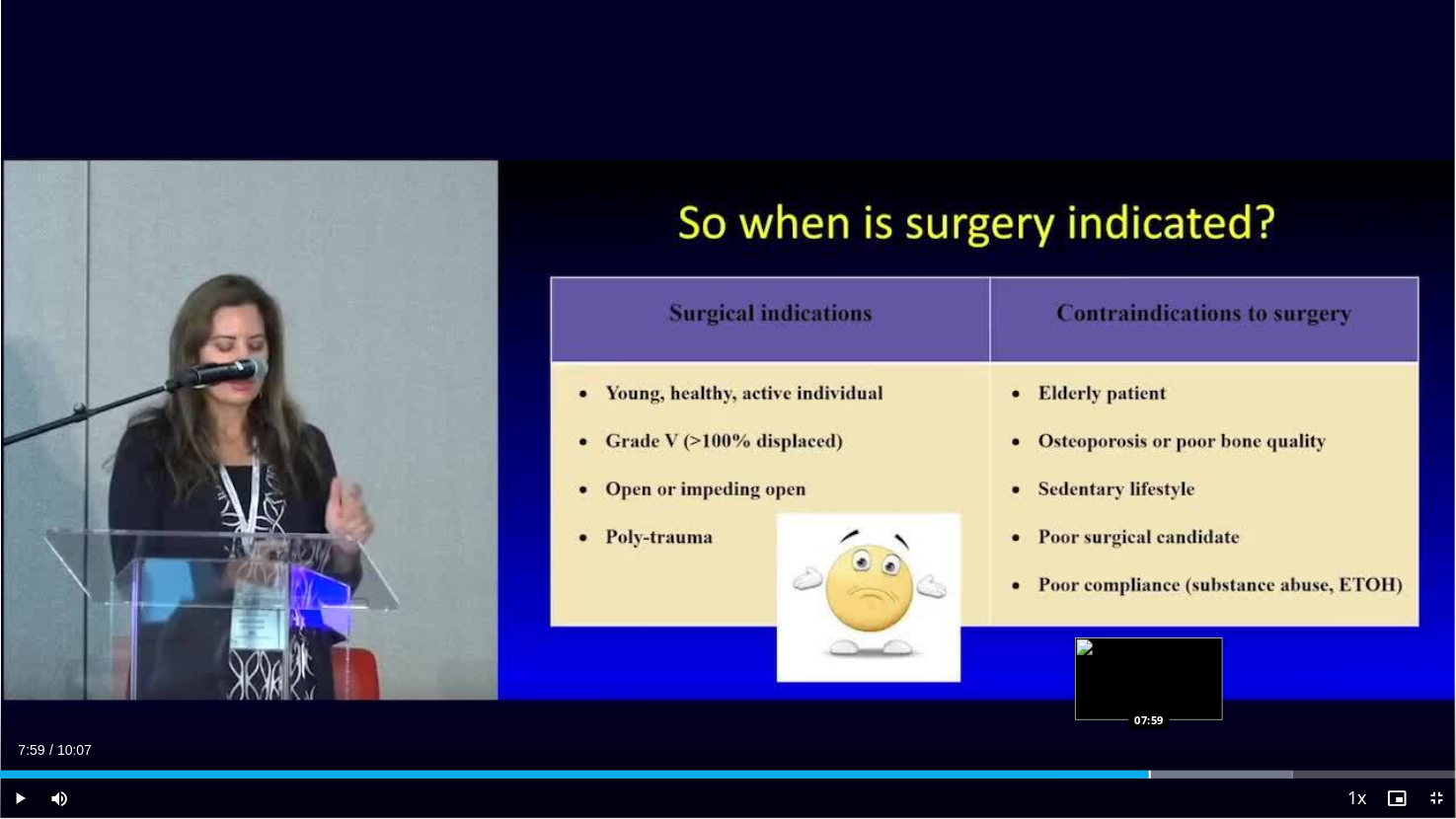 click at bounding box center (1150, 775) 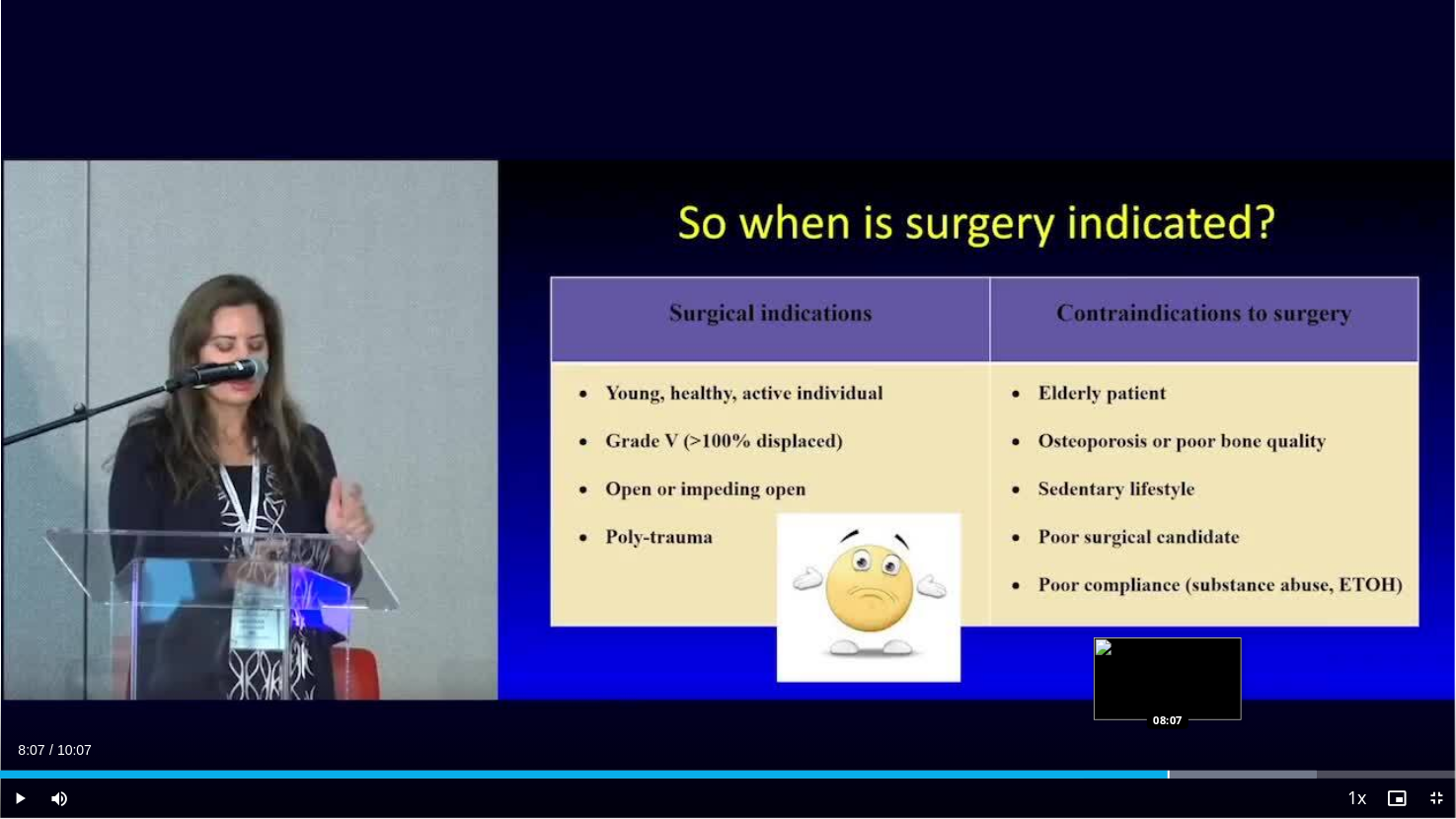 click at bounding box center (1169, 775) 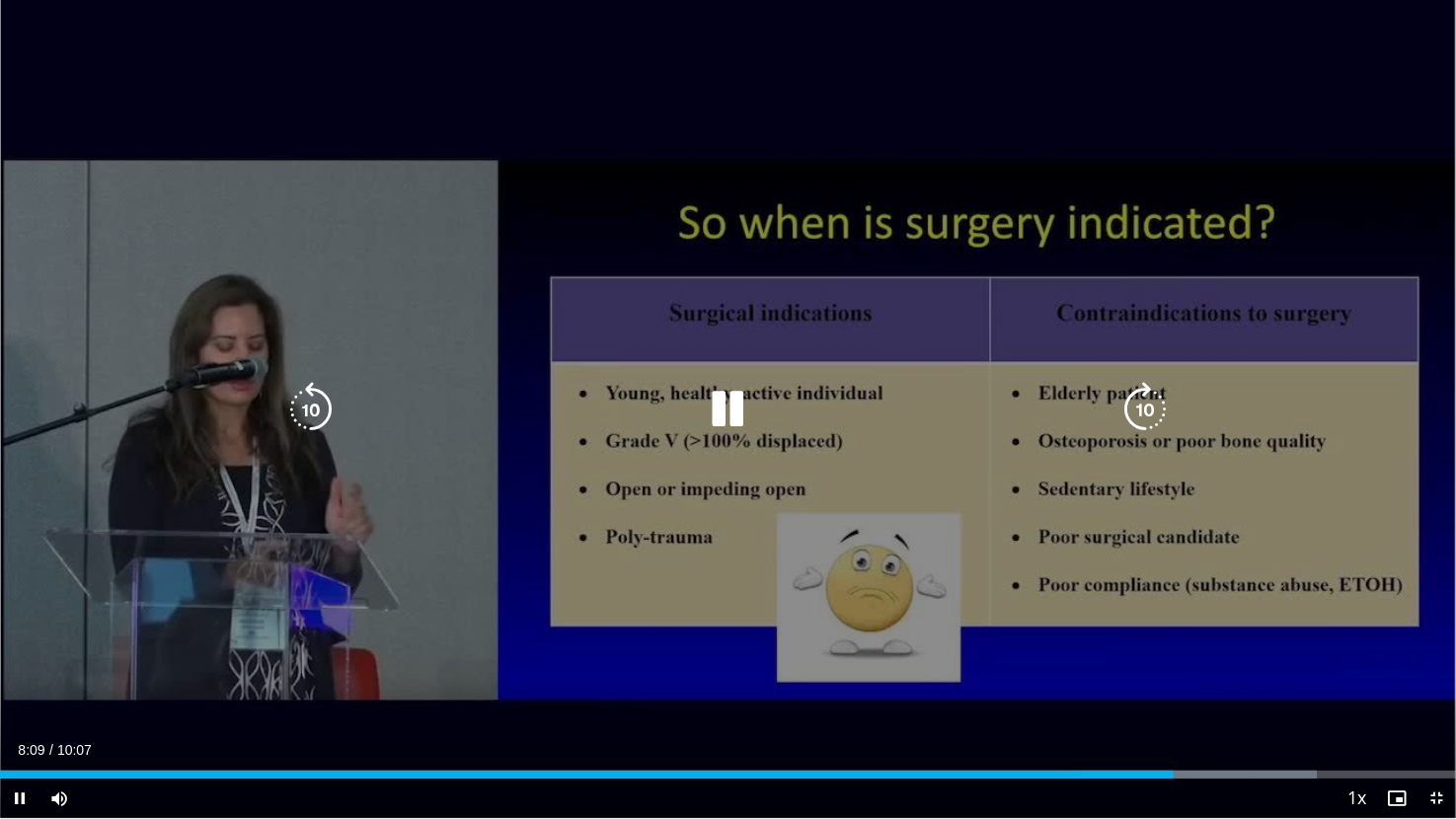 click at bounding box center (1200, 775) 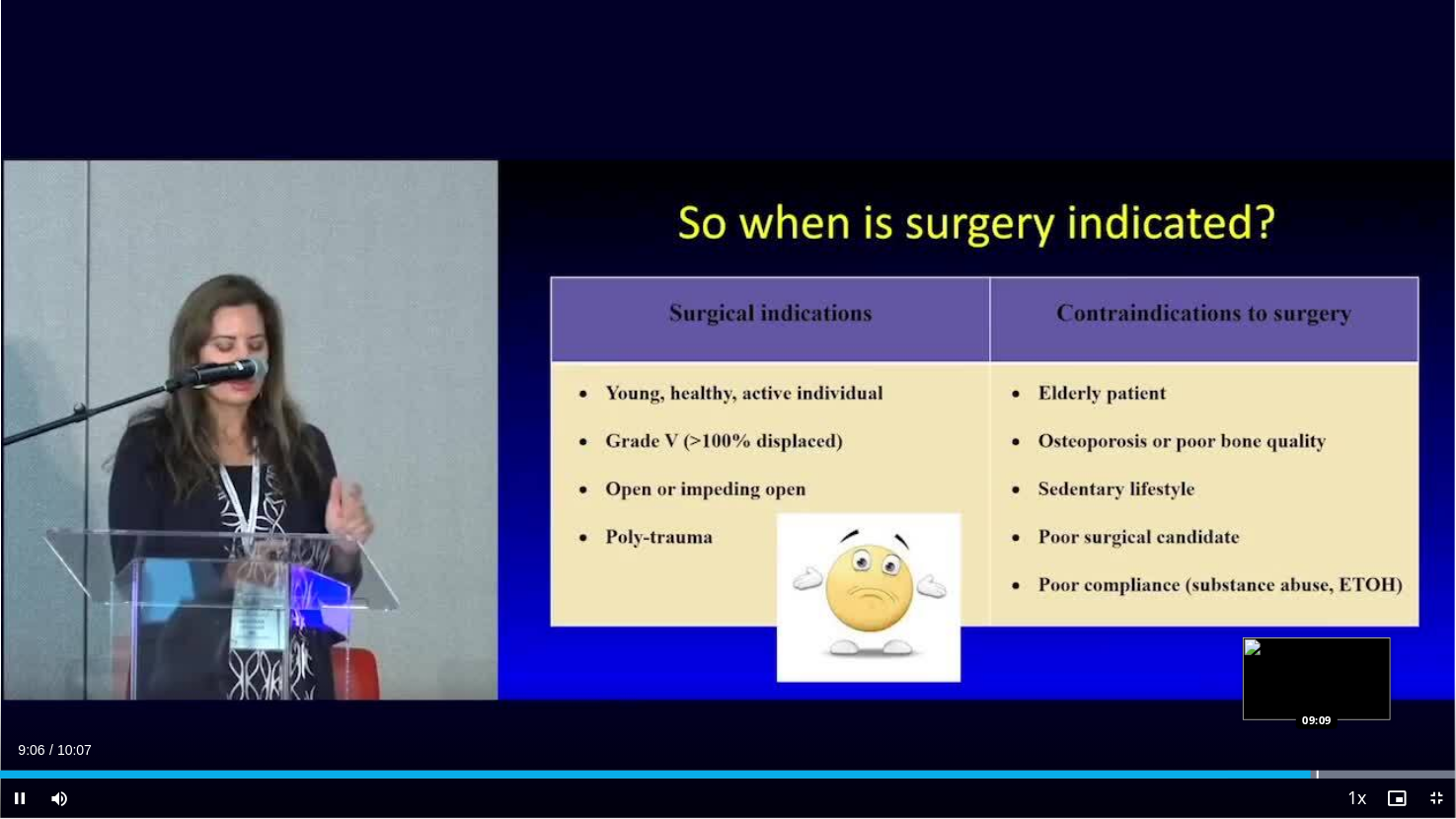 click at bounding box center (1318, 775) 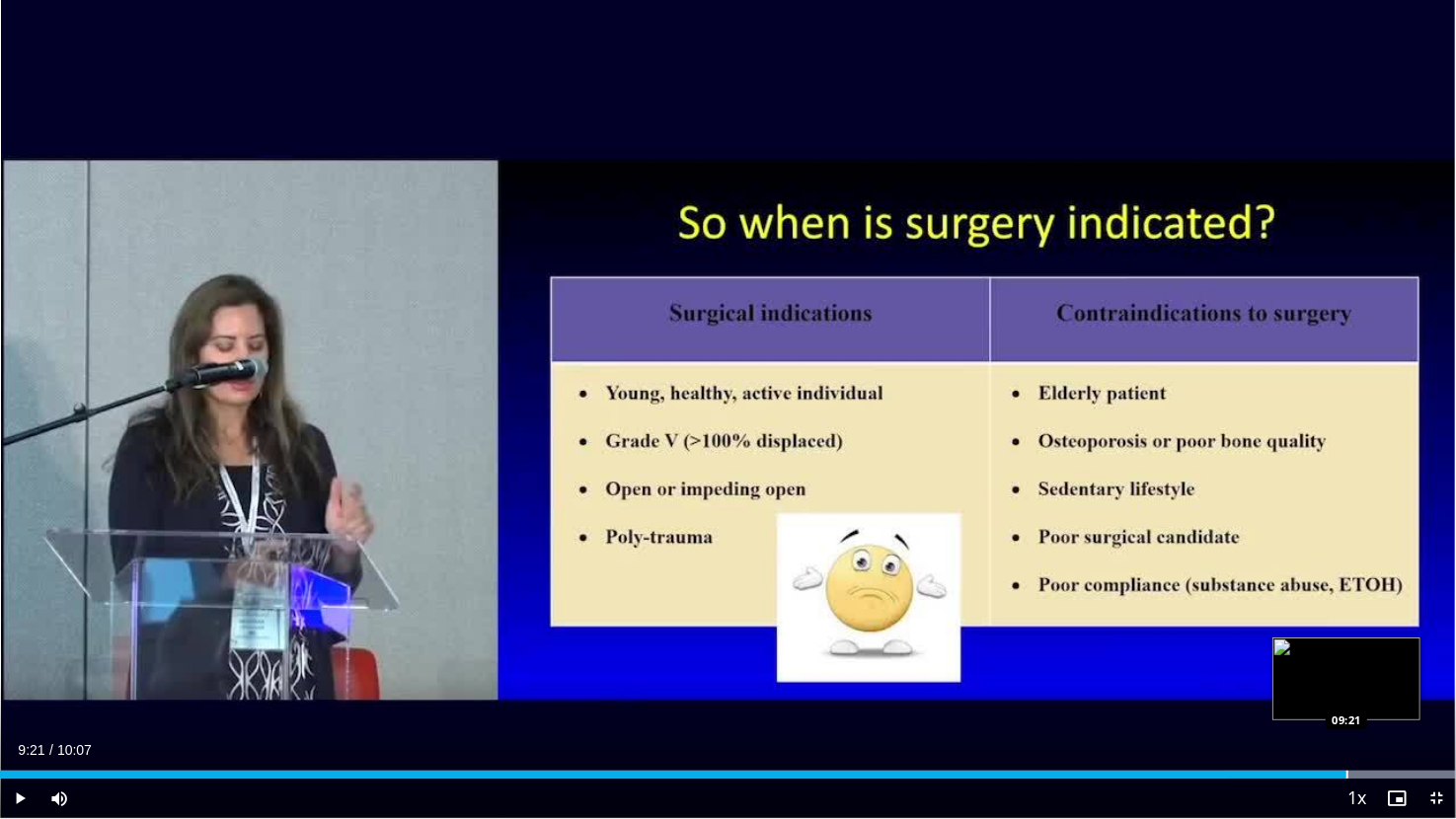 click at bounding box center [1347, 775] 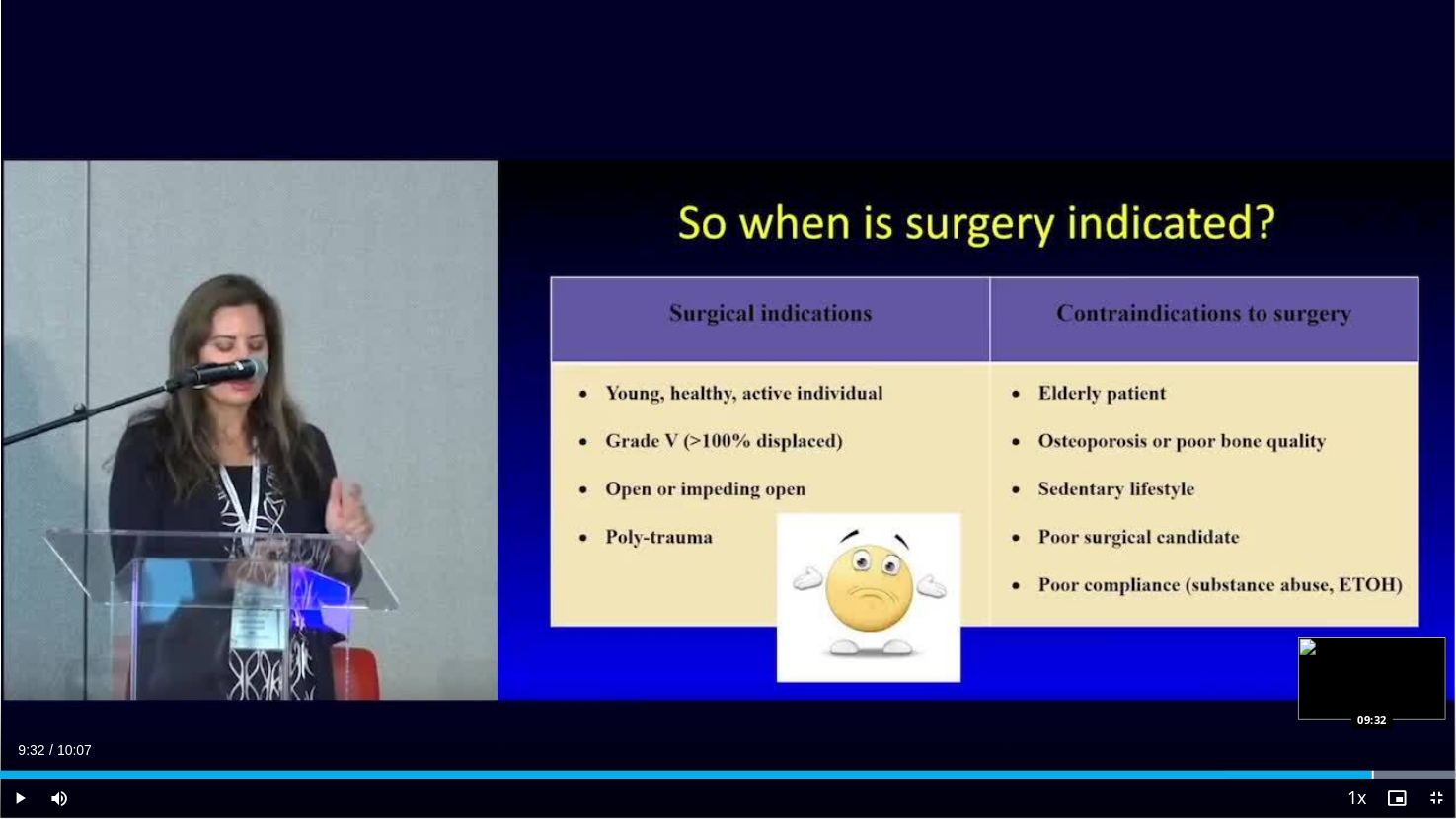 click at bounding box center [1373, 775] 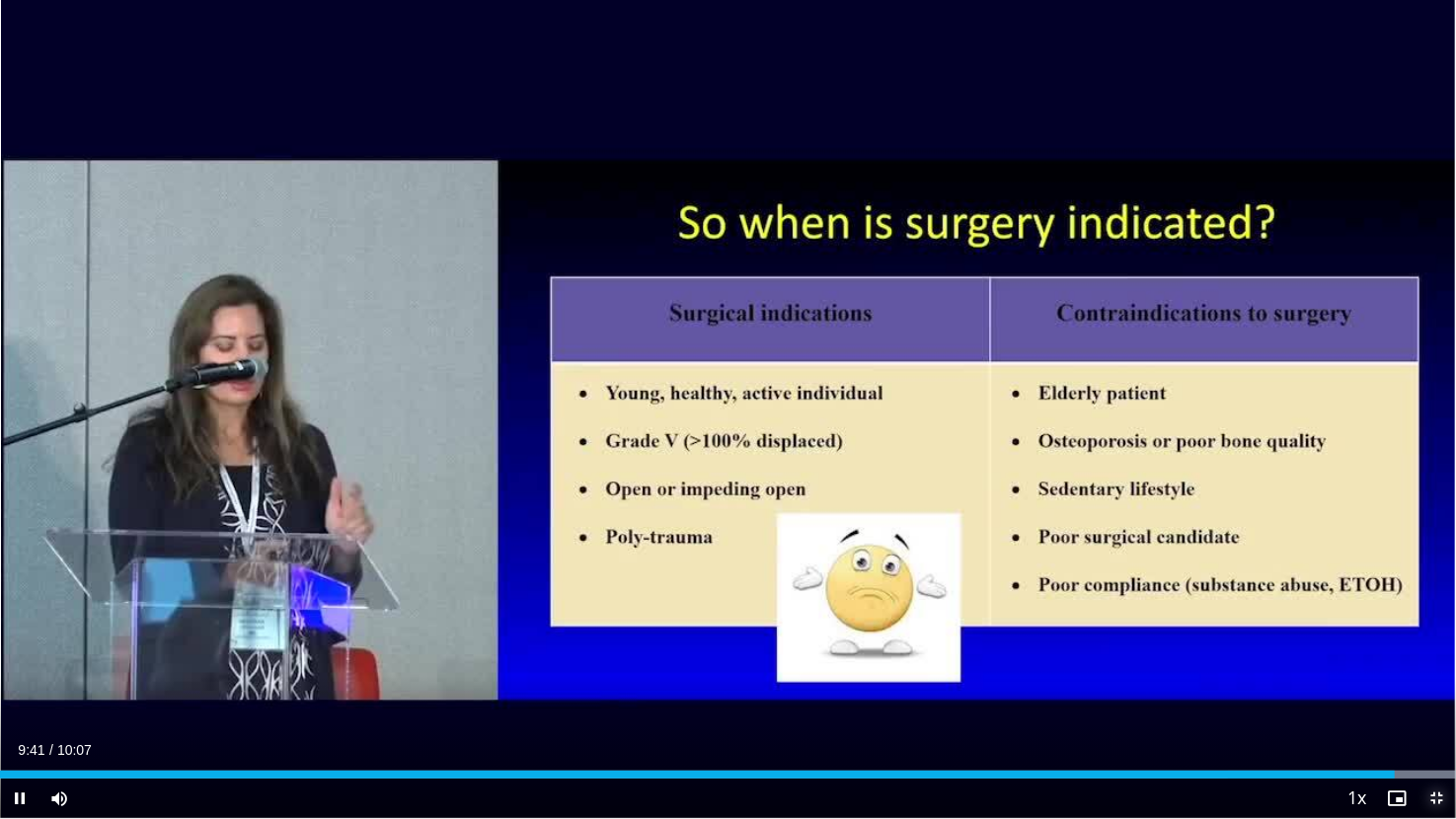 click at bounding box center (1436, 798) 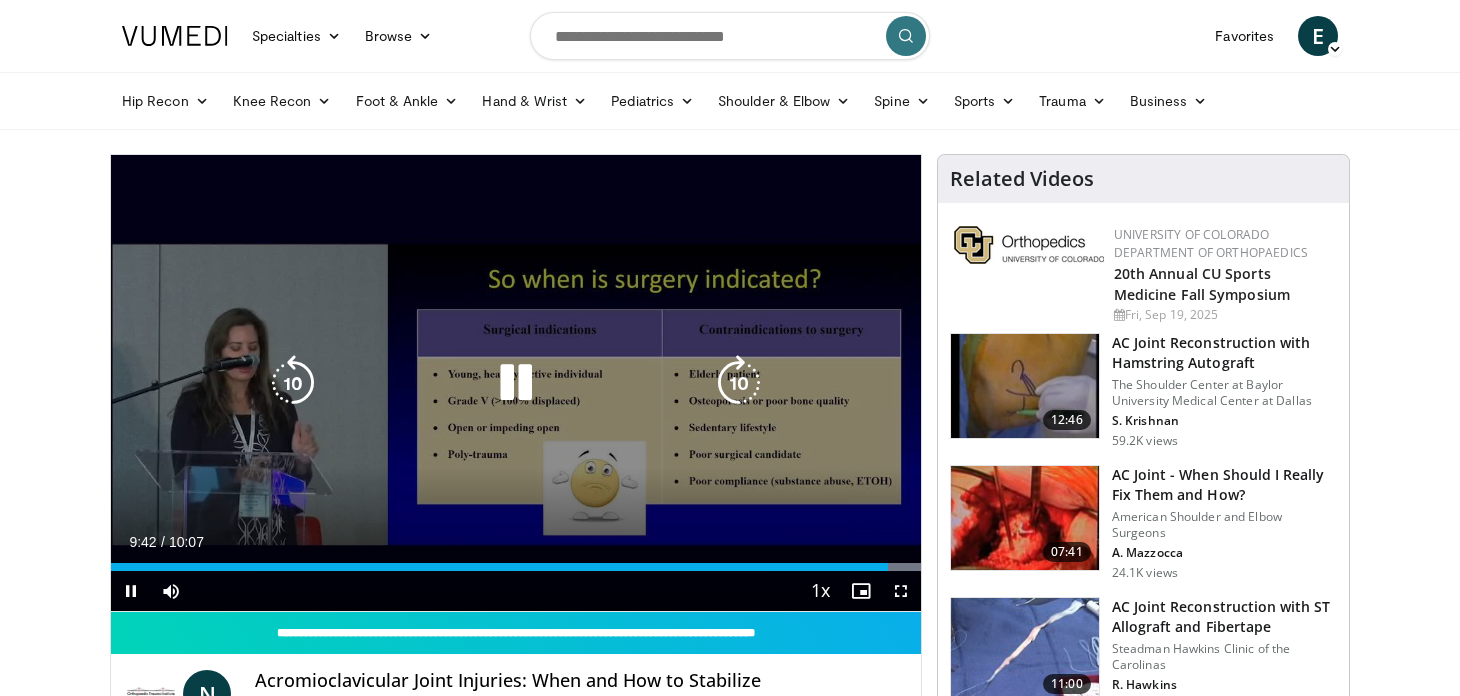 click on "10 seconds
Tap to unmute" at bounding box center (516, 383) 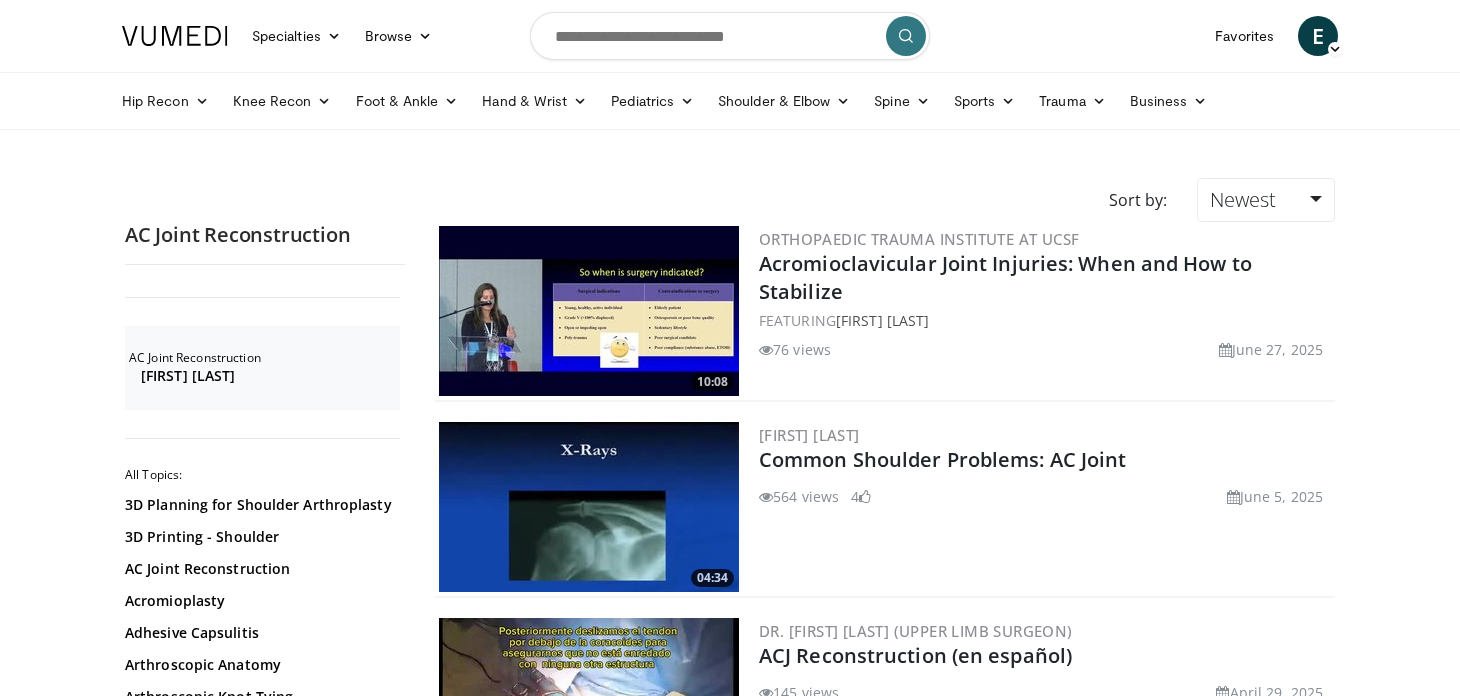 scroll, scrollTop: 99, scrollLeft: 0, axis: vertical 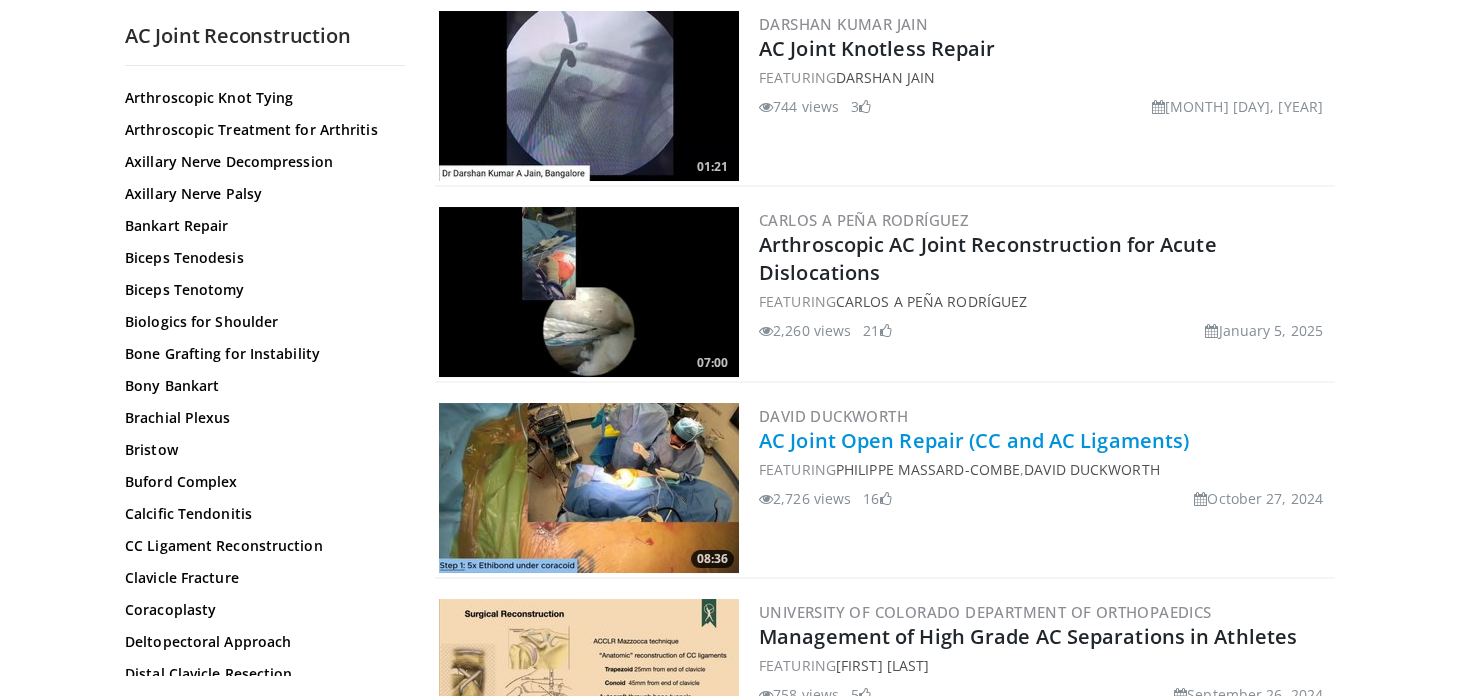 click on "AC Joint Open Repair (CC and AC Ligaments)" at bounding box center (974, 440) 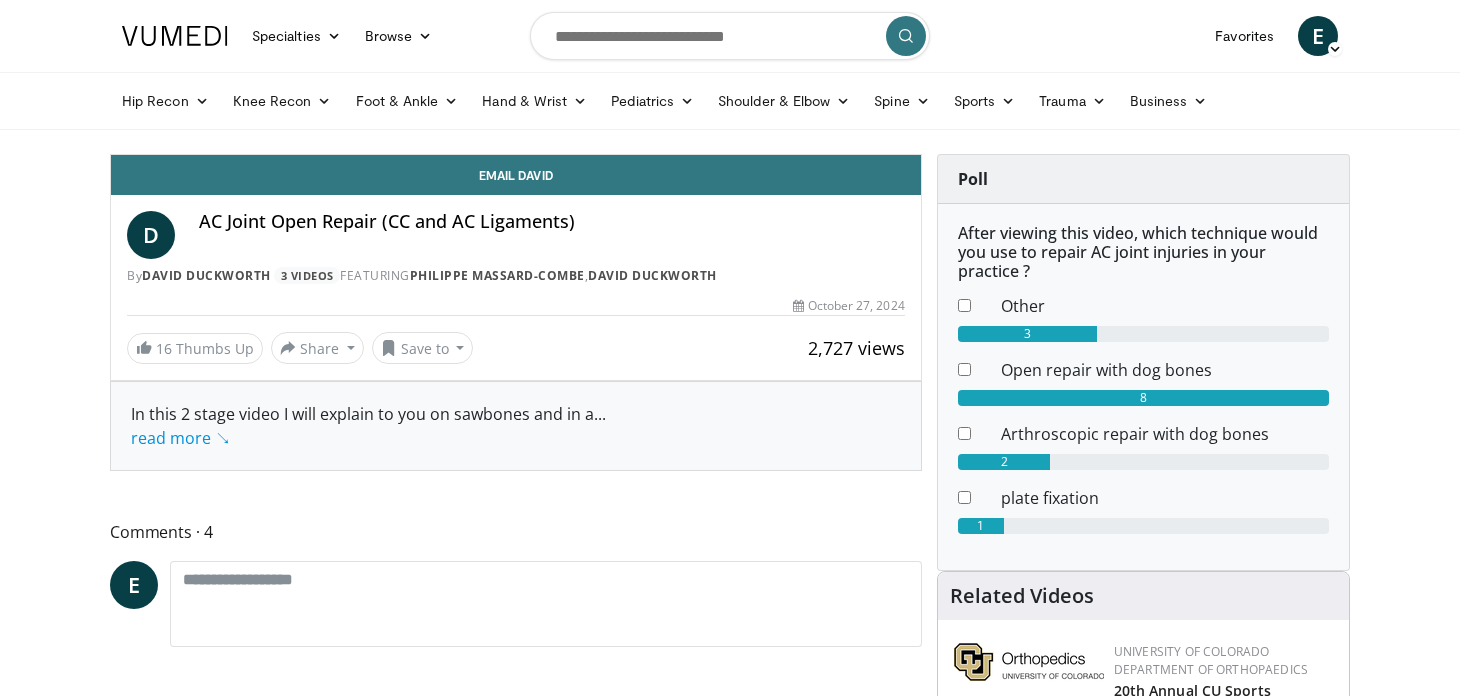 scroll, scrollTop: 0, scrollLeft: 0, axis: both 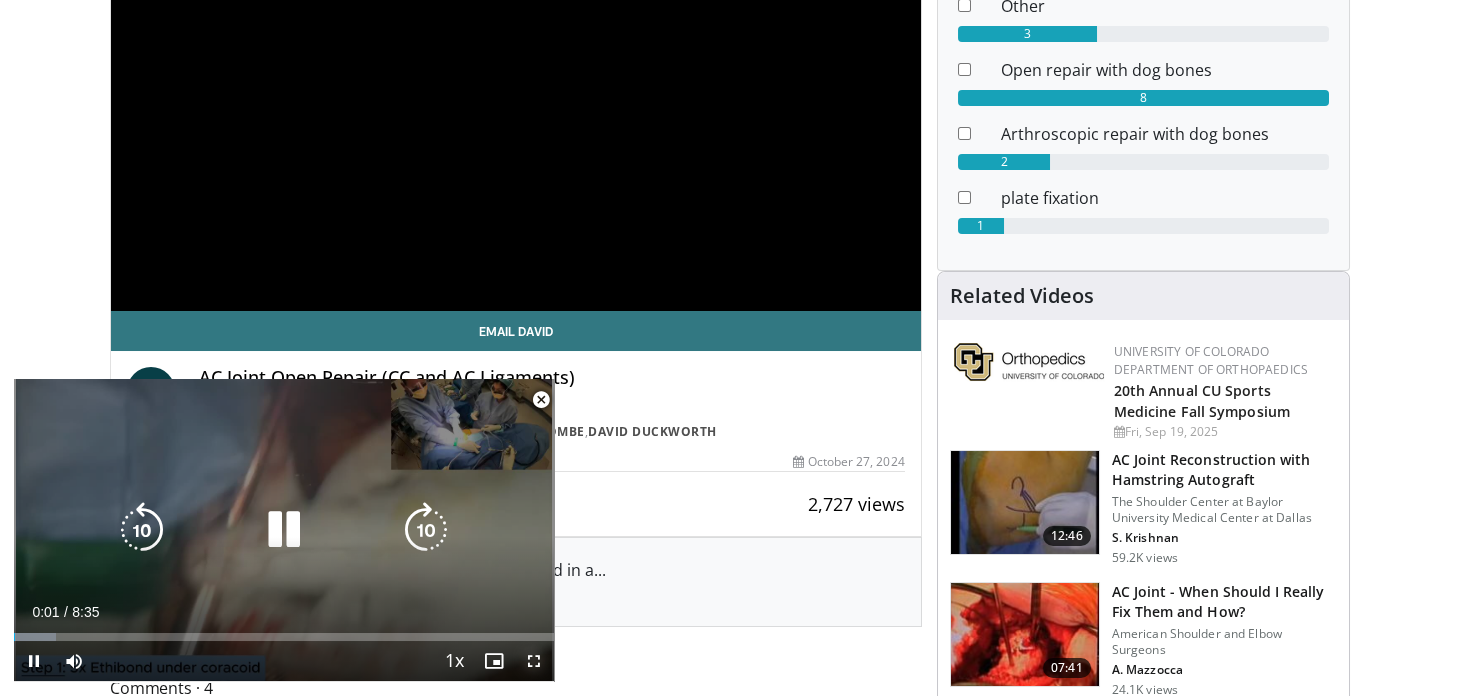 drag, startPoint x: 543, startPoint y: 672, endPoint x: 543, endPoint y: 758, distance: 86 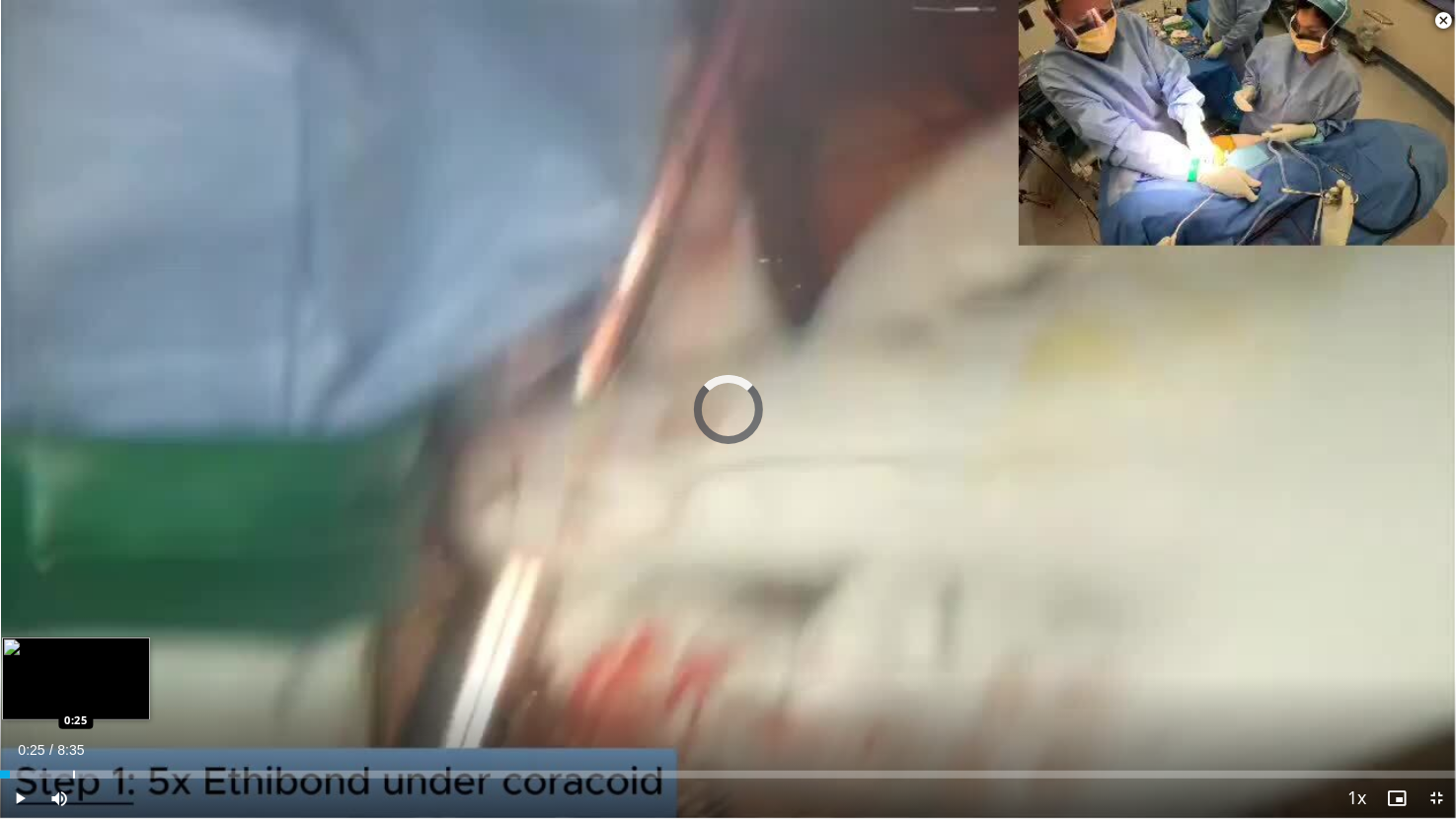 click on "Loaded :  7.73% 0:25 0:25" at bounding box center (728, 775) 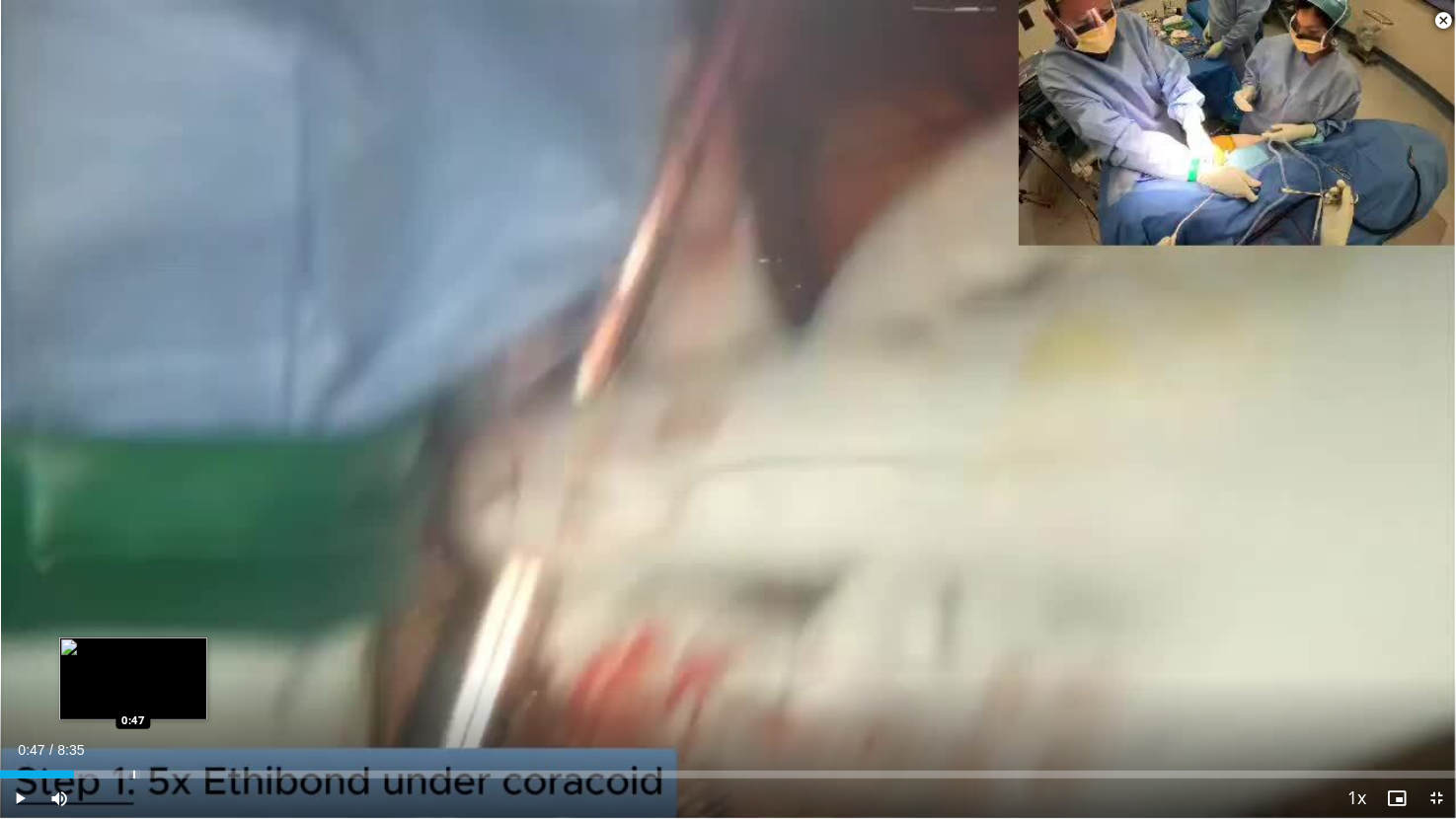 click on "Loaded :  9.66% 0:26 0:47" at bounding box center [728, 769] 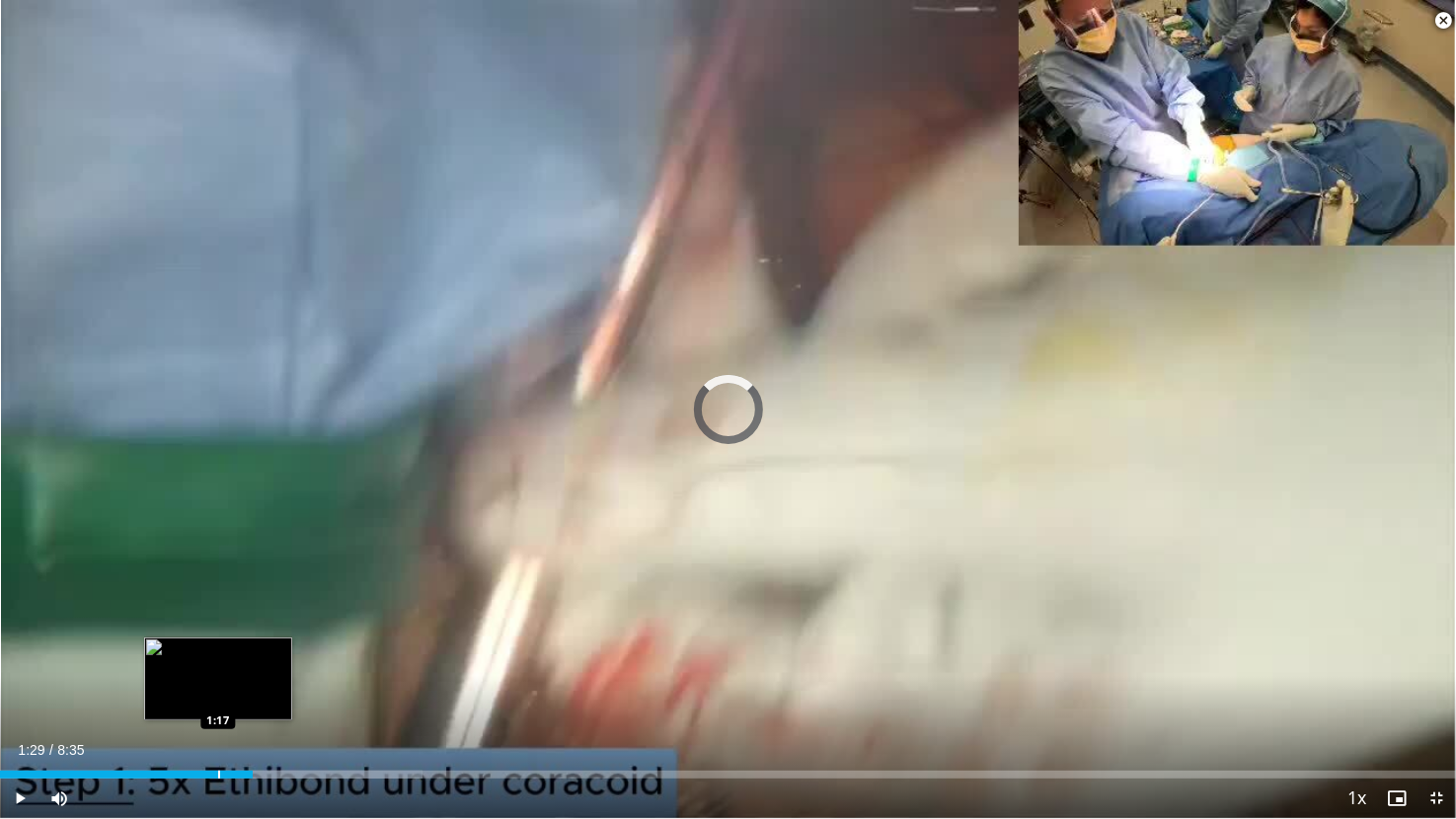 click on "Loaded :  29.02% 1:29 1:17" at bounding box center (728, 769) 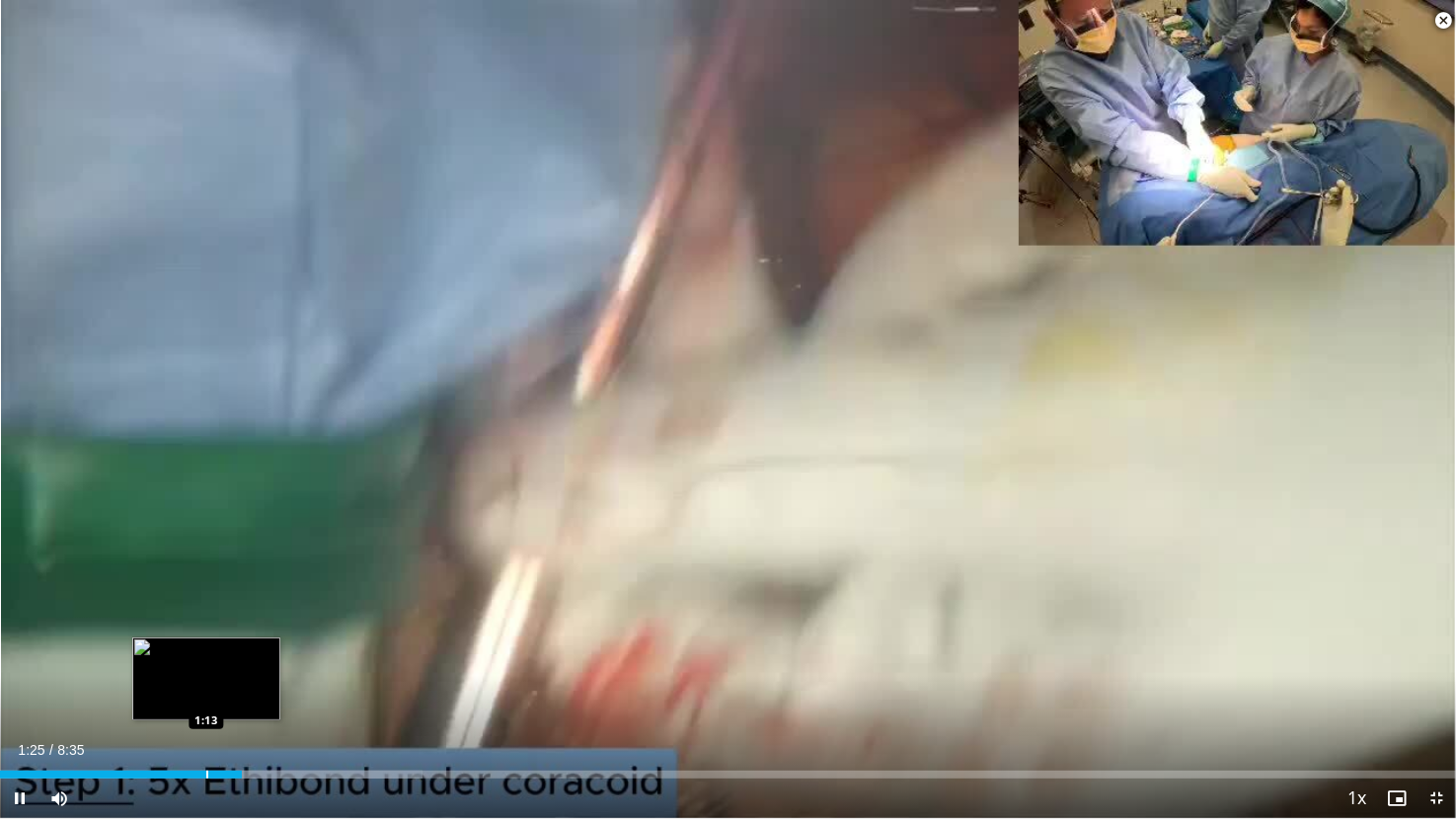 click at bounding box center (207, 775) 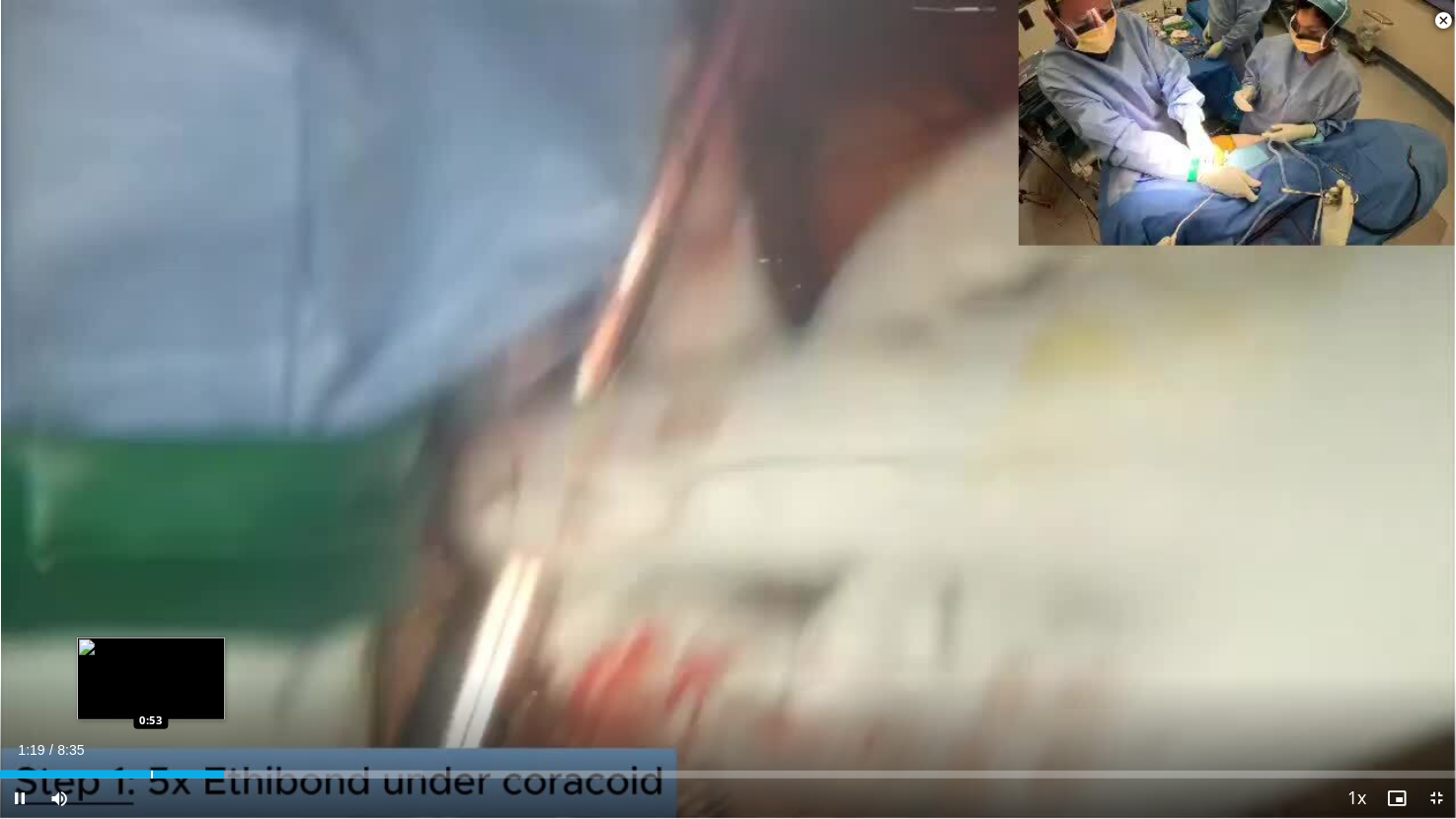 click on "Loaded :  29.02% 1:19 0:53" at bounding box center (728, 775) 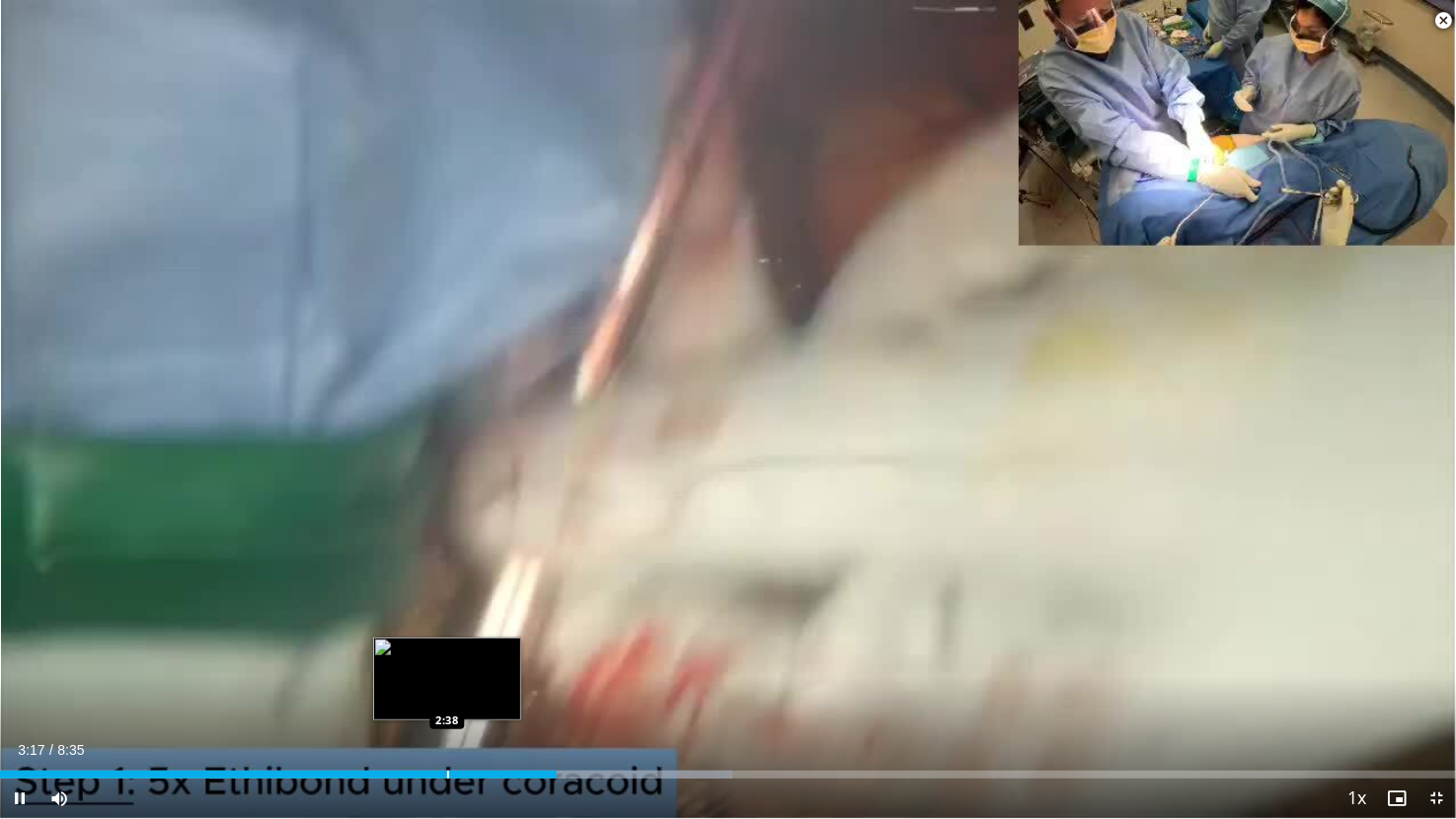 click at bounding box center [448, 775] 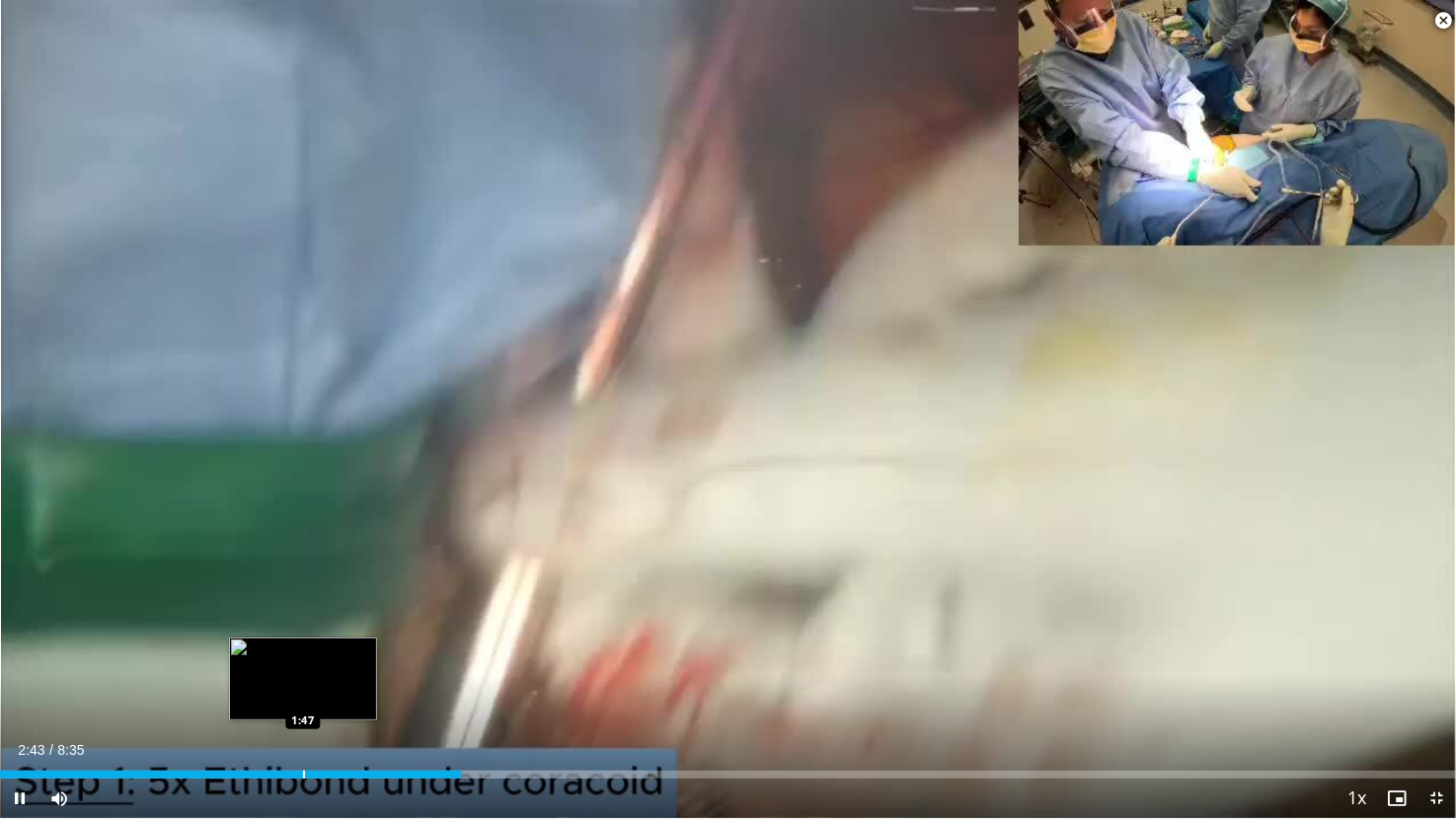 click on "Loaded :  44.50% 2:43 1:47" at bounding box center [728, 769] 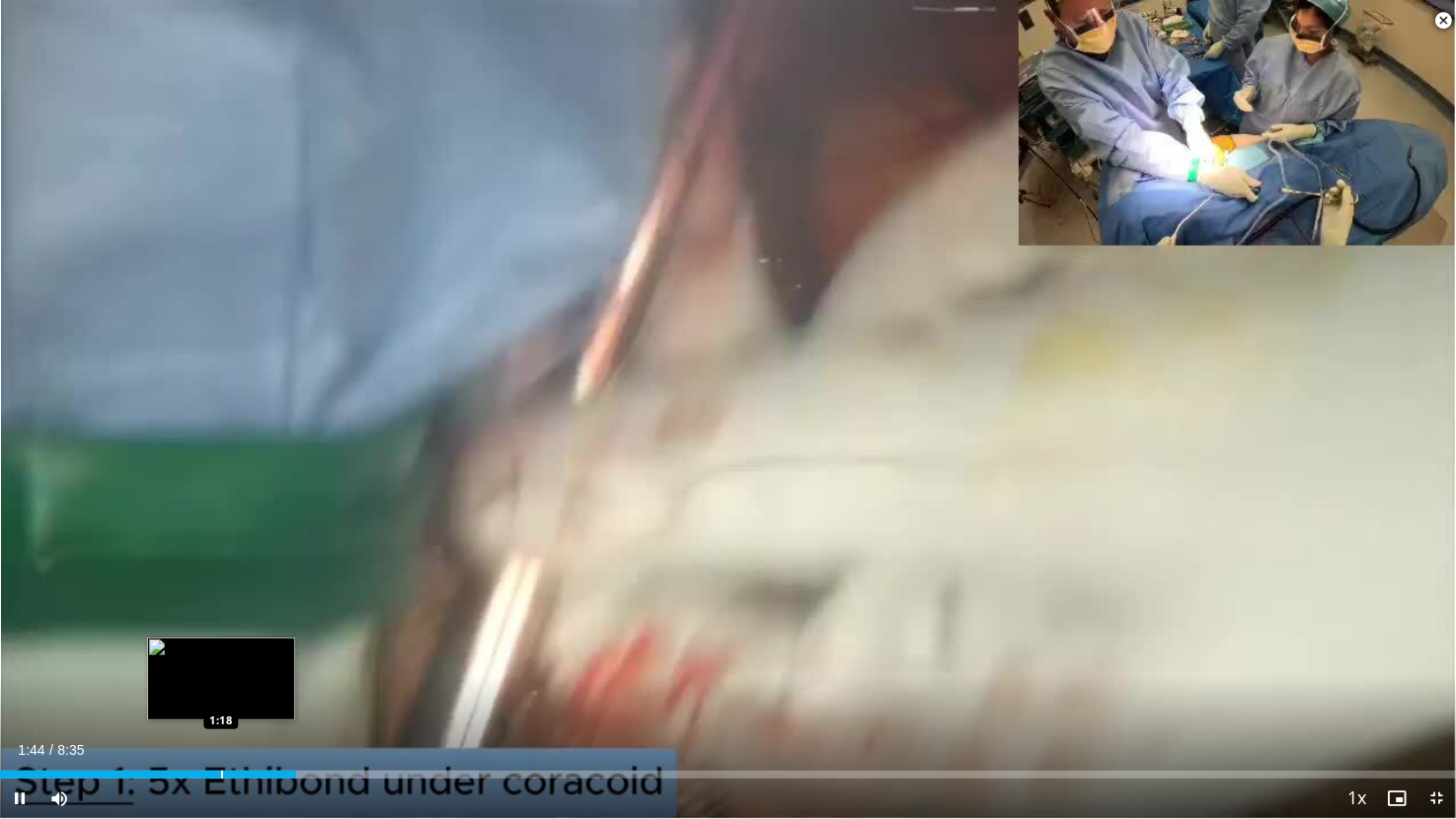 click on "1:45" at bounding box center [148, 775] 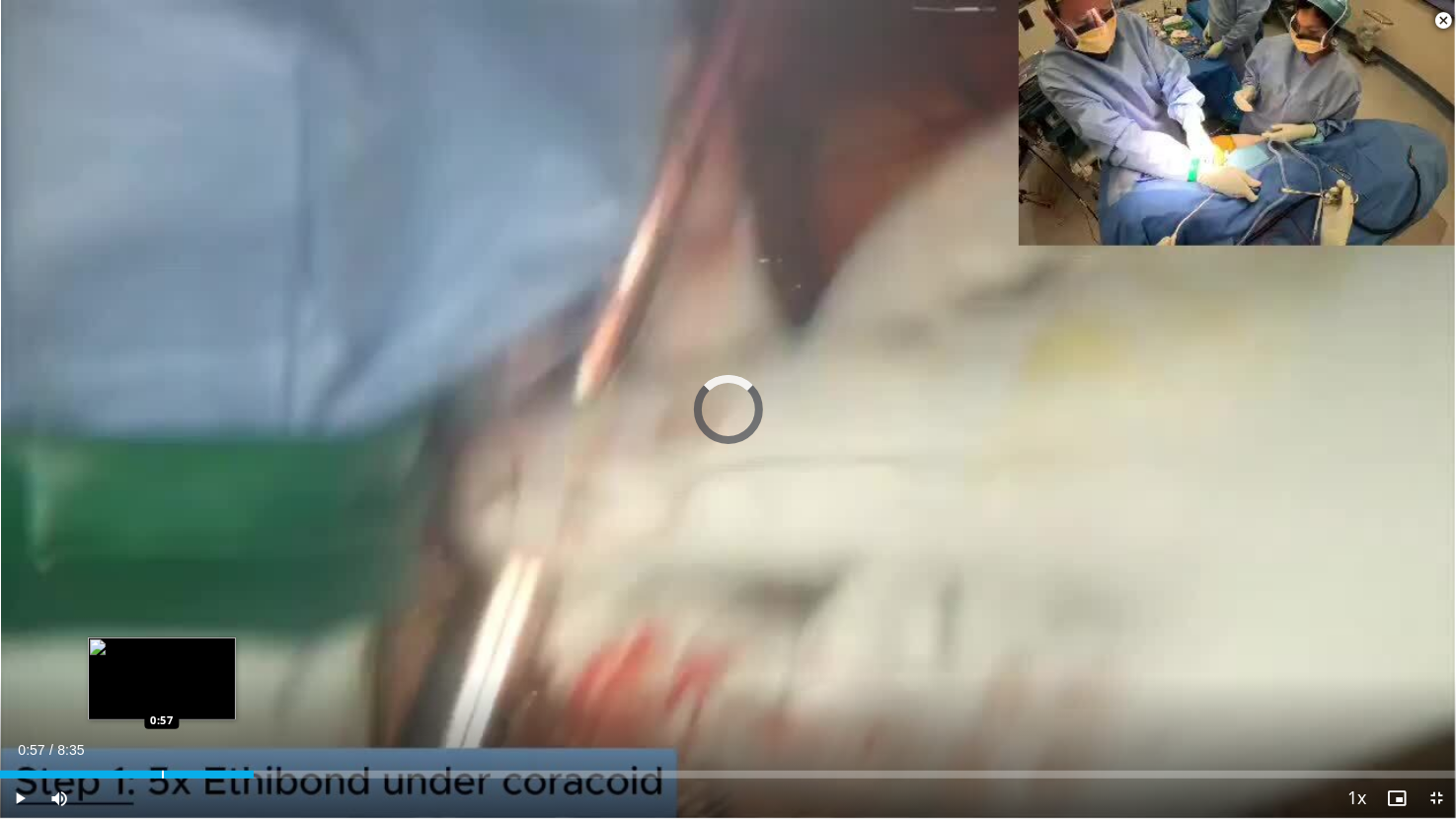 click at bounding box center [163, 775] 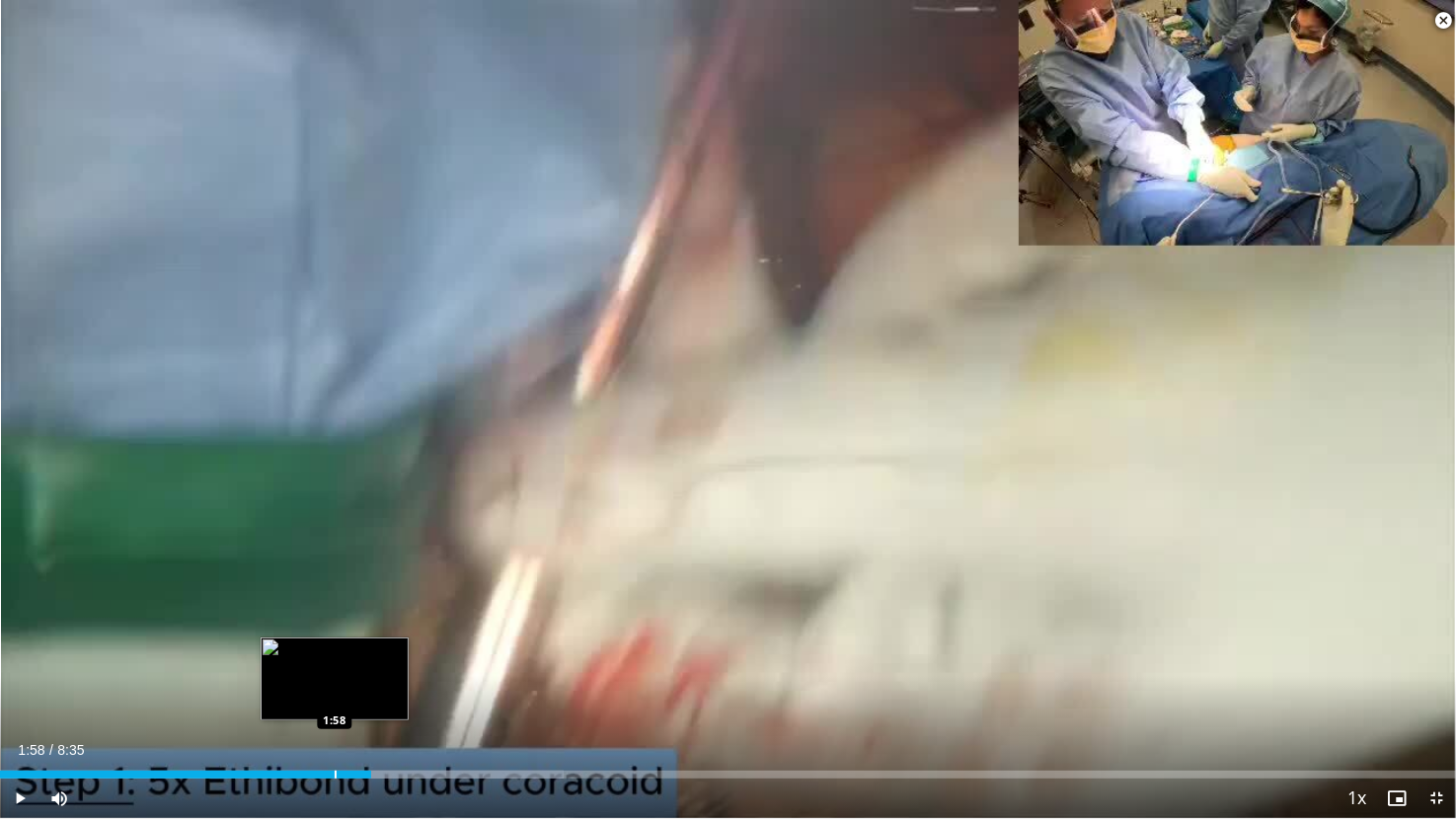 click at bounding box center [336, 775] 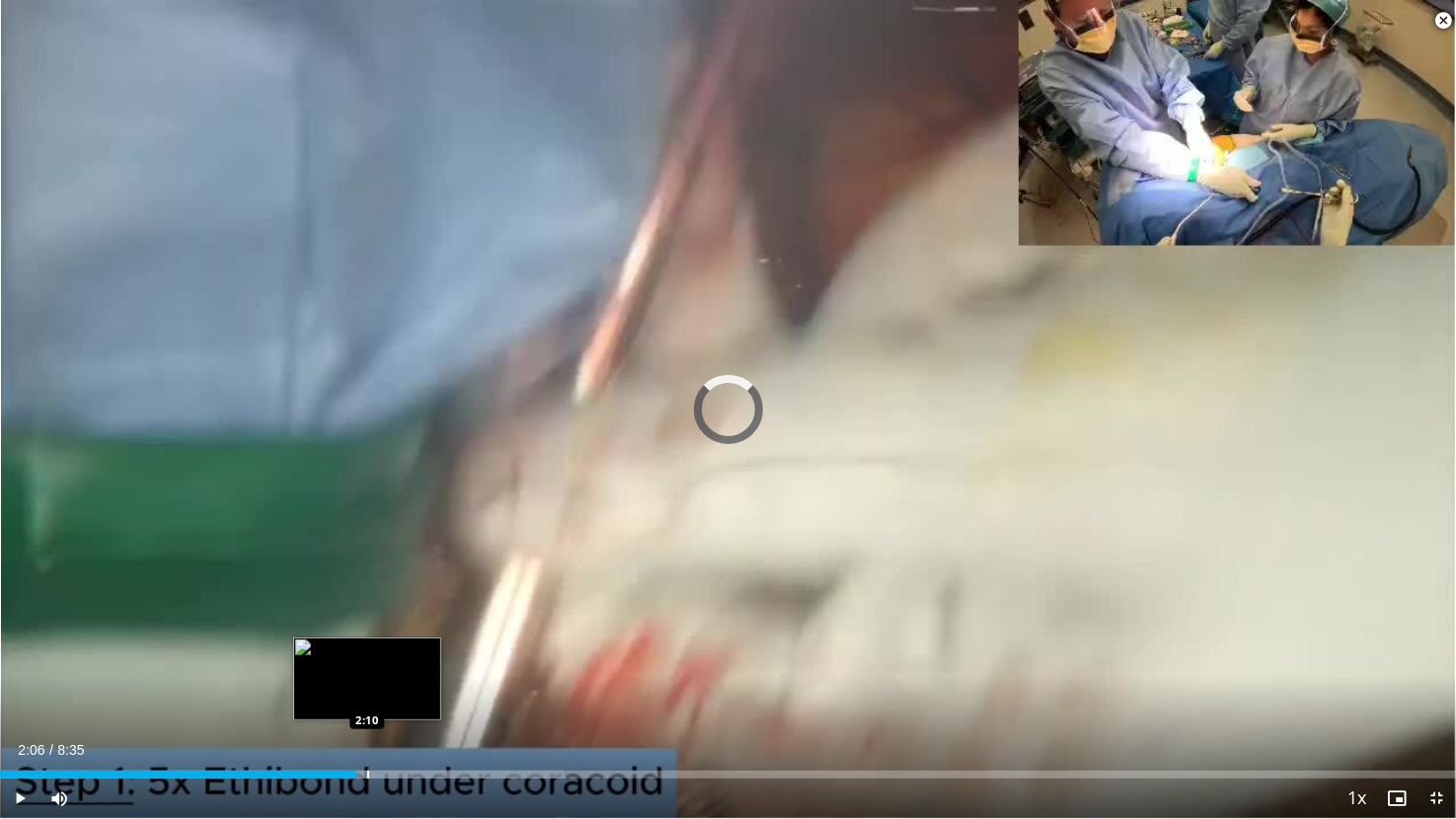 click at bounding box center [368, 775] 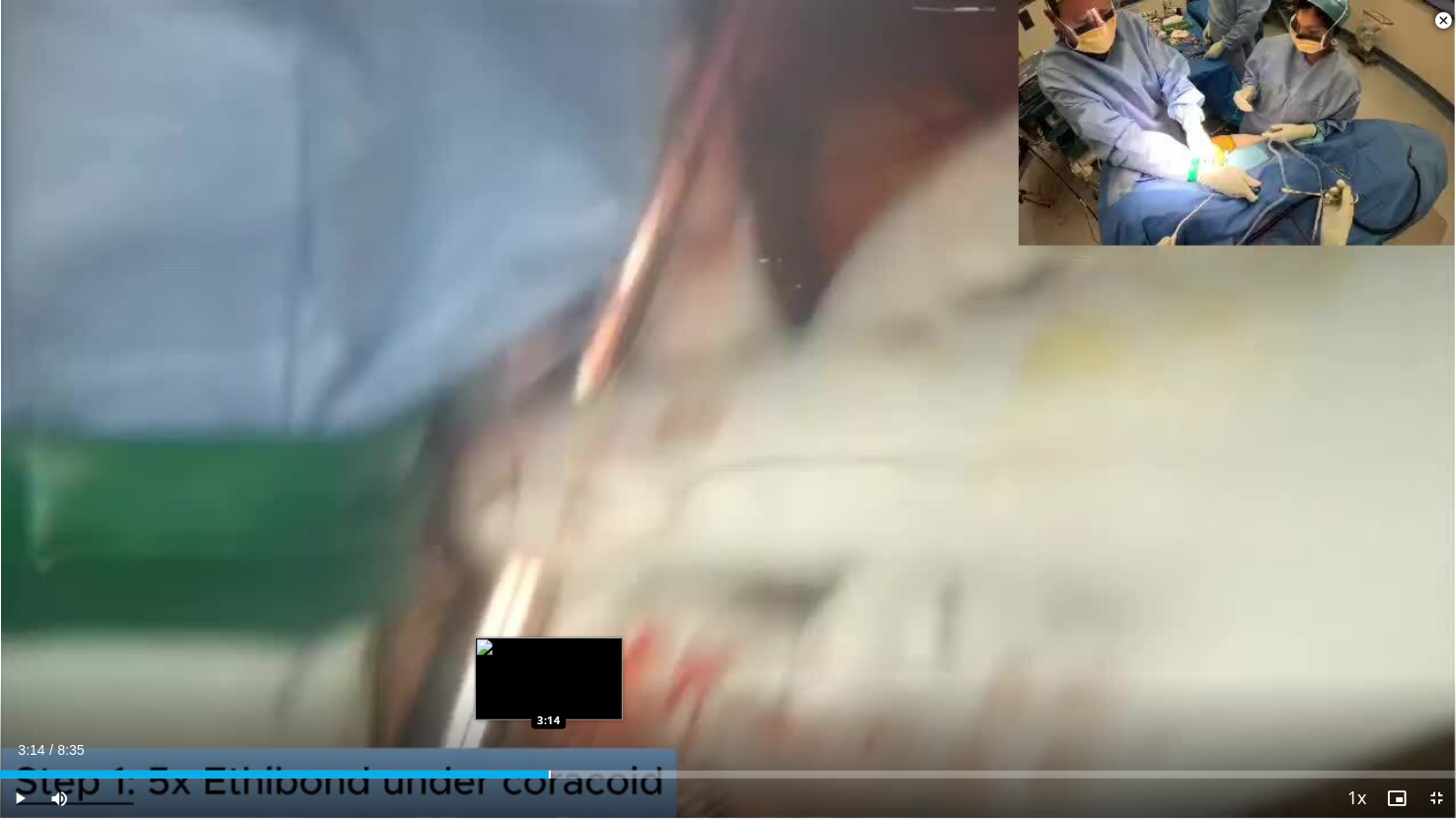 click on "Loaded :  46.44% 3:14 3:14" at bounding box center (728, 769) 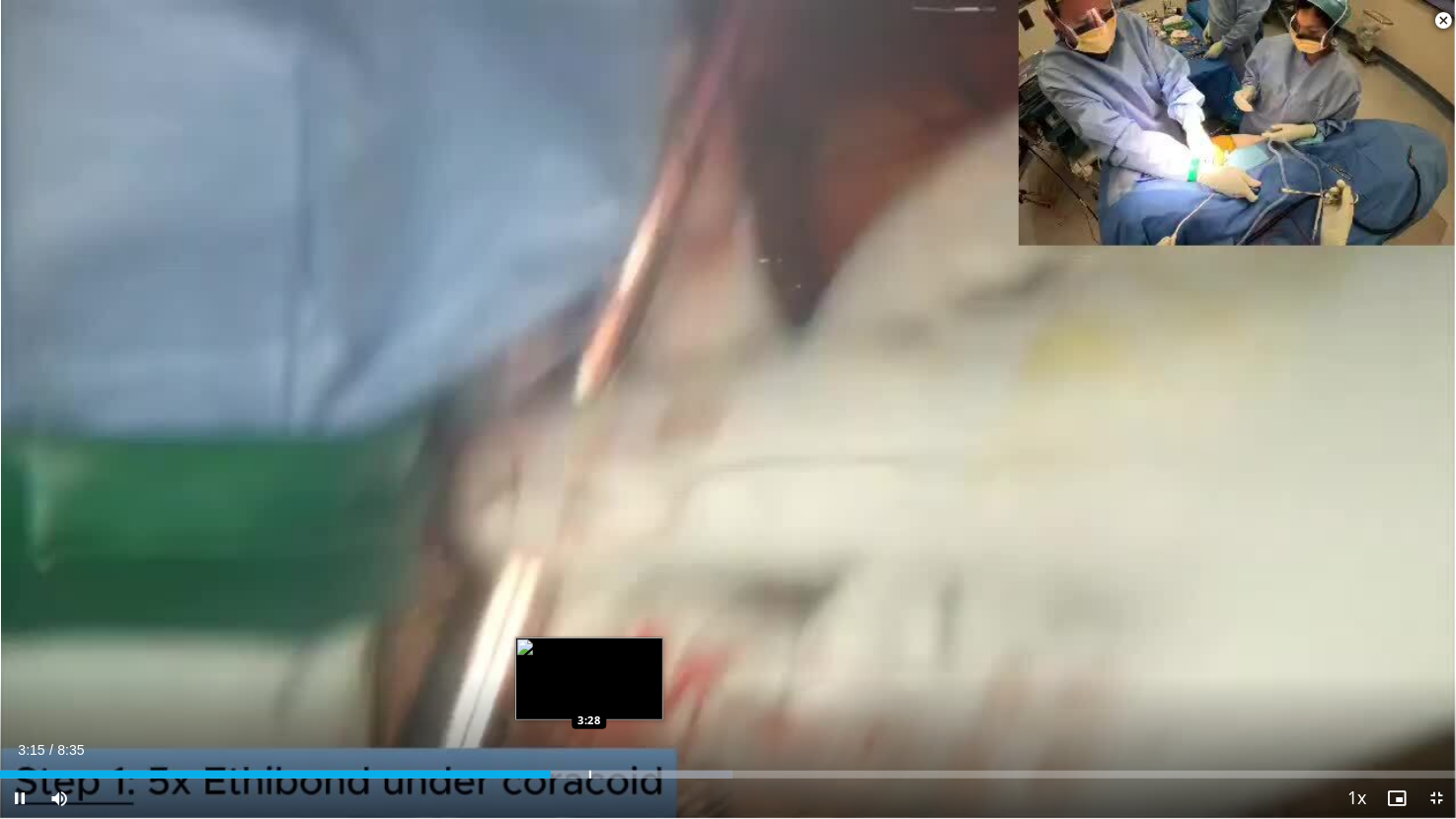 click on "Loaded :  50.31% 3:15 3:28" at bounding box center [728, 769] 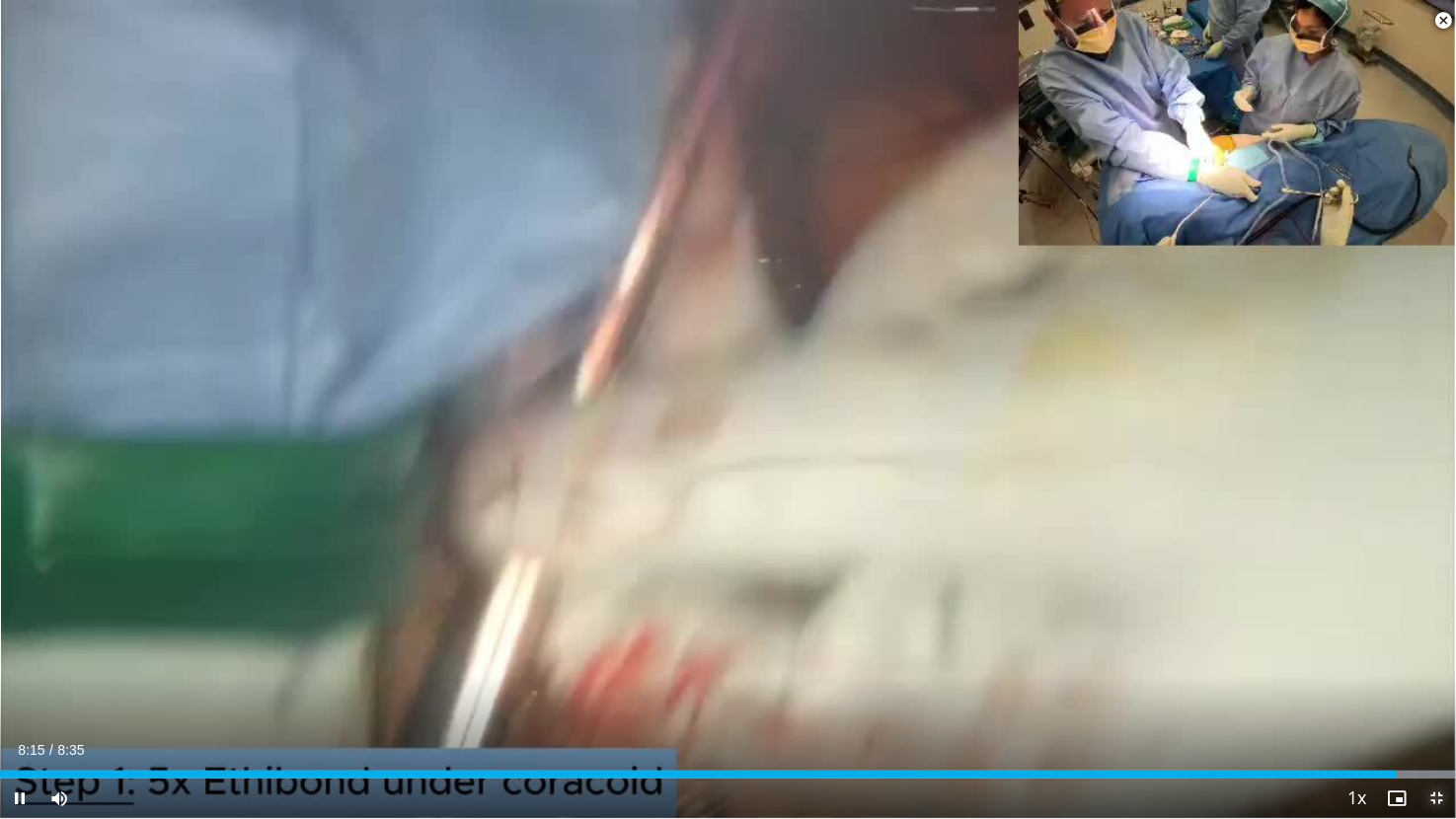 click at bounding box center (1436, 798) 